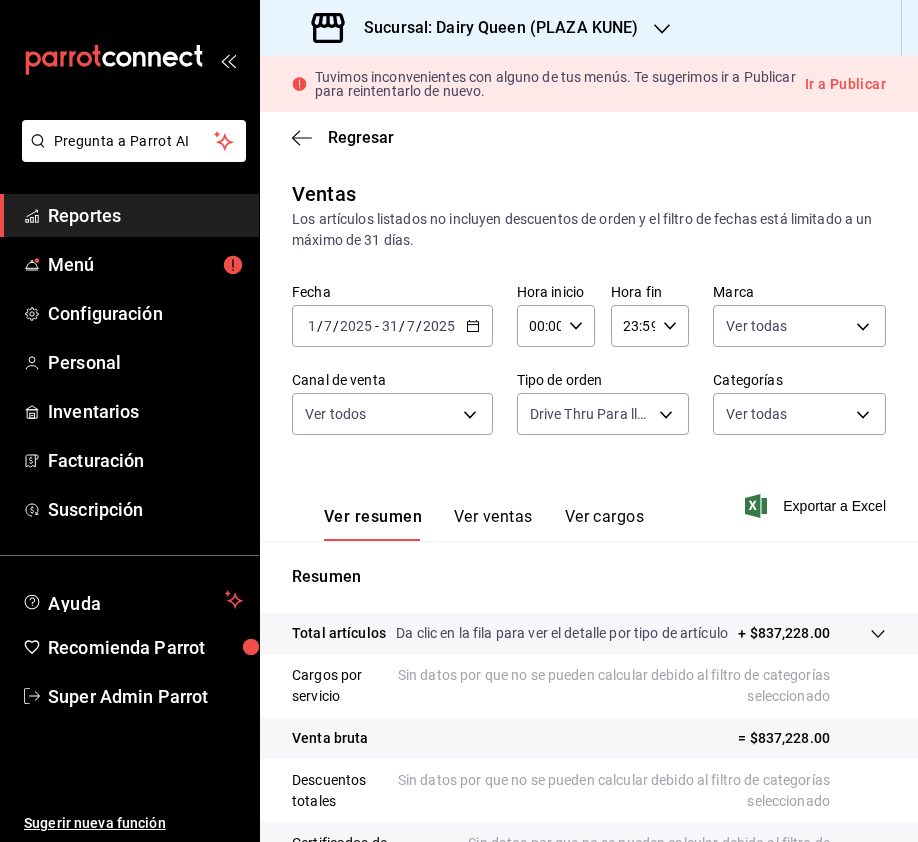 scroll, scrollTop: 0, scrollLeft: 0, axis: both 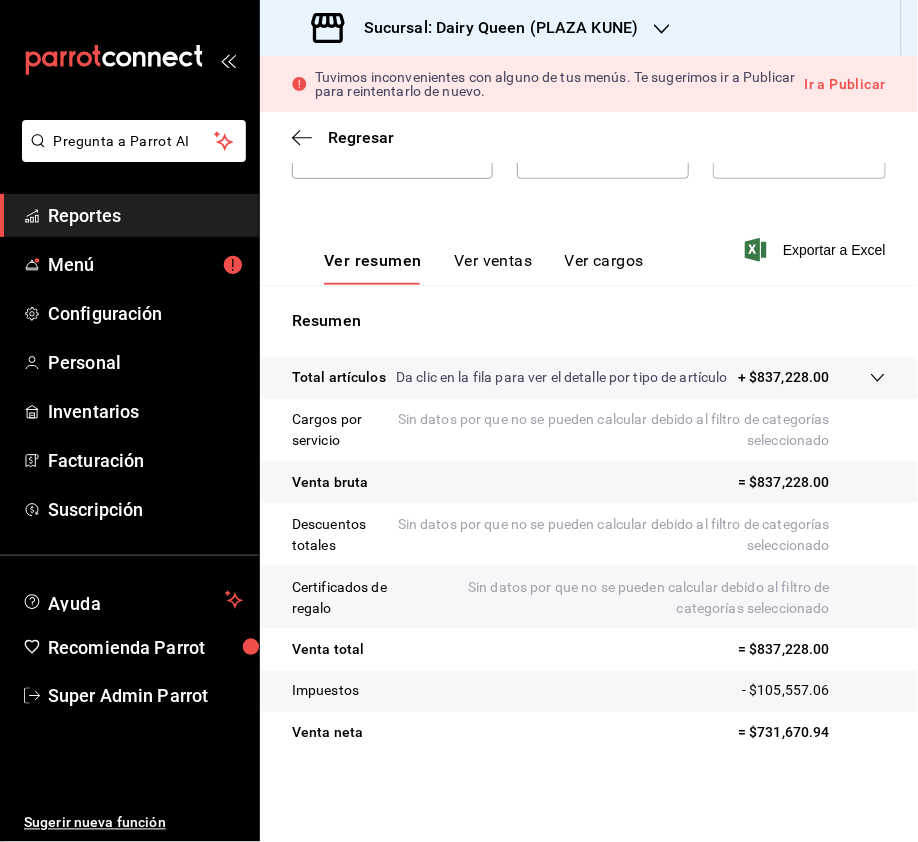 click on "Sucursal: Dairy Queen (PLAZA KUNE)" at bounding box center (477, 28) 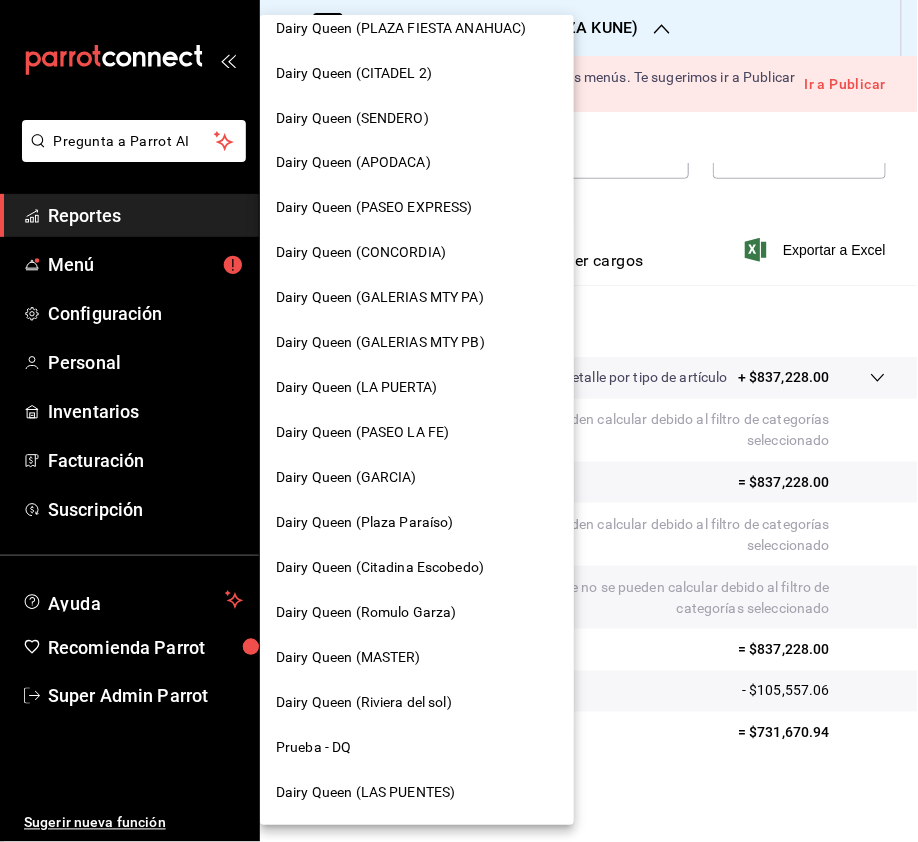 scroll, scrollTop: 424, scrollLeft: 0, axis: vertical 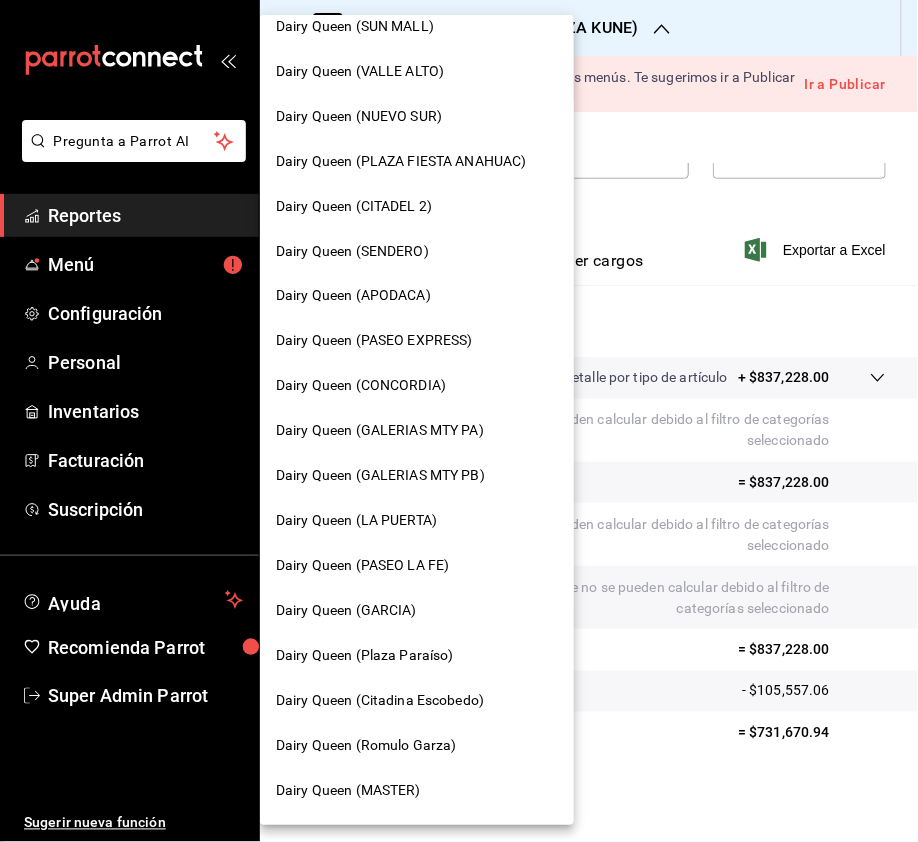 click on "Dairy Queen (LA PUERTA)" at bounding box center [356, 521] 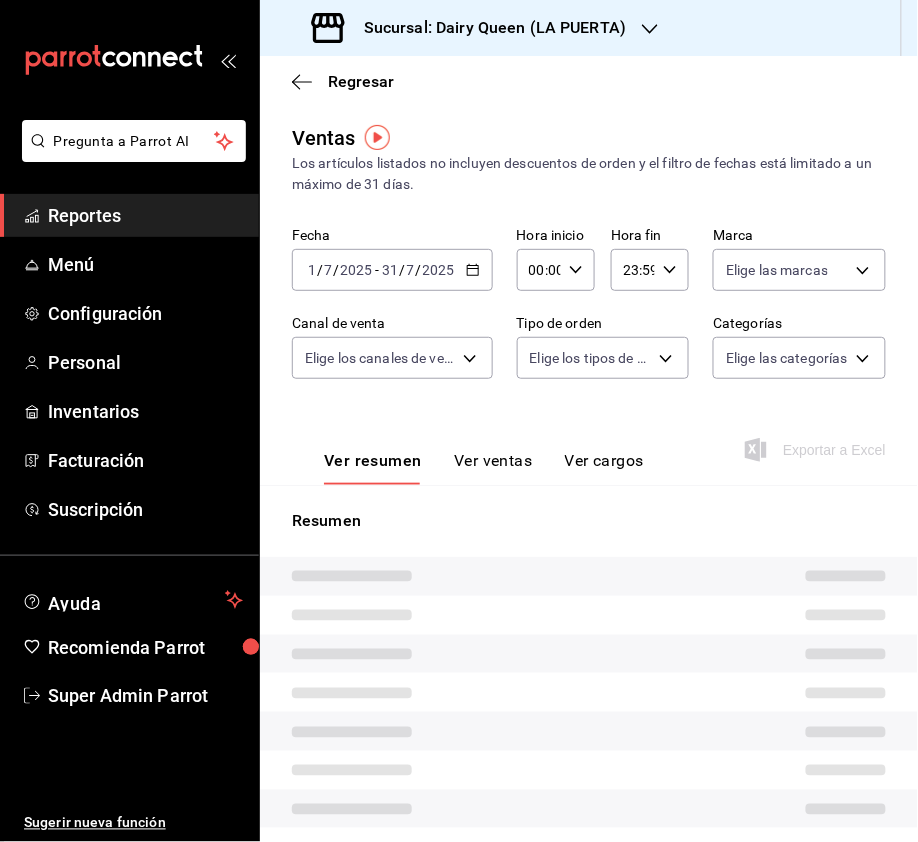 type on "PARROT,UBER_EATS,RAPPI,DIDI_FOOD,ONLINE" 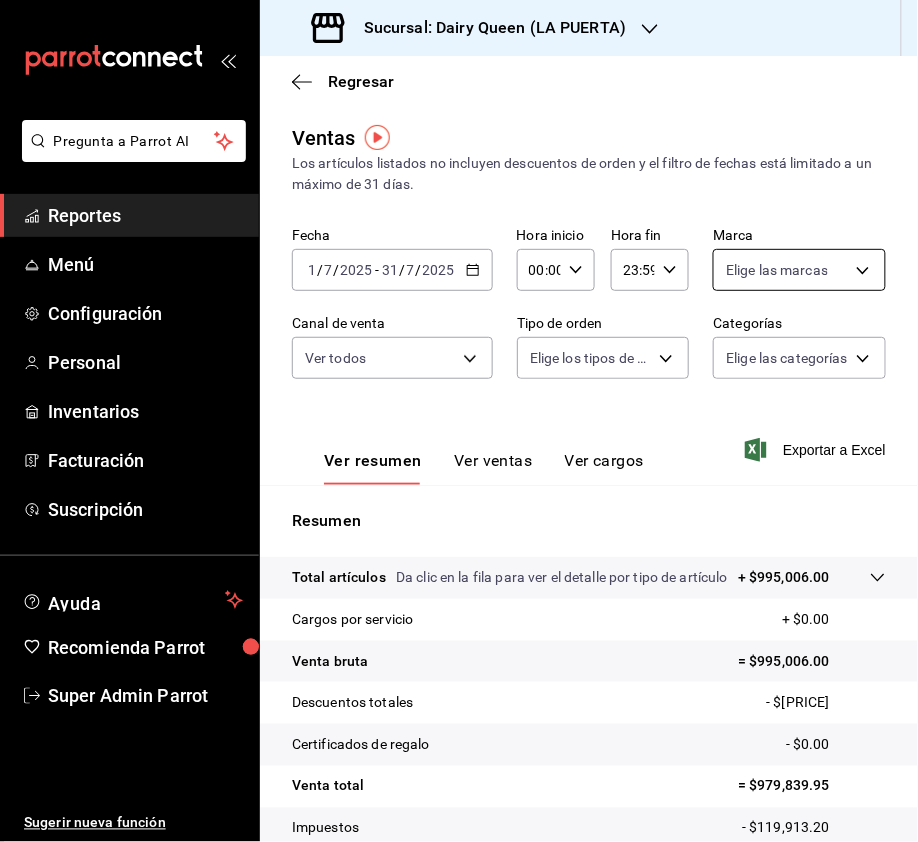 click on "Pregunta a Parrot AI Reportes   Menú   Configuración   Personal   Inventarios   Facturación   Suscripción   Ayuda Recomienda Parrot   Super Admin Parrot   Sugerir nueva función   Sucursal: Dairy Queen ([CITY]) Regresar Ventas Los artículos listados no incluyen descuentos de orden y el filtro de fechas está limitado a un máximo de 31 días. Fecha [DATE] [DATE] - [DATE] [DATE] Hora inicio 00:00 Hora inicio Hora fin 23:59 Hora fin Marca Ver todas [UUID] Canal de venta Ver todos PARROT,UBER_EATS,RAPPI,DIDI_FOOD,ONLINE Tipo de orden Elige los tipos de orden Categorías Elige las categorías Ver resumen Total artículos Da clic en la fila para ver el detalle por tipo de artículo + $995,006.00 Cargos por servicio + $0.00 Venta bruta = $995,006.00 Descuentos totales - $15,166.05 Certificados de regalo - $0.00 Venta total = $979,839.95 Impuestos - $119,913.20 Venta neta = $859,926.75 GANA 1 MES GRATIS EN TU SUSCRIPCIÓN AQUÍ Ir a video" at bounding box center (459, 421) 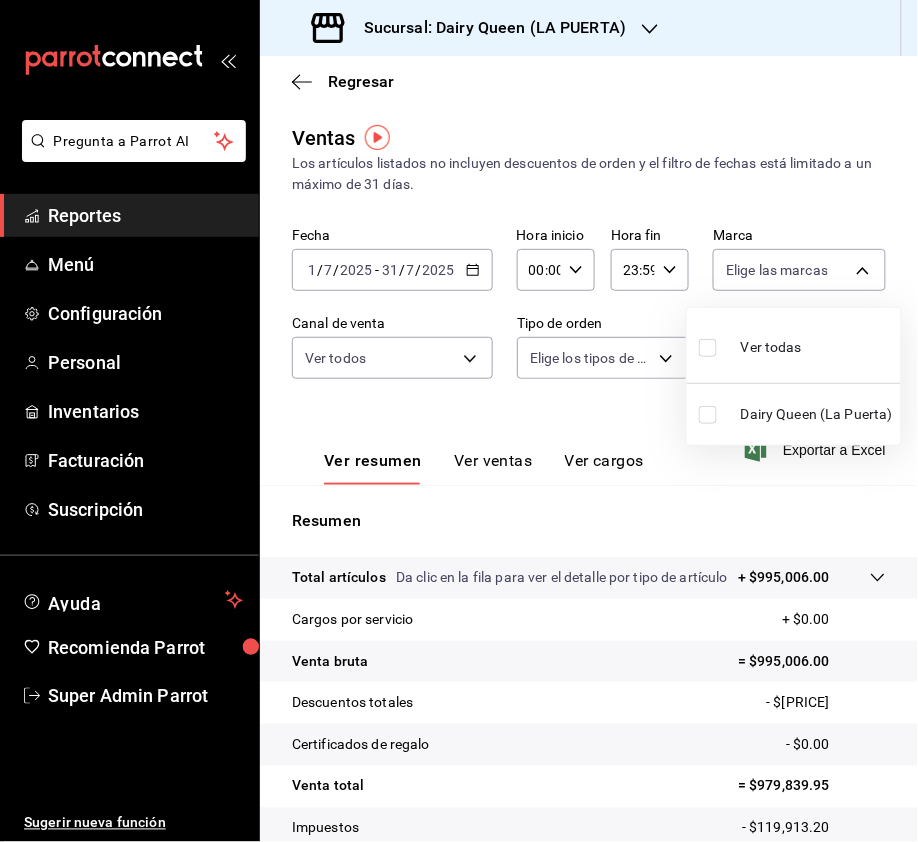 click at bounding box center [708, 348] 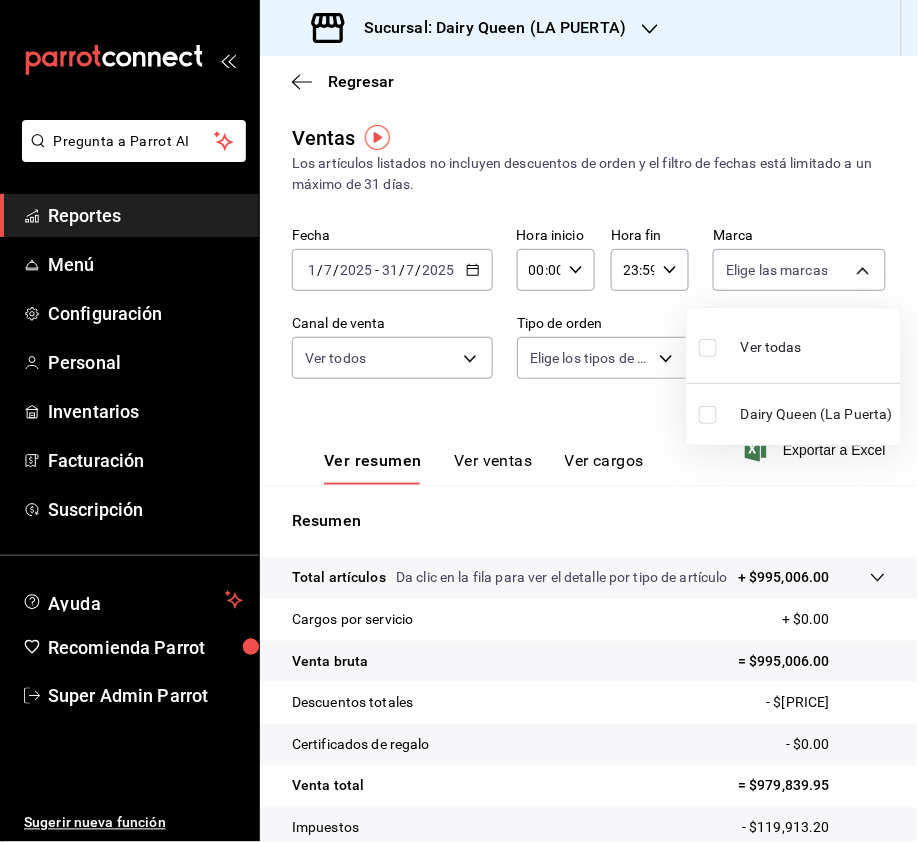 checkbox on "true" 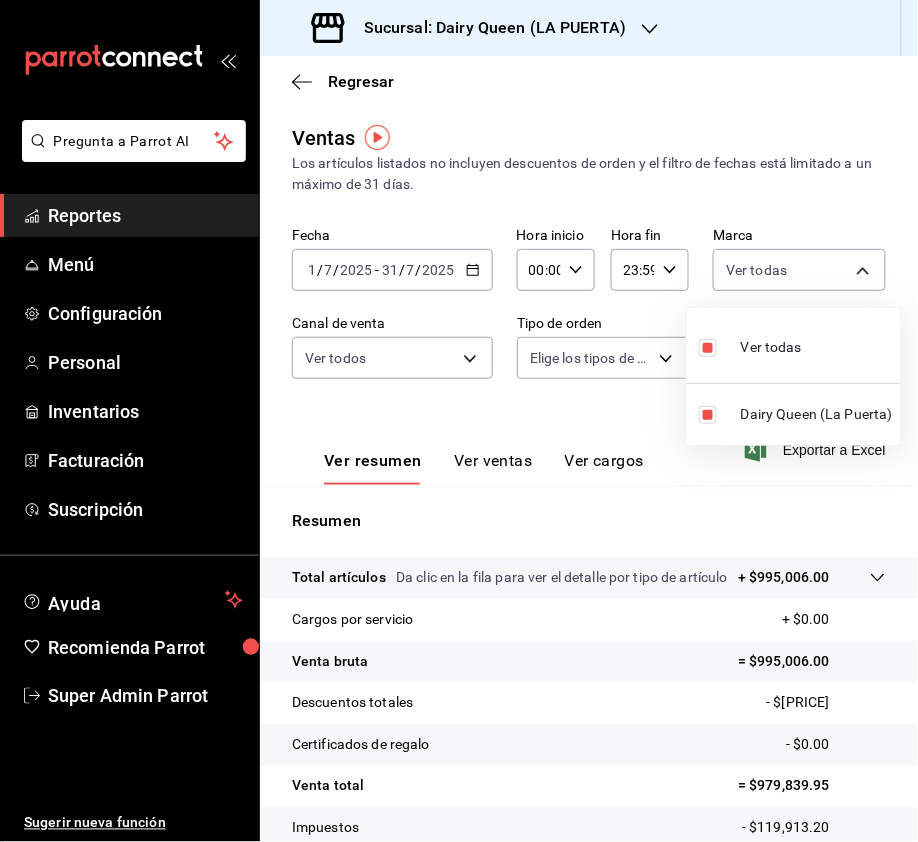 click at bounding box center (459, 421) 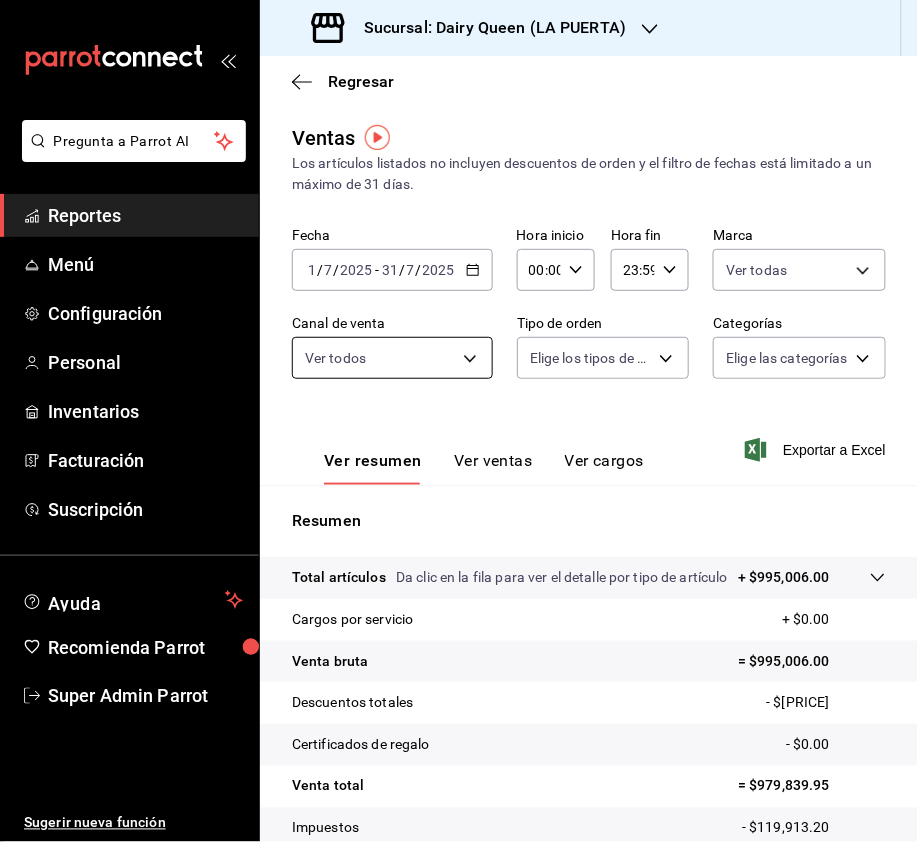 click on "Pregunta a Parrot AI Reportes   Menú   Configuración   Personal   Inventarios   Facturación   Suscripción   Ayuda Recomienda Parrot   Super Admin Parrot   Sugerir nueva función   Sucursal: Dairy Queen ([CITY]) Regresar Ventas Los artículos listados no incluyen descuentos de orden y el filtro de fechas está limitado a un máximo de 31 días. Fecha [DATE] [DATE] - [DATE] [DATE] Hora inicio 00:00 Hora inicio Hora fin 23:59 Hora fin Marca Ver todas [UUID] Canal de venta Ver todos PARROT,UBER_EATS,RAPPI,DIDI_FOOD,ONLINE Tipo de orden Elige los tipos de orden Categorías Elige las categorías Ver resumen Total artículos Da clic en la fila para ver el detalle por tipo de artículo + $995,006.00 Cargos por servicio + $0.00 Venta bruta = $995,006.00 Descuentos totales - $15,166.05 Certificados de regalo - $0.00 Venta total = $979,839.95 Impuestos - $119,913.20 Venta neta = $859,926.75 Ver video tutorial   Menú" at bounding box center (459, 421) 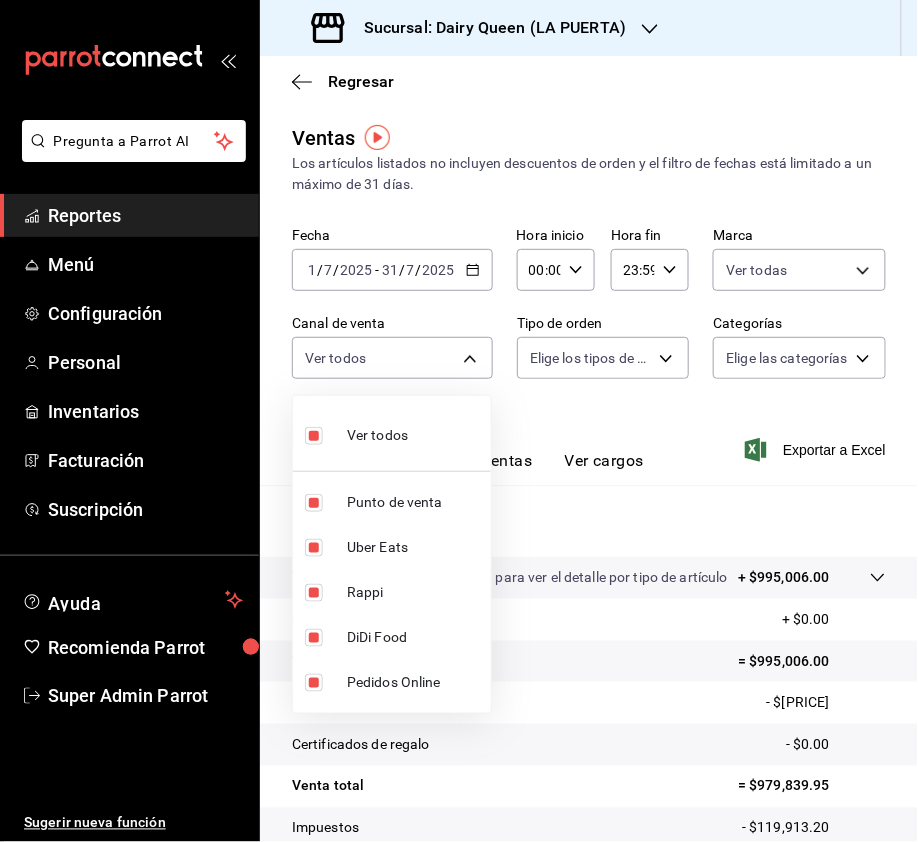 click at bounding box center [459, 421] 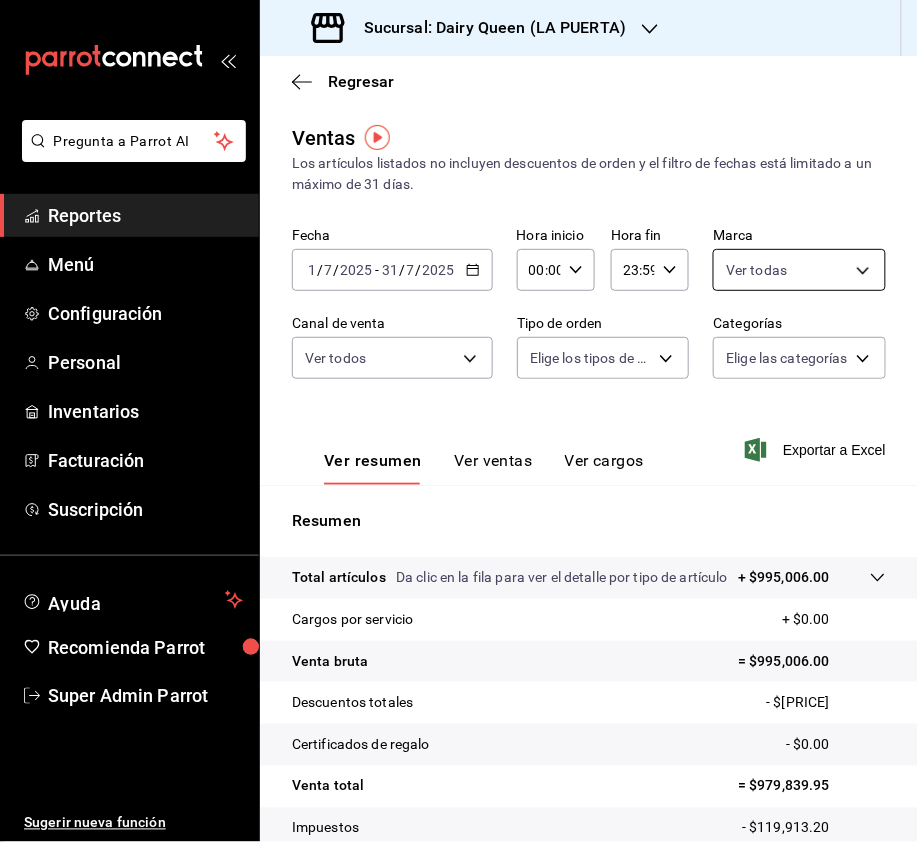 click on "Pregunta a Parrot AI Reportes   Menú   Configuración   Personal   Inventarios   Facturación   Suscripción   Ayuda Recomienda Parrot   Super Admin Parrot   Sugerir nueva función   Sucursal: Dairy Queen ([CITY]) Regresar Ventas Los artículos listados no incluyen descuentos de orden y el filtro de fechas está limitado a un máximo de 31 días. Fecha [DATE] [DATE] - [DATE] [DATE] Hora inicio 00:00 Hora inicio Hora fin 23:59 Hora fin Marca Ver todas [UUID] Canal de venta Ver todos PARROT,UBER_EATS,RAPPI,DIDI_FOOD,ONLINE Tipo de orden Elige los tipos de orden Categorías Elige las categorías Ver resumen Total artículos Da clic en la fila para ver el detalle por tipo de artículo + $995,006.00 Cargos por servicio + $0.00 Venta bruta = $995,006.00 Descuentos totales - $15,166.05 Certificados de regalo - $0.00 Venta total = $979,839.95 Impuestos - $119,913.20 Venta neta = $859,926.75 Ver video tutorial   Menú" at bounding box center (459, 421) 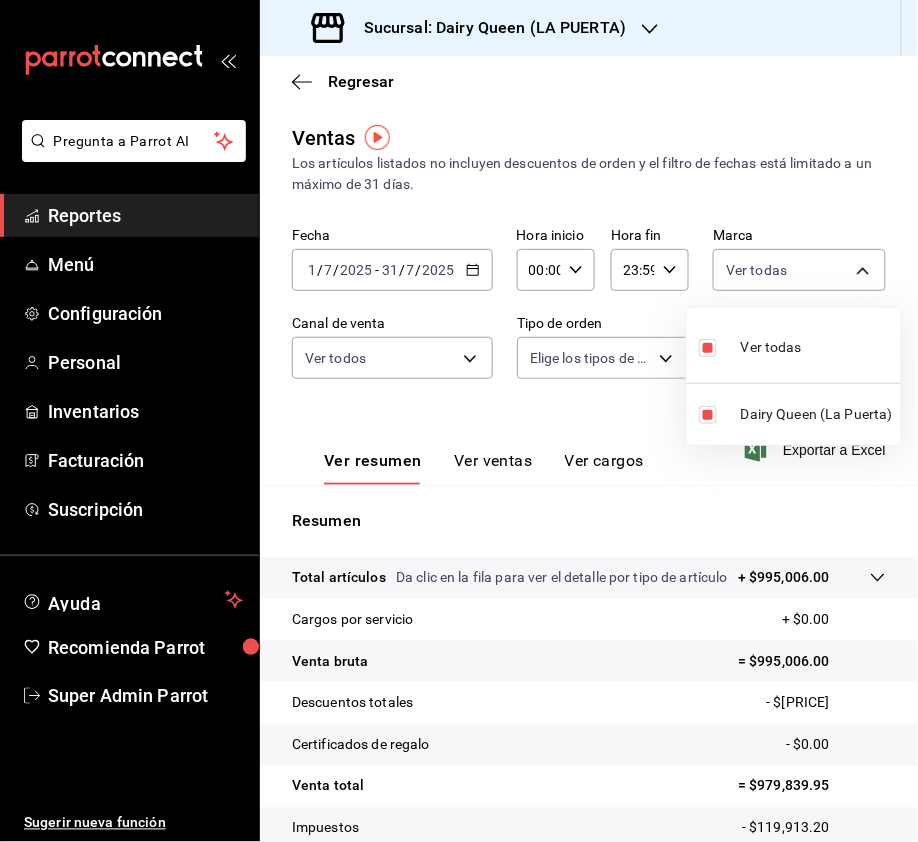 click at bounding box center (459, 421) 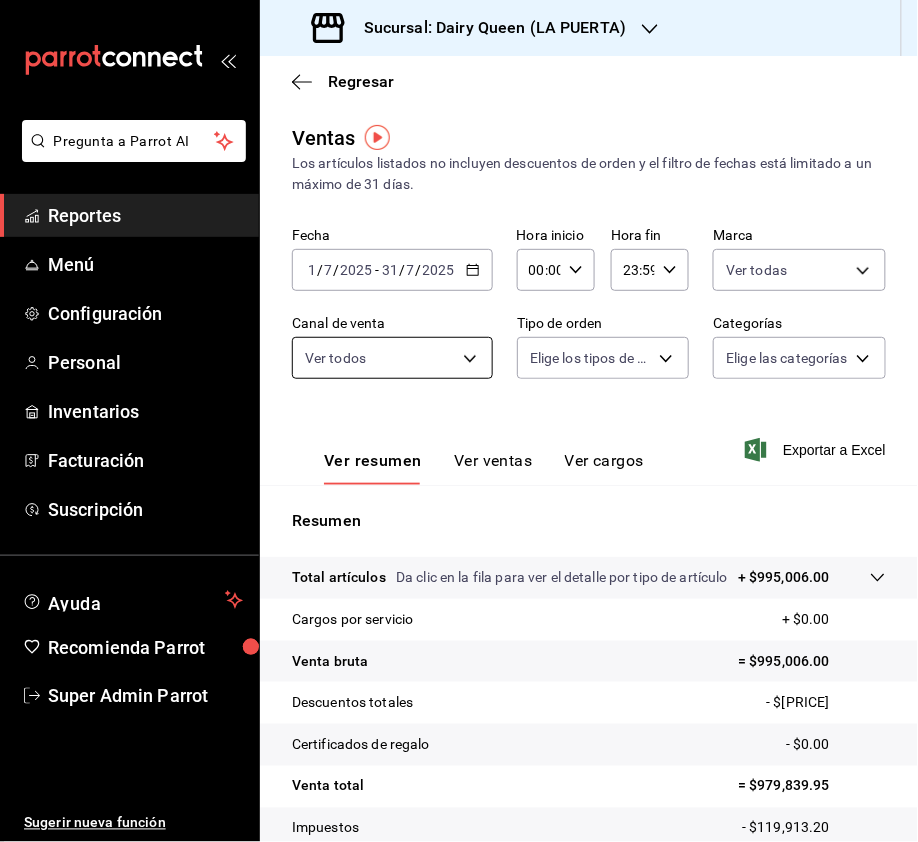 click on "Pregunta a Parrot AI Reportes   Menú   Configuración   Personal   Inventarios   Facturación   Suscripción   Ayuda Recomienda Parrot   Super Admin Parrot   Sugerir nueva función   Sucursal: Dairy Queen ([CITY]) Regresar Ventas Los artículos listados no incluyen descuentos de orden y el filtro de fechas está limitado a un máximo de 31 días. Fecha [DATE] [DATE] - [DATE] [DATE] Hora inicio 00:00 Hora inicio Hora fin 23:59 Hora fin Marca Ver todas [UUID] Canal de venta Ver todos PARROT,UBER_EATS,RAPPI,DIDI_FOOD,ONLINE Tipo de orden Elige los tipos de orden Categorías Elige las categorías Ver resumen Total artículos Da clic en la fila para ver el detalle por tipo de artículo + $995,006.00 Cargos por servicio + $0.00 Venta bruta = $995,006.00 Descuentos totales - $15,166.05 Certificados de regalo - $0.00 Venta total = $979,839.95 Impuestos - $119,913.20 Venta neta = $859,926.75 Ver video tutorial   Menú" at bounding box center [459, 421] 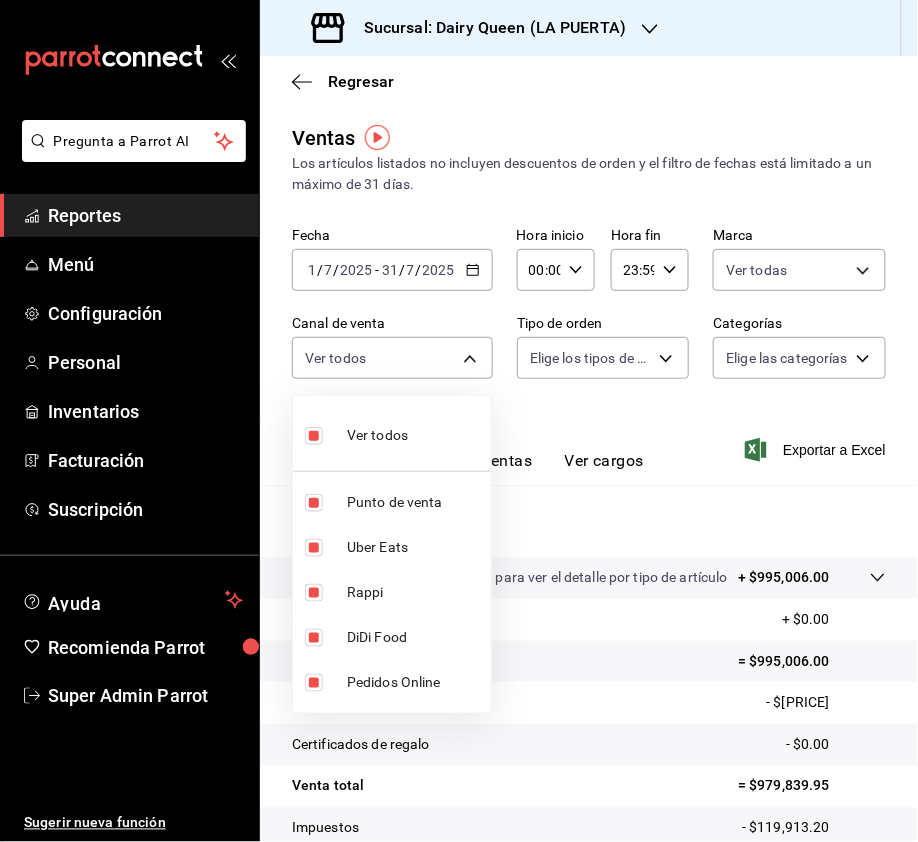 click at bounding box center (459, 421) 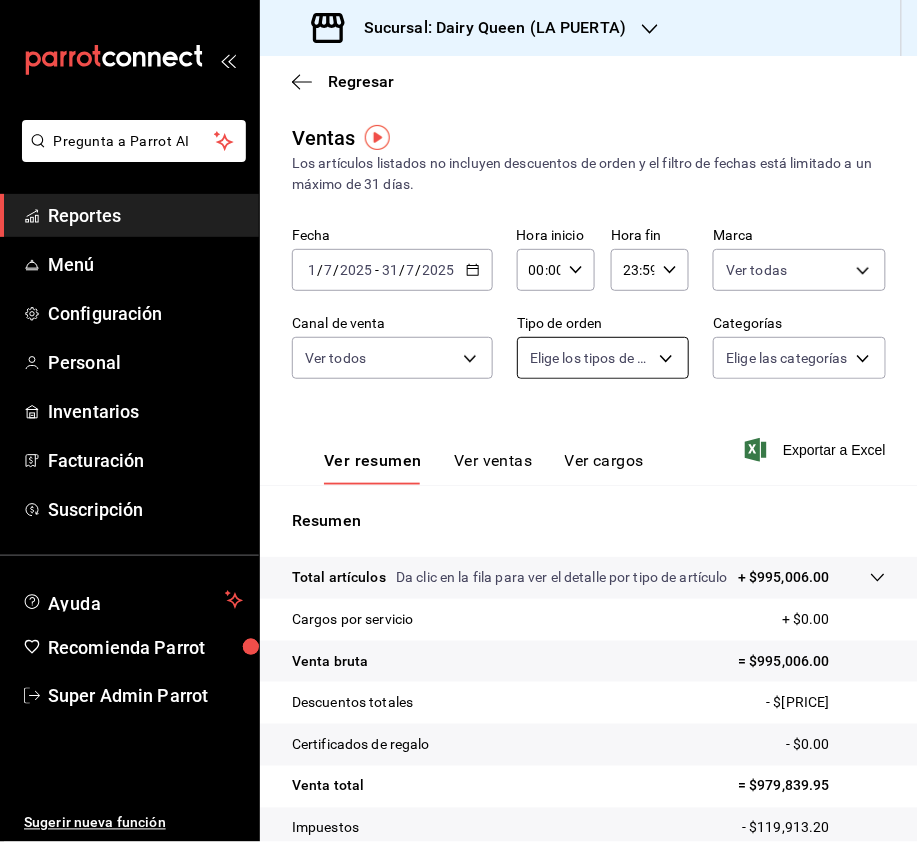 click on "Pregunta a Parrot AI Reportes   Menú   Configuración   Personal   Inventarios   Facturación   Suscripción   Ayuda Recomienda Parrot   Super Admin Parrot   Sugerir nueva función   Sucursal: Dairy Queen ([CITY]) Regresar Ventas Los artículos listados no incluyen descuentos de orden y el filtro de fechas está limitado a un máximo de 31 días. Fecha [DATE] [DATE] - [DATE] [DATE] Hora inicio 00:00 Hora inicio Hora fin 23:59 Hora fin Marca Ver todas [UUID] Canal de venta Ver todos PARROT,UBER_EATS,RAPPI,DIDI_FOOD,ONLINE Tipo de orden Elige los tipos de orden Categorías Elige las categorías Ver resumen Total artículos Da clic en la fila para ver el detalle por tipo de artículo + $995,006.00 Cargos por servicio + $0.00 Venta bruta = $995,006.00 Descuentos totales - $15,166.05 Certificados de regalo - $0.00 Venta total = $979,839.95 Impuestos - $119,913.20 Venta neta = $859,926.75 Ver video tutorial   Menú" at bounding box center (459, 421) 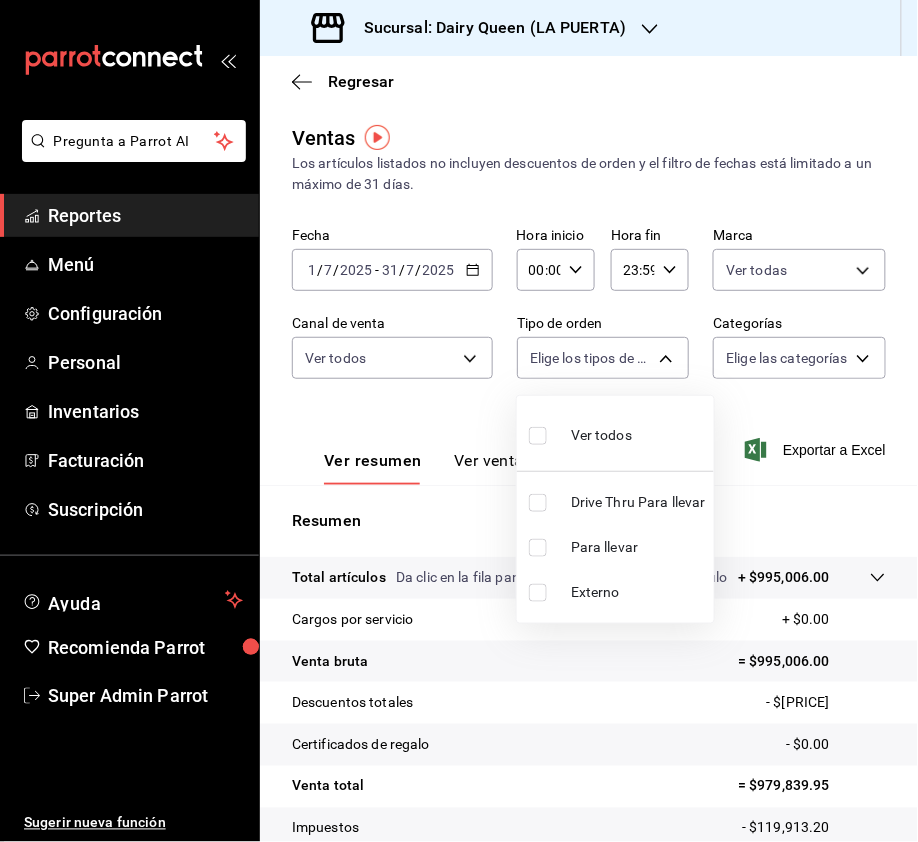 click at bounding box center (538, 503) 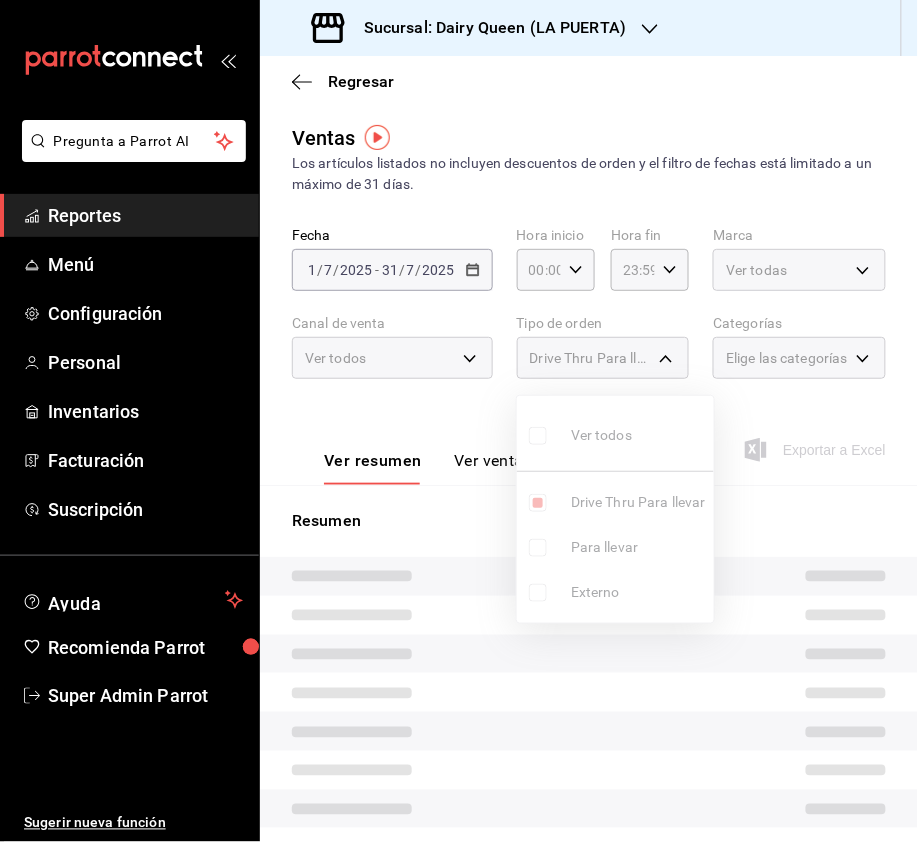 click at bounding box center (459, 421) 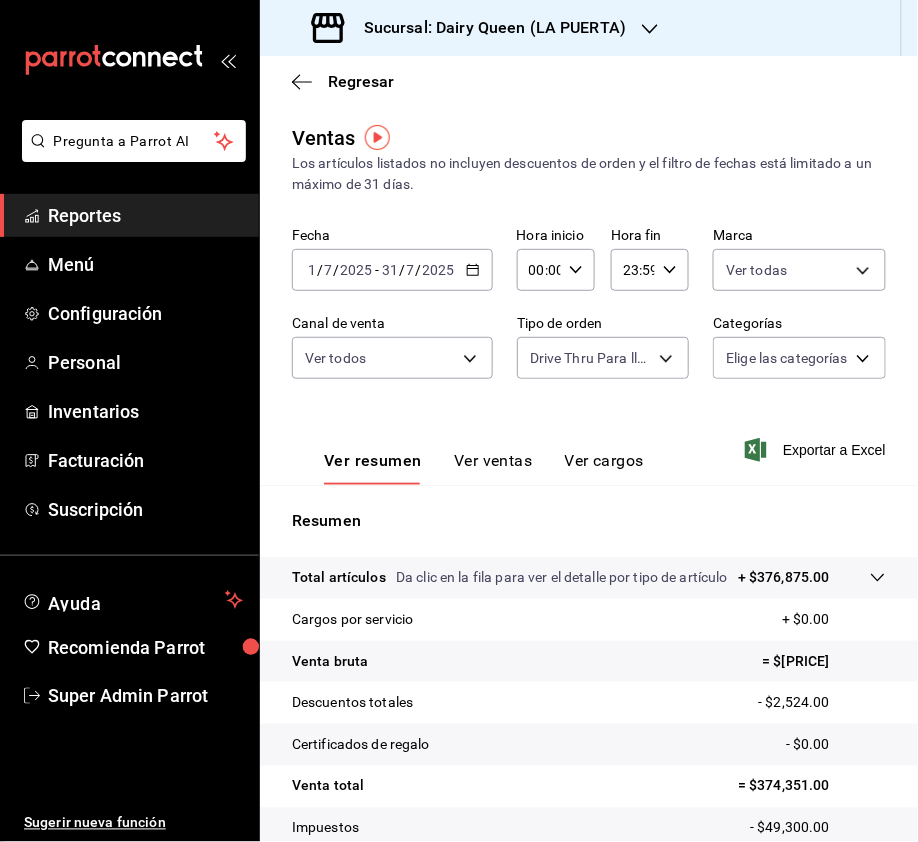 click on "Pregunta a Parrot AI Reportes   Menú   Configuración   Personal   Inventarios   Facturación   Suscripción   Ayuda Recomienda Parrot   Super Admin Parrot   Sugerir nueva función   Sucursal: Dairy Queen ([CITY]) Regresar Ventas Los artículos listados no incluyen descuentos de orden y el filtro de fechas está limitado a un máximo de 31 días. Fecha [DATE] [DATE] - [DATE] [DATE] Hora inicio 00:00 Hora inicio Hora fin 23:59 Hora fin Marca Ver todas 38905903-e02f-4eca-a265-bb872b531692 Canal de venta Ver todos PARROT,UBER_EATS,RAPPI,DIDI_FOOD,ONLINE Tipo de orden Drive Thru Para llevar [UUID] Categorías Elige las categorías Ver resumen Ver ventas Ver cargos Exportar a Excel Resumen Total artículos Da clic en la fila para ver el detalle por tipo de artículo + $376,875.00 Cargos por servicio + $0.00 Venta bruta = $376,875.00 Descuentos totales - $2,524.00 Certificados de regalo - $0.00 Venta total = $374,351.00 Impuestos - $49,300.00 Venta neta   Menú" at bounding box center (459, 421) 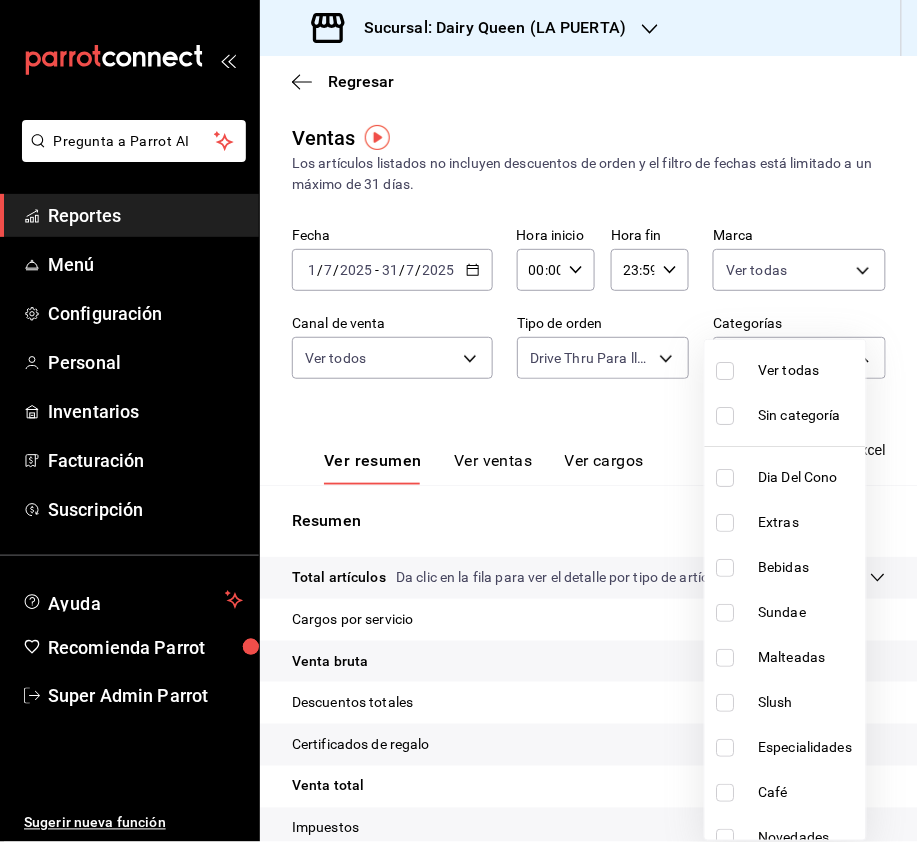 click at bounding box center (726, 371) 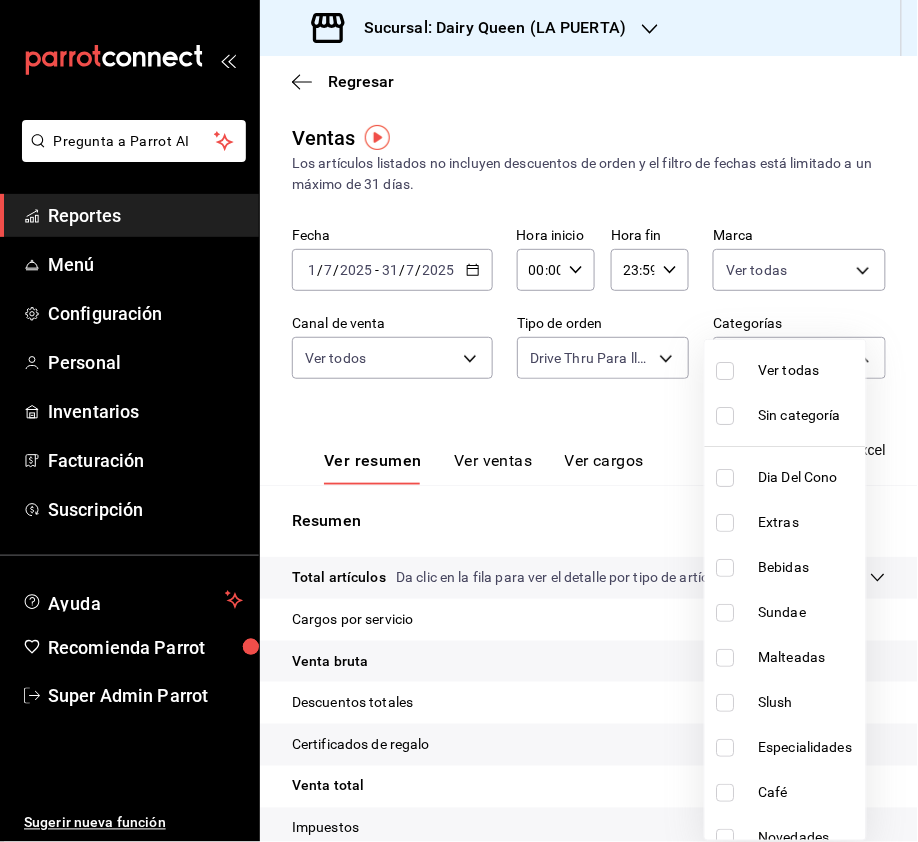 checkbox on "true" 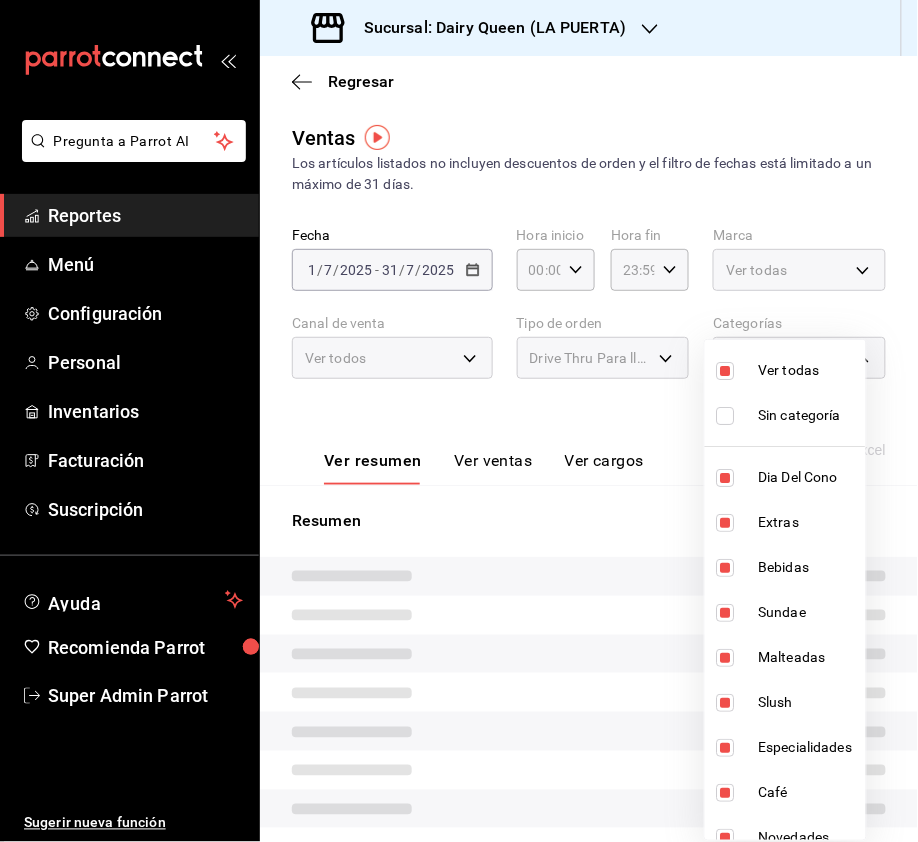 click at bounding box center (459, 421) 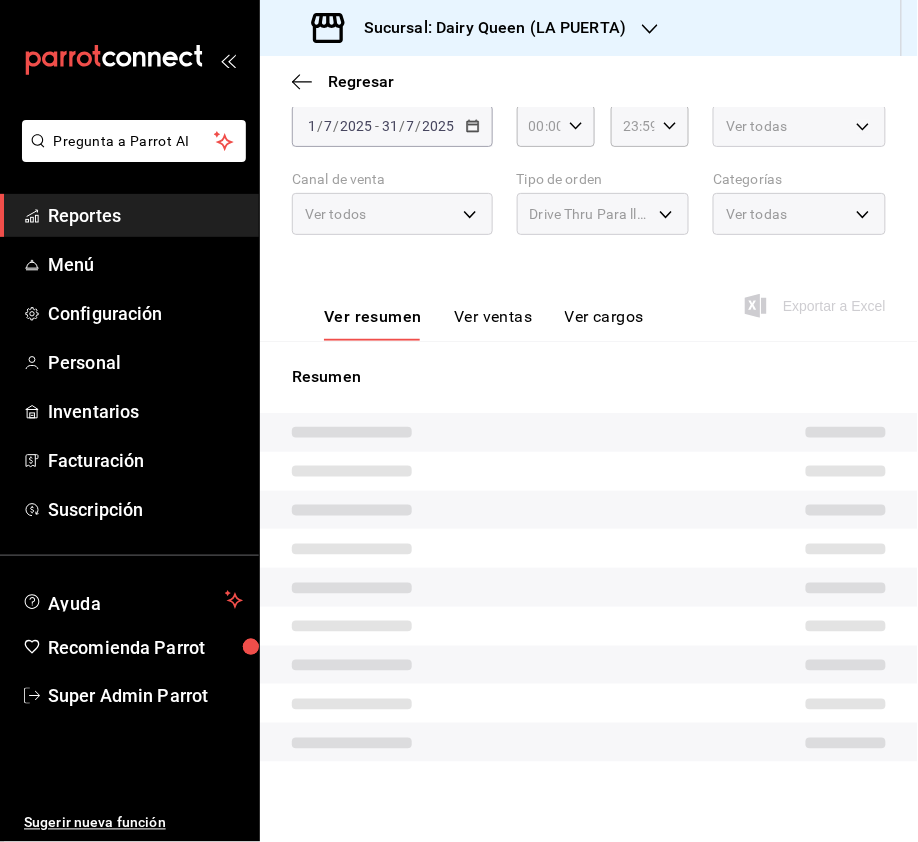 scroll, scrollTop: 150, scrollLeft: 0, axis: vertical 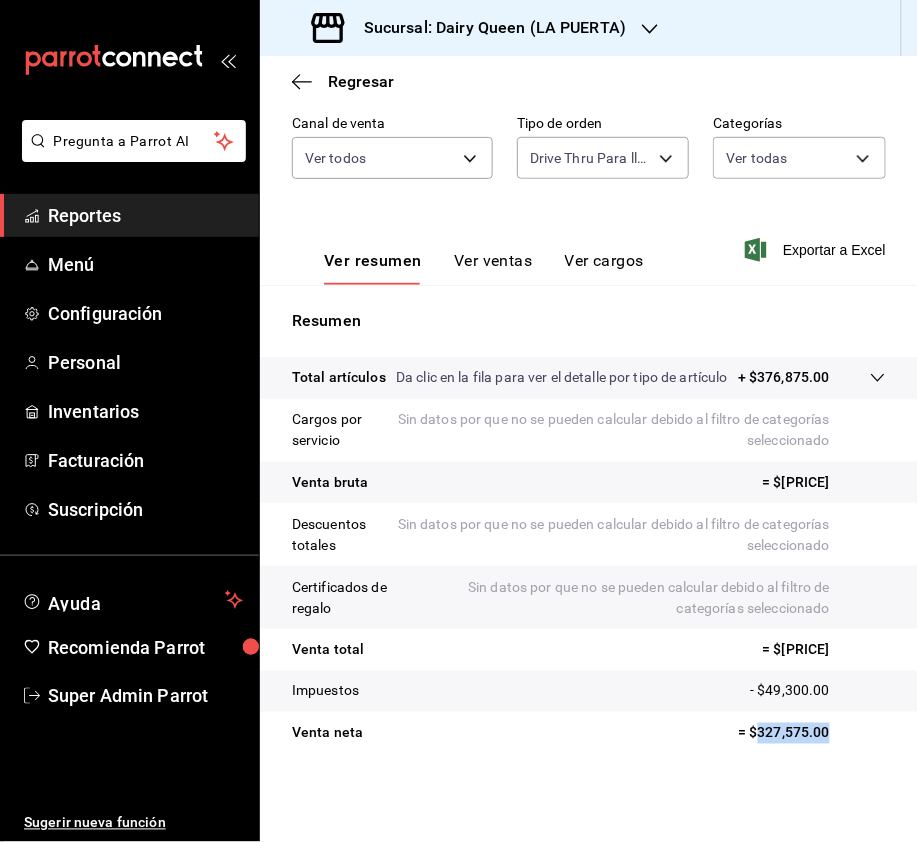 drag, startPoint x: 822, startPoint y: 749, endPoint x: 742, endPoint y: 748, distance: 80.00625 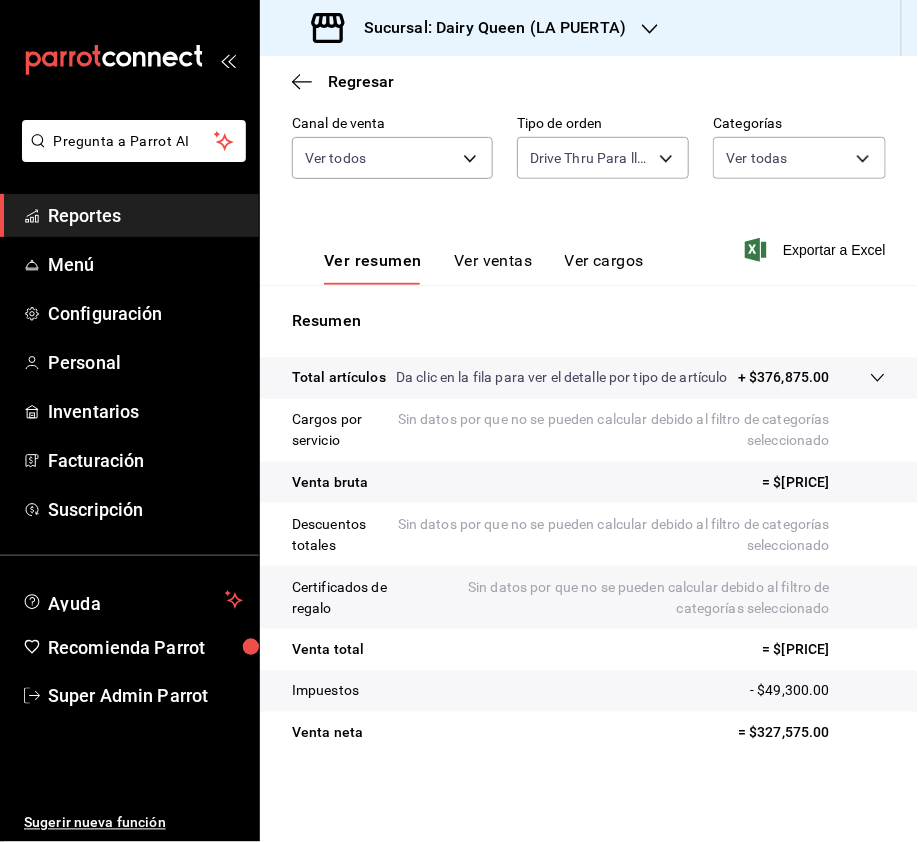 click on "Sucursal: Dairy Queen (LA PUERTA)" at bounding box center (487, 28) 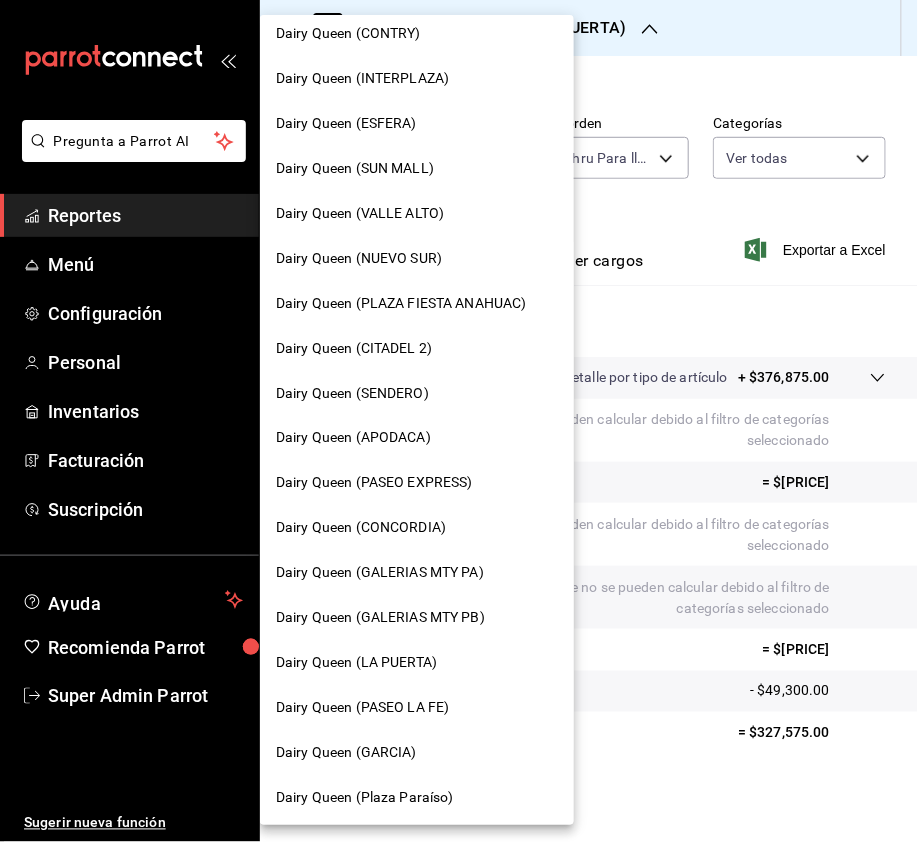 scroll, scrollTop: 0, scrollLeft: 0, axis: both 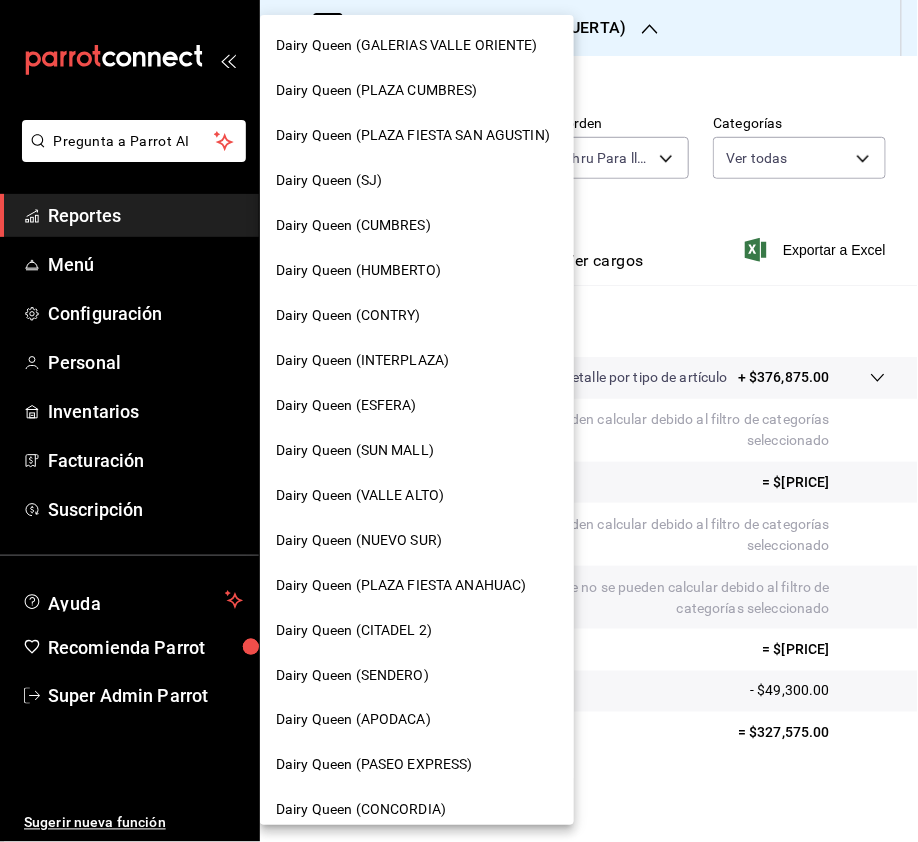 click on "Dairy Queen (VALLE ALTO)" at bounding box center [360, 495] 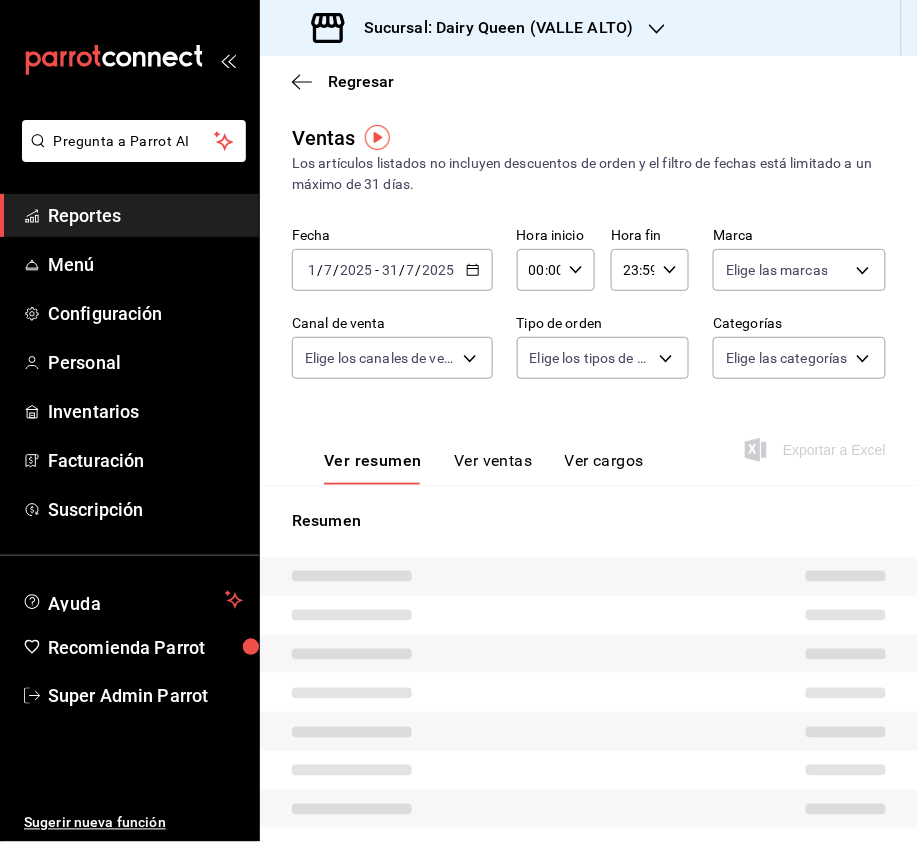 type on "PARROT,UBER_EATS,RAPPI,DIDI_FOOD,ONLINE" 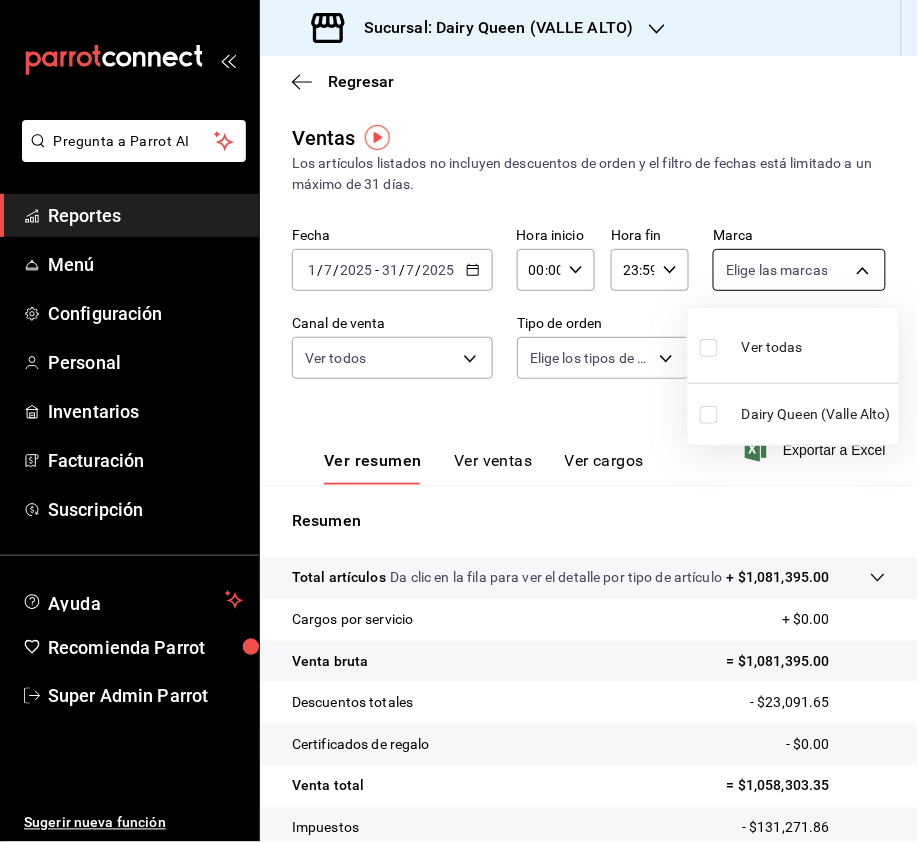click on "Pregunta a Parrot AI Reportes   Menú   Configuración   Personal   Inventarios   Facturación   Suscripción   Ayuda Recomienda Parrot   Super Admin Parrot   Sugerir nueva función   Sucursal: Dairy Queen ([CITY]) Regresar Ventas Los artículos listados no incluyen descuentos de orden y el filtro de fechas está limitado a un máximo de 31 días. Fecha [DATE] [DATE] - [DATE] [DATE] Hora inicio 00:00 Hora inicio Hora fin 23:59 Hora fin Marca Elige las marcas Canal de venta Ver todos PARROT,UBER_EATS,RAPPI,DIDI_FOOD,ONLINE Tipo de orden Elige los tipos de orden Categorías Elige las categorías Ver resumen Total artículos Da clic en la fila para ver el detalle por tipo de artículo + $1,081,395.00 Cargos por servicio + $0.00 Venta bruta = $1,081,395.00 Descuentos totales - $23,091.65 Certificados de regalo - $0.00 Venta total = $1,058,303.35 Impuestos - $131,271.86 Venta neta = $927,031.49 GANA 1 MES GRATIS EN TU SUSCRIPCIÓN AQUÍ" at bounding box center (459, 421) 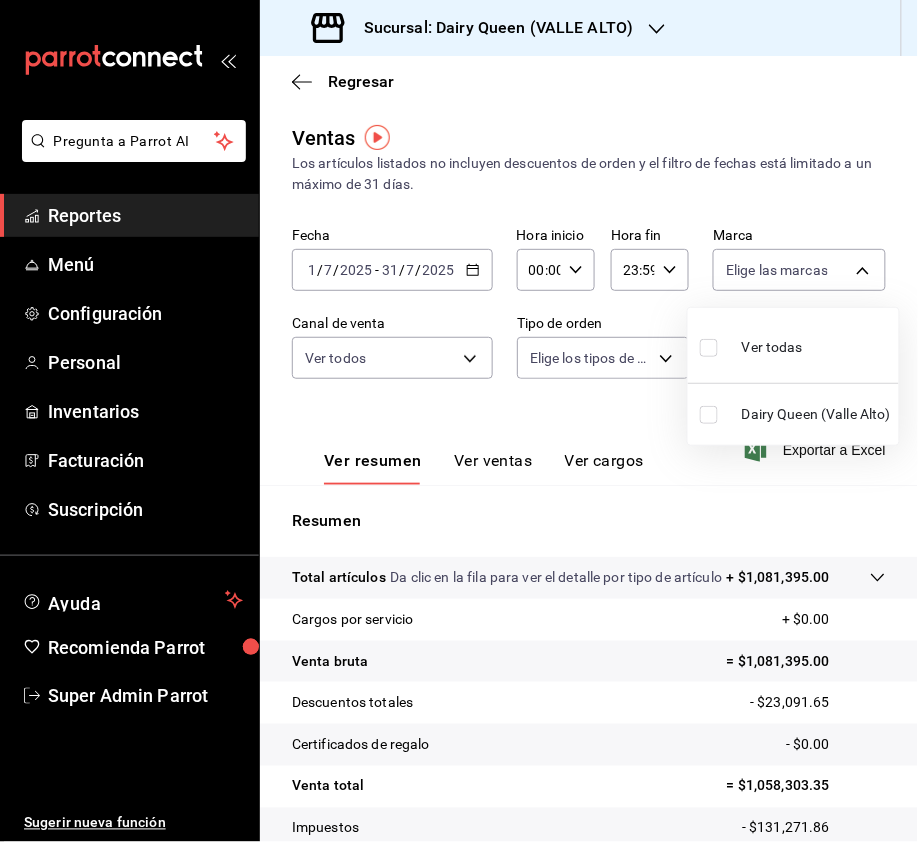 click at bounding box center [709, 348] 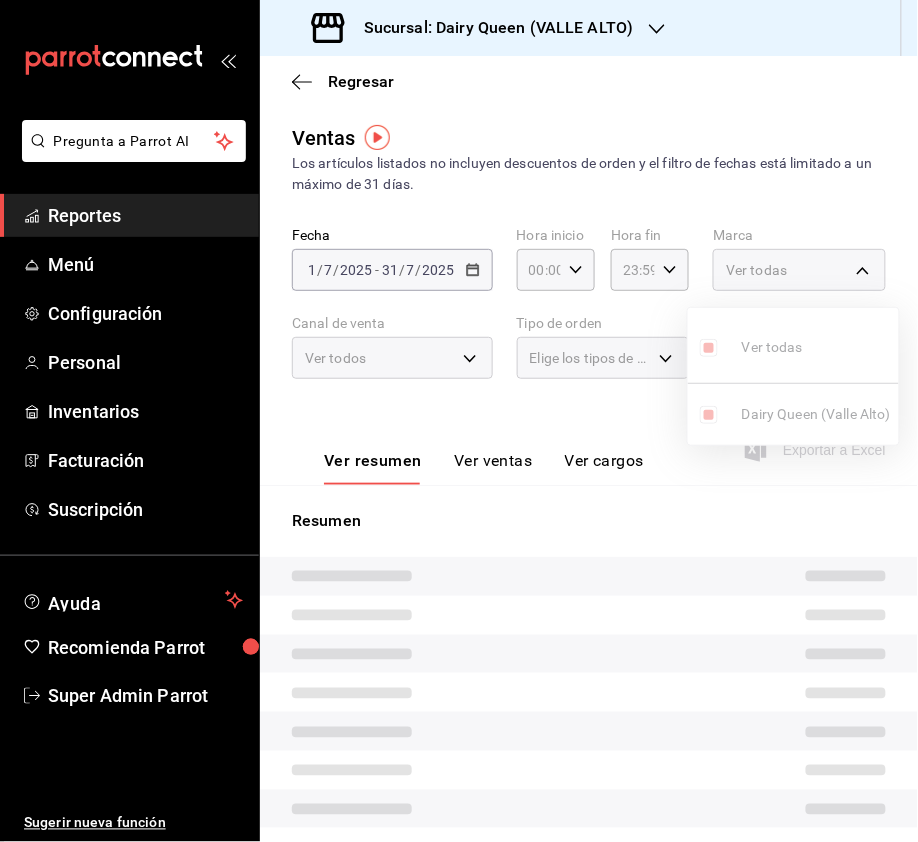 click at bounding box center [459, 421] 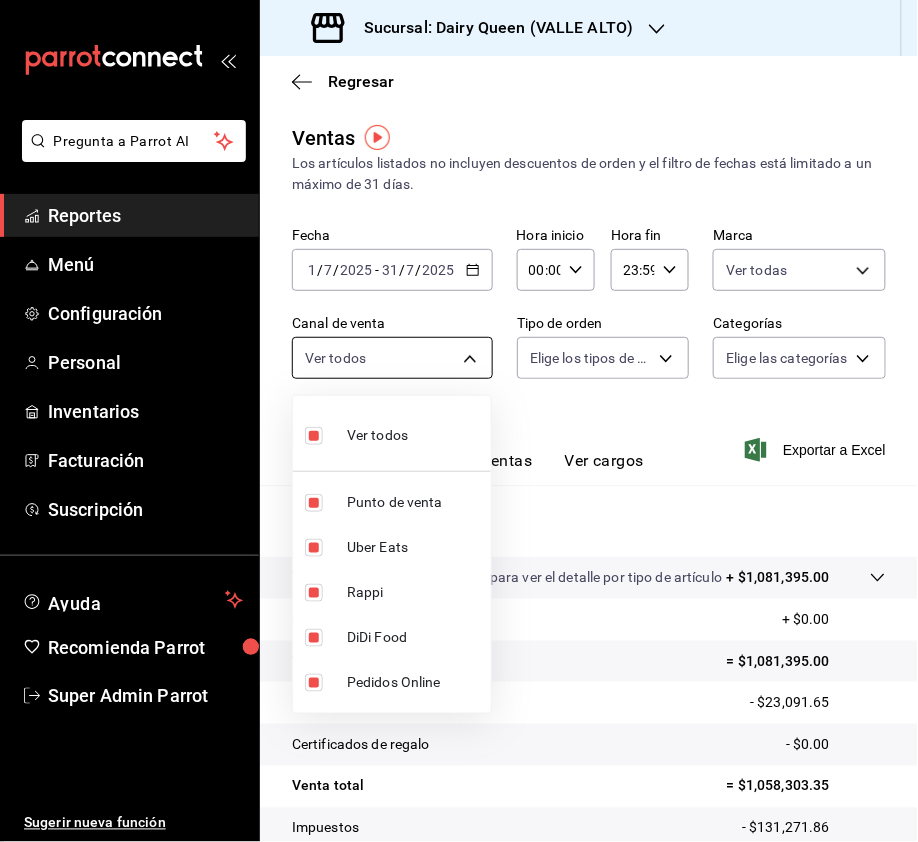 click on "Pregunta a Parrot AI Reportes   Menú   Configuración   Personal   Inventarios   Facturación   Suscripción   Ayuda Recomienda Parrot   Super Admin Parrot   Sugerir nueva función   Sucursal: Dairy Queen ([CITY]) Regresar Ventas Los artículos listados no incluyen descuentos de orden y el filtro de fechas está limitado a un máximo de 31 días. Fecha [DATE] [DATE] - [DATE] [DATE] Hora inicio 00:00 Hora inicio Hora fin 23:59 Hora fin Marca Ver todas [UUID] Canal de venta Ver todos PARROT,UBER_EATS,RAPPI,DIDI_FOOD,ONLINE Tipo de orden Elige los tipos de orden Categorías Elige las categorías Ver resumen Total artículos Da clic en la fila para ver el detalle por tipo de artículo + $1,081,395.00 Cargos por servicio + $0.00 Venta bruta = $1,081,395.00 Descuentos totales - $23,091.65 Certificados de regalo - $0.00 Venta total = $1,058,303.35 Impuestos - $131,271.86 Venta neta = $927,031.49 Ver video tutorial" at bounding box center (459, 421) 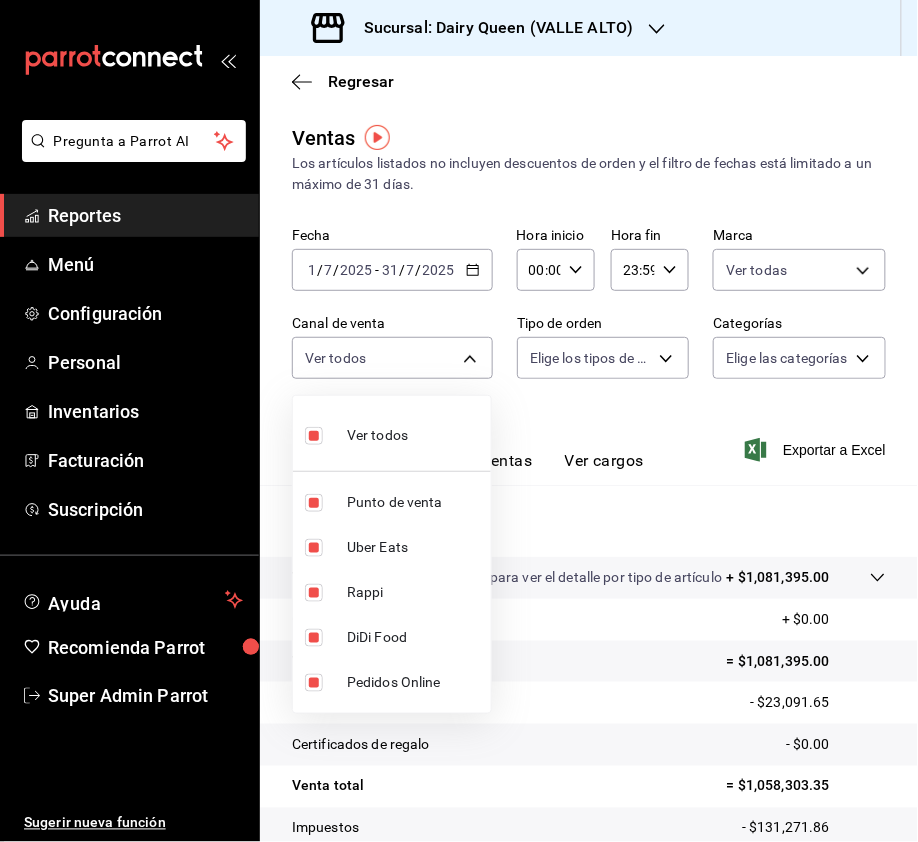 click at bounding box center (459, 421) 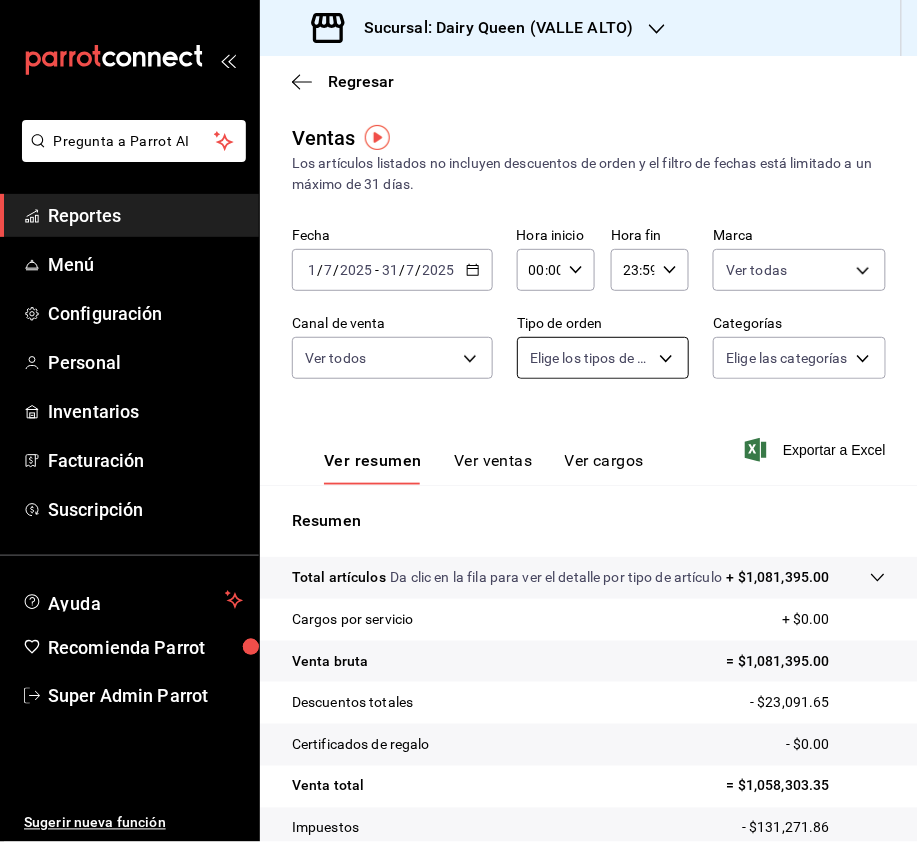 click on "Pregunta a Parrot AI Reportes   Menú   Configuración   Personal   Inventarios   Facturación   Suscripción   Ayuda Recomienda Parrot   Super Admin Parrot   Sugerir nueva función   Sucursal: Dairy Queen ([CITY]) Regresar Ventas Los artículos listados no incluyen descuentos de orden y el filtro de fechas está limitado a un máximo de 31 días. Fecha [DATE] [DATE] - [DATE] [DATE] Hora inicio 00:00 Hora inicio Hora fin 23:59 Hora fin Marca Ver todas [UUID] Canal de venta Ver todos PARROT,UBER_EATS,RAPPI,DIDI_FOOD,ONLINE Tipo de orden Elige los tipos de orden Categorías Elige las categorías Ver resumen Total artículos Da clic en la fila para ver el detalle por tipo de artículo + $1,081,395.00 Cargos por servicio + $0.00 Venta bruta = $1,081,395.00 Descuentos totales - $23,091.65 Certificados de regalo - $0.00 Venta total = $1,058,303.35 Impuestos - $131,271.86 Venta neta = $927,031.49 Ver video tutorial" at bounding box center [459, 421] 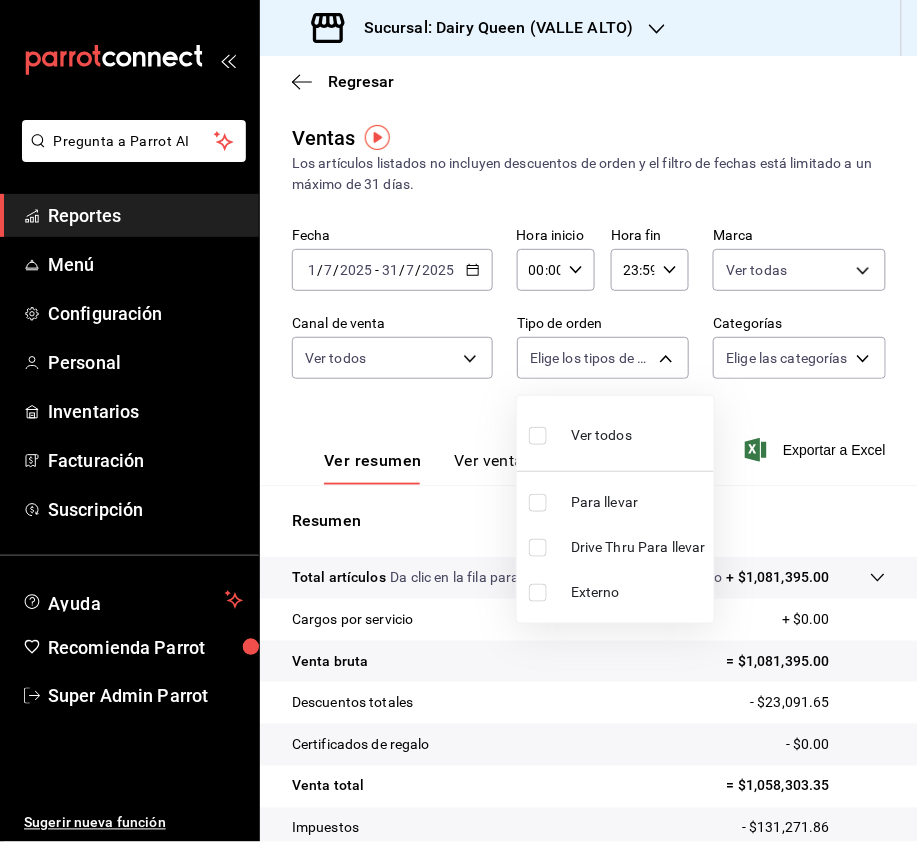 click at bounding box center (542, 548) 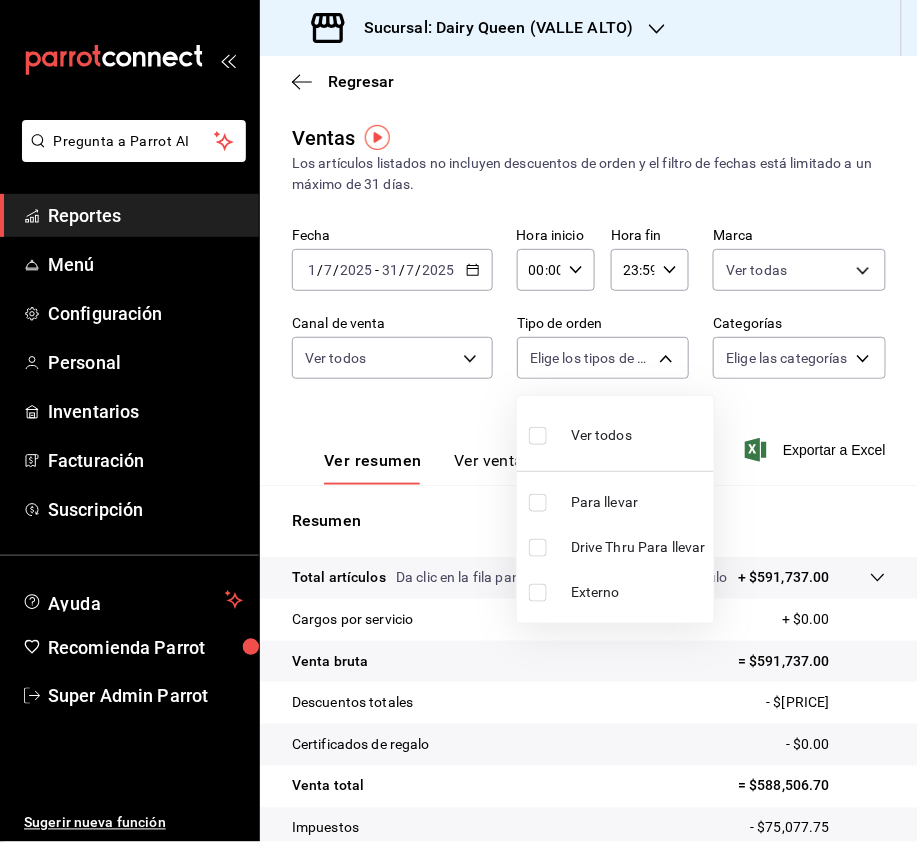 click at bounding box center (538, 548) 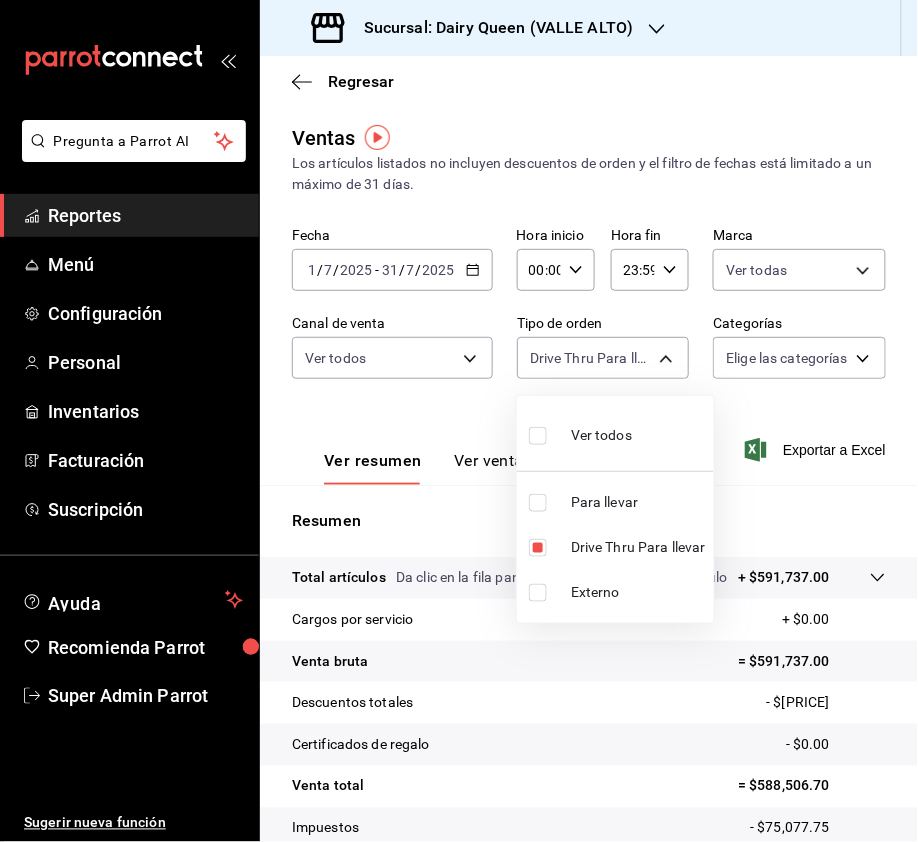 click at bounding box center [459, 421] 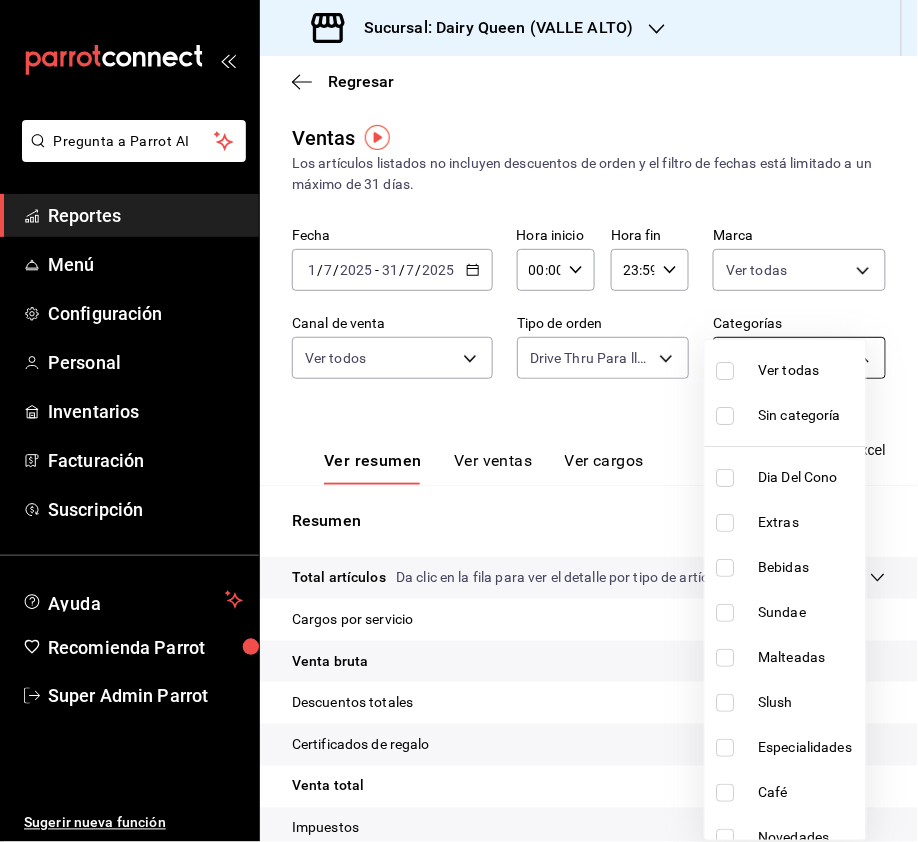 click on "Pregunta a Parrot AI Reportes   Menú   Configuración   Personal   Inventarios   Facturación   Suscripción   Ayuda Recomienda Parrot   Super Admin Parrot   Sugerir nueva función   Sucursal: Dairy Queen ([CITY]) Regresar Ventas Los artículos listados no incluyen descuentos de orden y el filtro de fechas está limitado a un máximo de 31 días. Fecha [DATE] [DATE] - [DATE] [DATE] Hora inicio 00:00 Hora inicio Hora fin 23:59 Hora fin Marca Ver todas [UUID] Canal de venta Ver todos PARROT,UBER_EATS,RAPPI,DIDI_FOOD,ONLINE Tipo de orden Drive Thru Para llevar [UUID] Categorías Elige las categorías Ver resumen Total artículos Da clic en la fila para ver el detalle por tipo de artículo + $591,737.00 Cargos por servicio + $0.00 Venta bruta = $591,737.00 Descuentos totales - $3,230.30 Certificados de regalo - $0.00 Venta total = $588,506.70 Impuestos - $75,077.75 Venta neta" at bounding box center [459, 421] 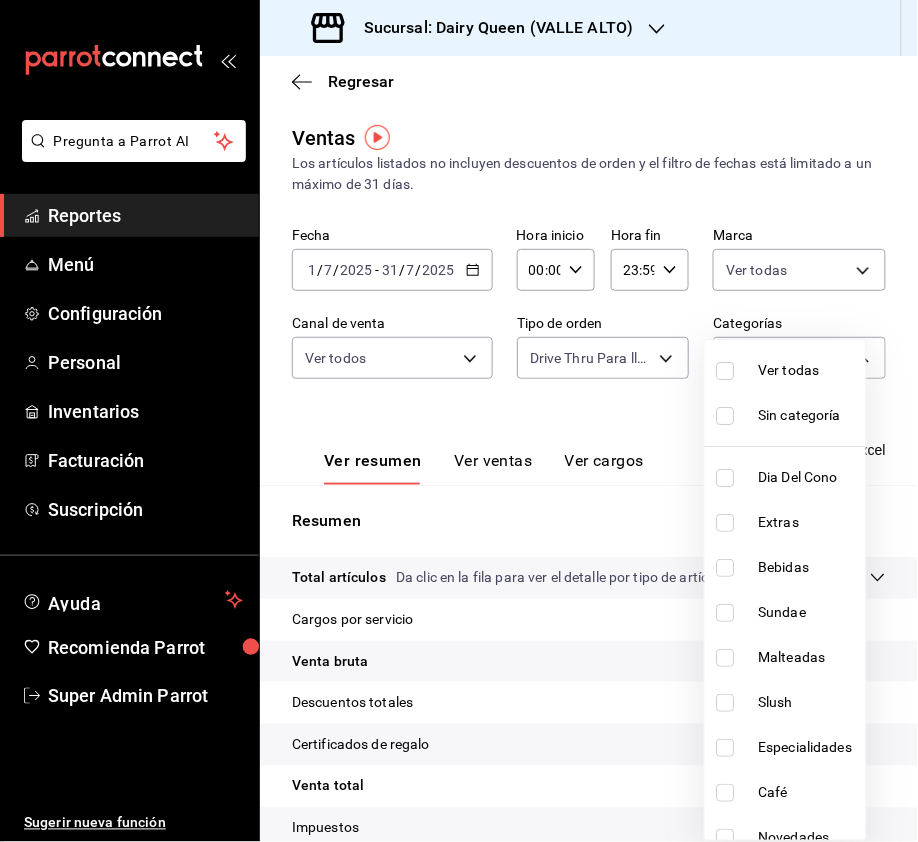 click at bounding box center [726, 371] 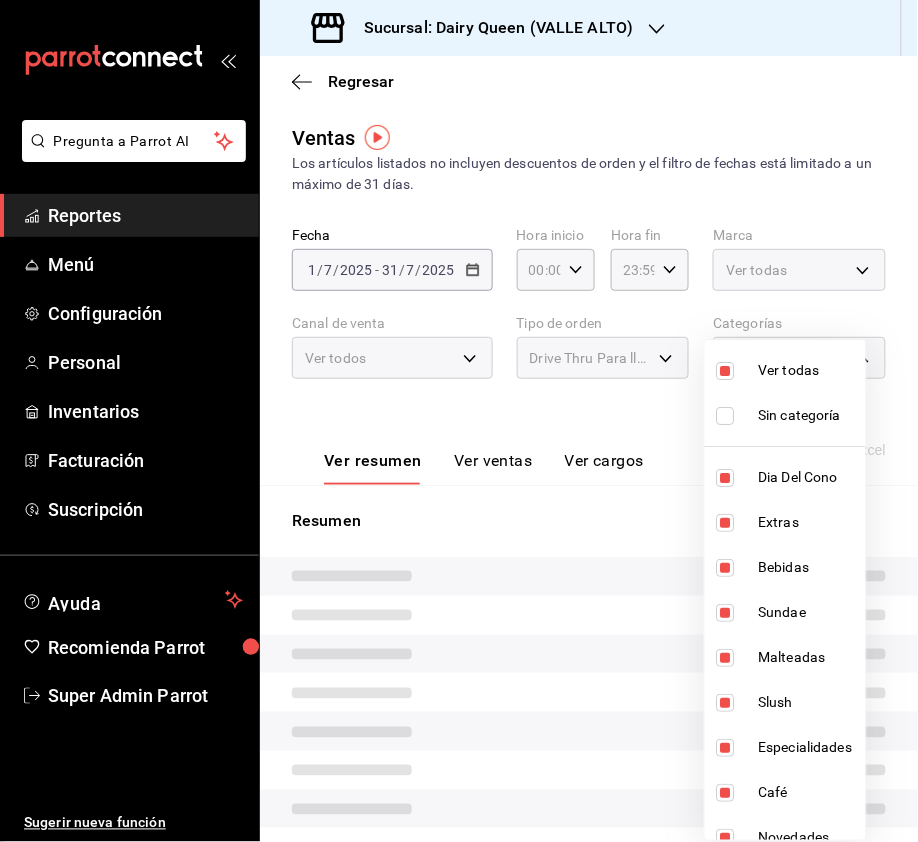 click at bounding box center [459, 421] 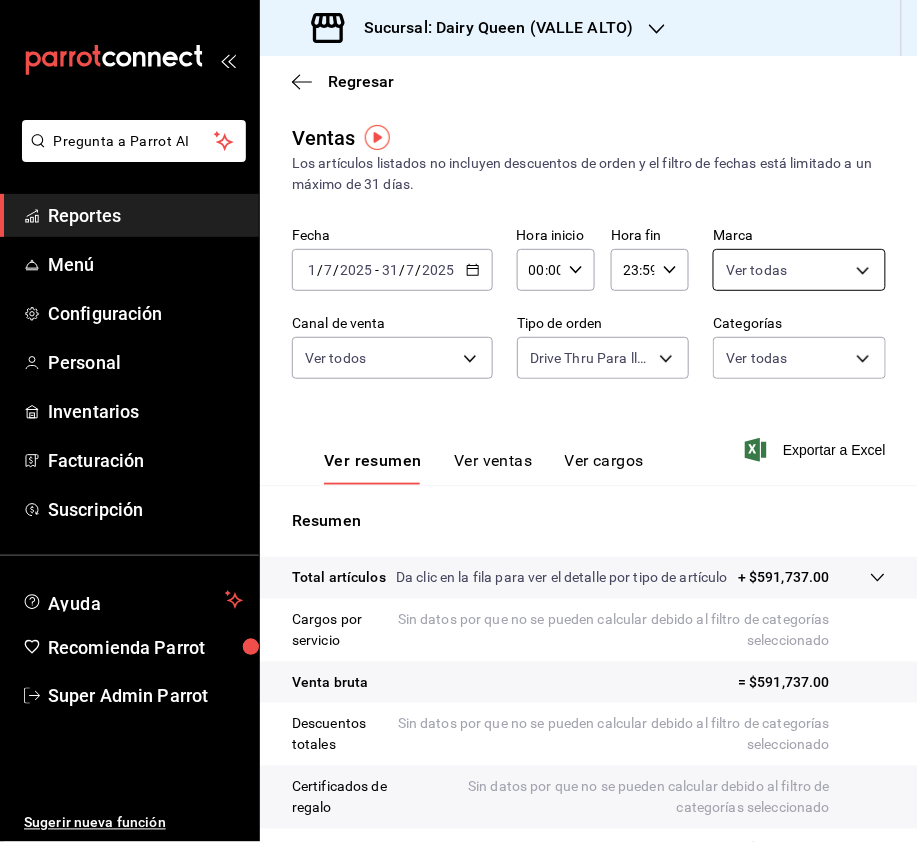 click on "Pregunta a Parrot AI Reportes   Menú   Configuración   Personal   Inventarios   Facturación   Suscripción   Ayuda Recomienda Parrot   Super Admin Parrot   Sugerir nueva función   Sucursal: Dairy Queen ([CITY]) Regresar Ventas Los artículos listados no incluyen descuentos de orden y el filtro de fechas está limitado a un máximo de 31 días. Fecha [DATE] [DATE] - [DATE] Hora inicio [TIME] Hora inicio Hora fin [TIME] Hora fin Marca Ver todas [UUID] Canal de venta Ver todos PARROT,UBER_EATS,RAPPI,DIDI_FOOD,ONLINE Tipo de orden Drive Thru Para llevar [UUID] Categorías Ver todas Ver resumen Ver ventas Ver cargos Exportar a Excel Resumen Total artículos Da clic en la fila para ver el detalle por tipo de artículo + $[PRICE] Cargos por servicio  Sin datos por que no se pueden calcular debido al filtro de categorías seleccionado Venta bruta = $[PRICE] Descuentos totales Certificados de regalo Venta total Reportes" at bounding box center (459, 421) 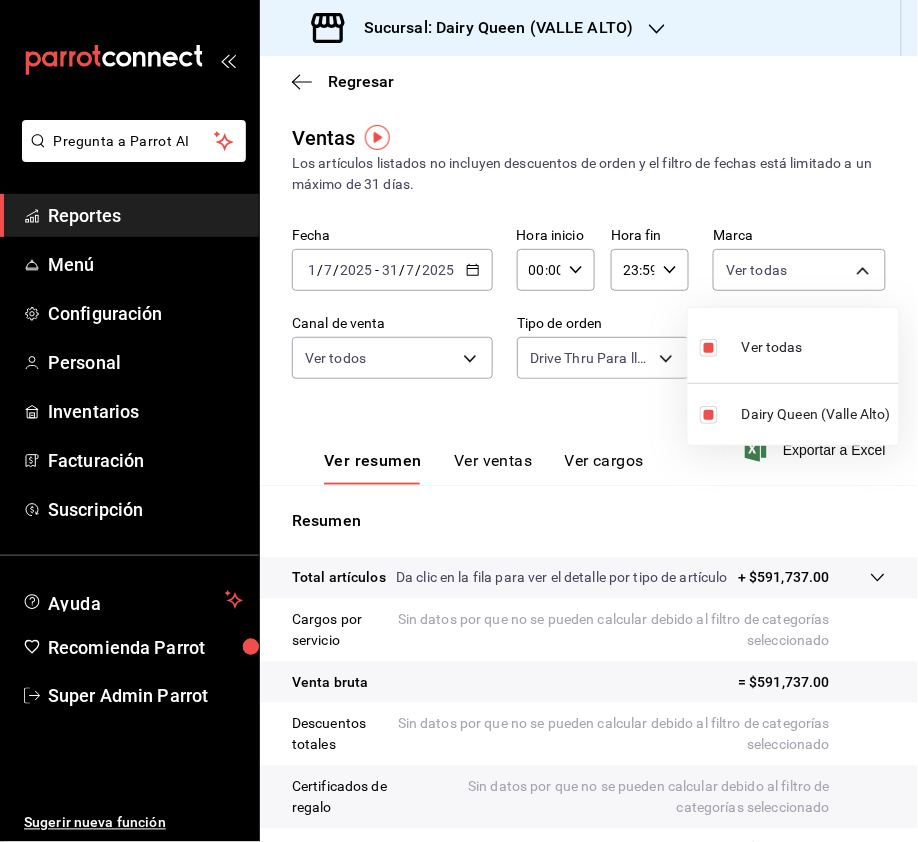 click at bounding box center [459, 421] 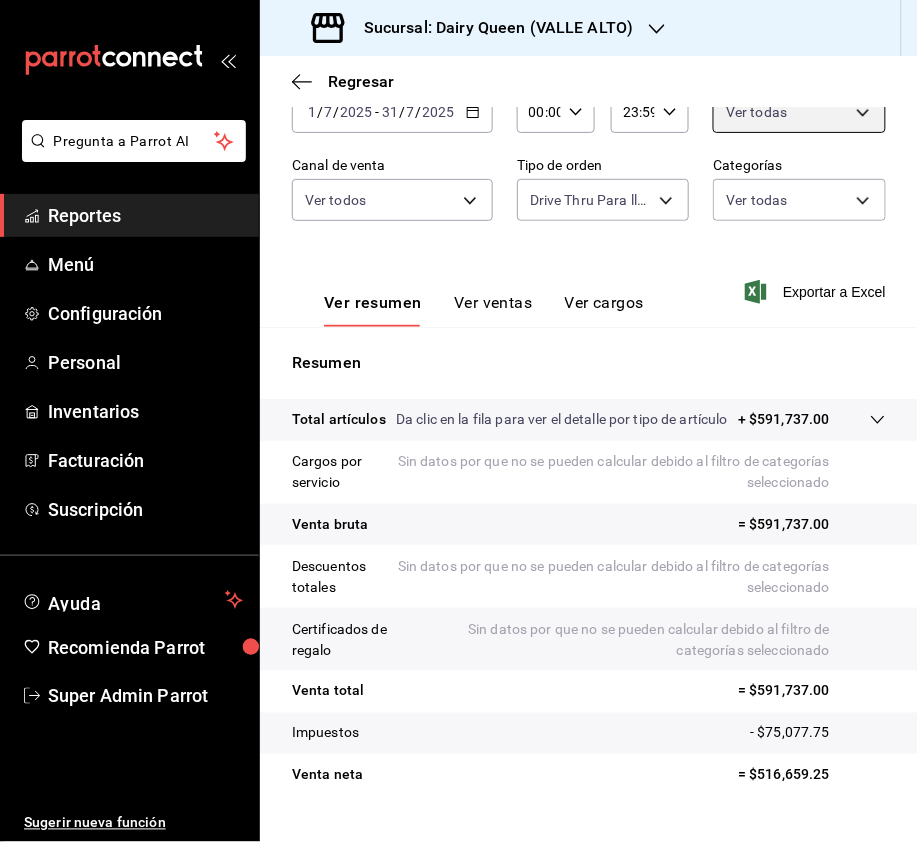 scroll, scrollTop: 220, scrollLeft: 0, axis: vertical 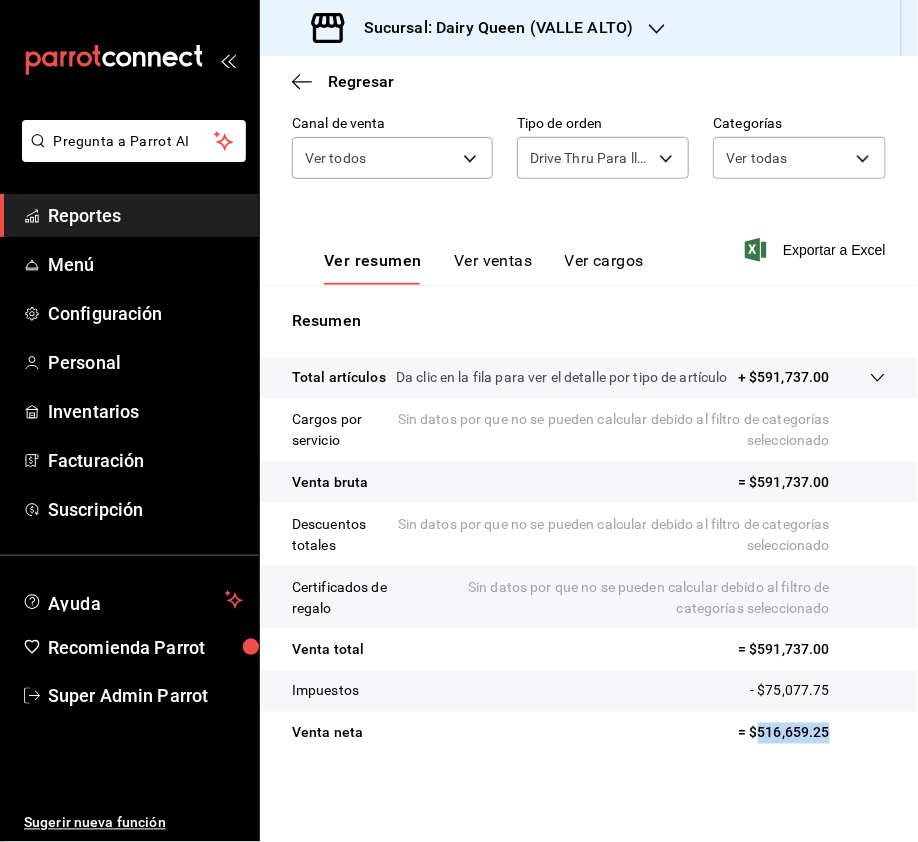 drag, startPoint x: 828, startPoint y: 738, endPoint x: 734, endPoint y: 741, distance: 94.04786 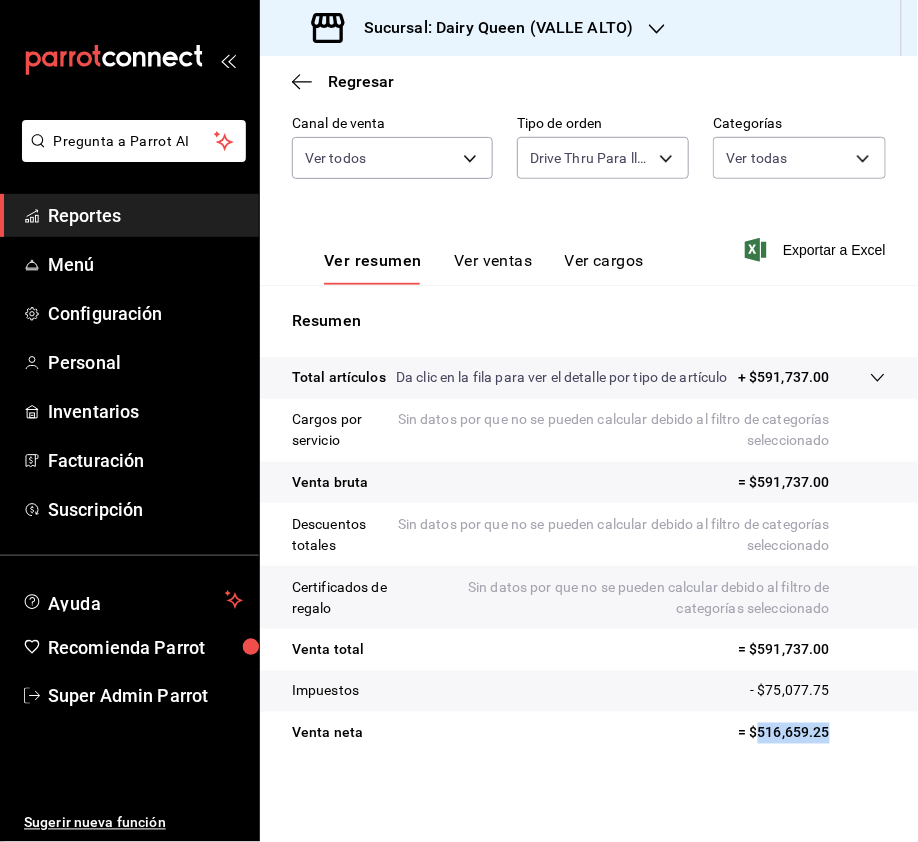 click 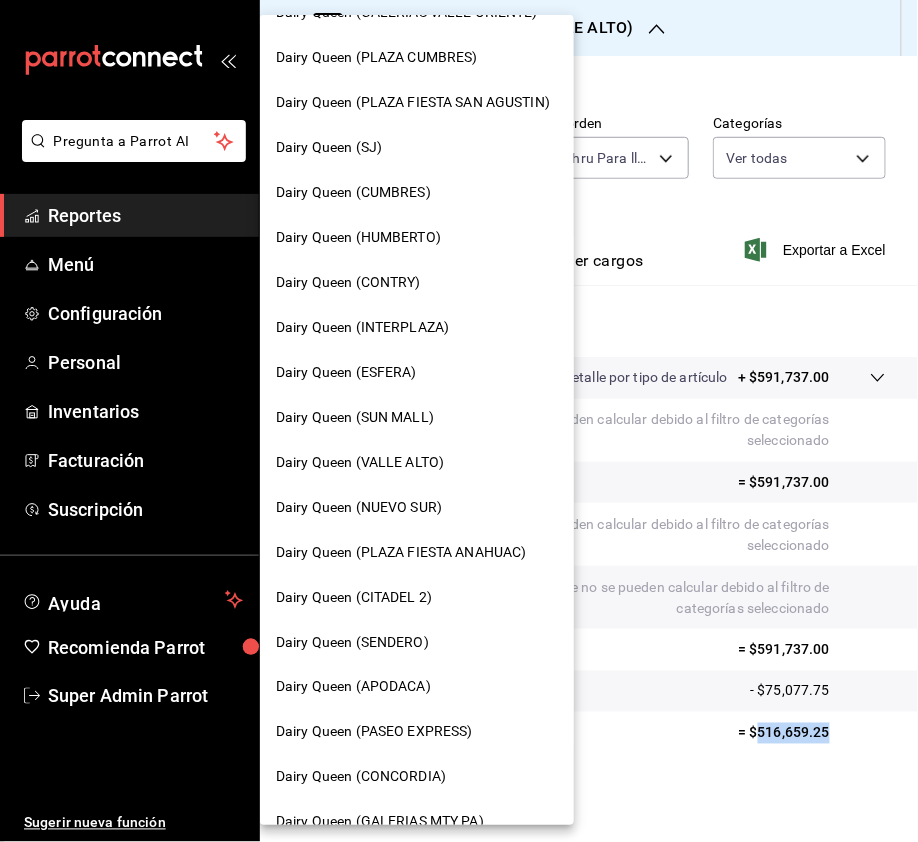 scroll, scrollTop: 24, scrollLeft: 0, axis: vertical 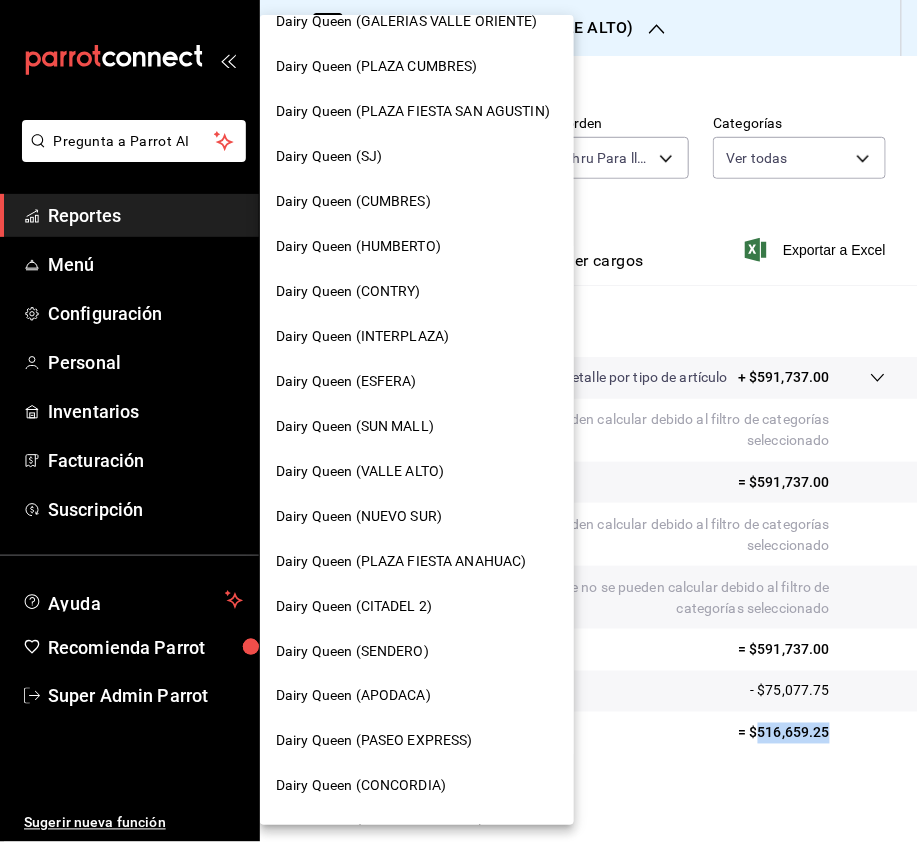 click on "Dairy Queen (CONCORDIA)" at bounding box center [361, 786] 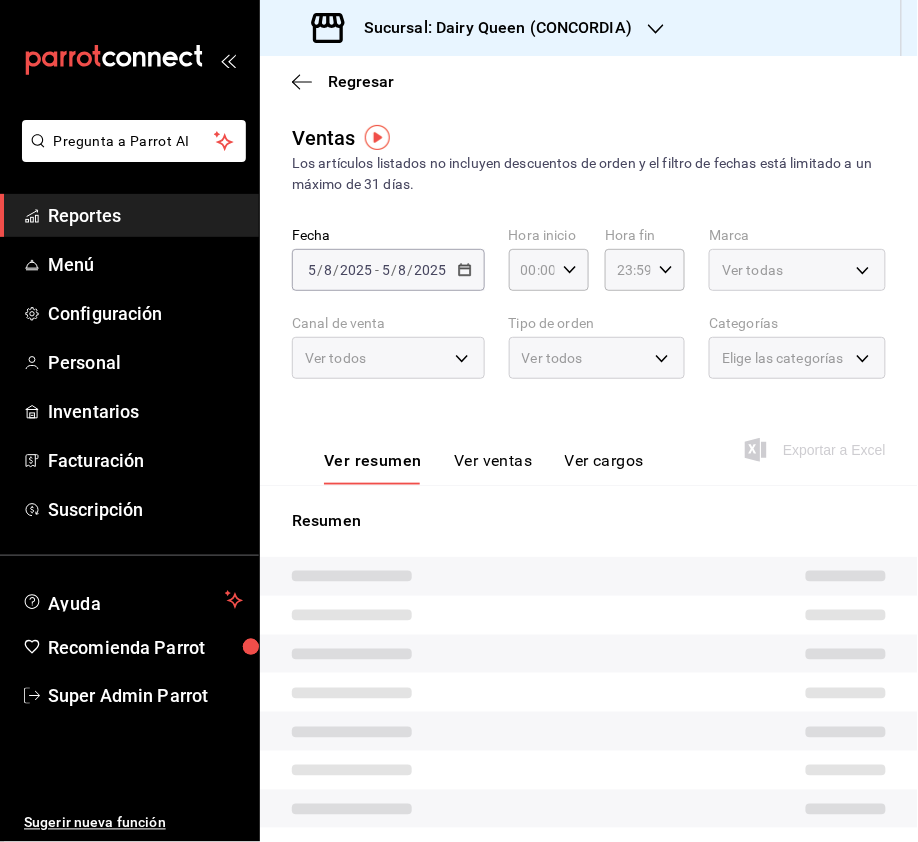 click on "Pregunta a Parrot AI Reportes   Menú   Configuración   Personal   Inventarios   Facturación   Suscripción   Ayuda Recomienda Parrot   Super Admin Parrot   Sugerir nueva función   Sucursal: Dairy Queen ([CITY]) Regresar Ventas Los artículos listados no incluyen descuentos de orden y el filtro de fechas está limitado a un máximo de 31 días. Fecha [DATE] [DATE] - [DATE] [DATE] Hora inicio 00:00 Hora inicio Hora fin 23:59 Hora fin Marca Ver todas [UUID] Canal de venta Ver todos PARROT,UBER_EATS,RAPPI,DIDI_FOOD,ONLINE Tipo de orden Elige los tipos de orden Categorías Elige las categorías Ver resumen GANA 1 MES GRATIS EN TU SUSCRIPCIÓN AQUÍ ¿Recuerdas cómo empezó tu restaurante?
Hoy puedes ayudar a un colega a tener el mismo cambio que tú viviste.
Recomienda Parrot directamente desde tu Portal Administrador.
Es fácil y rápido.
🎁 Por cada restaurante que se una, ganas 1 mes gratis. Ver video tutorial Ir a video Pregunta a Parrot AI Reportes   Menú   Configuración   Personal" at bounding box center [459, 421] 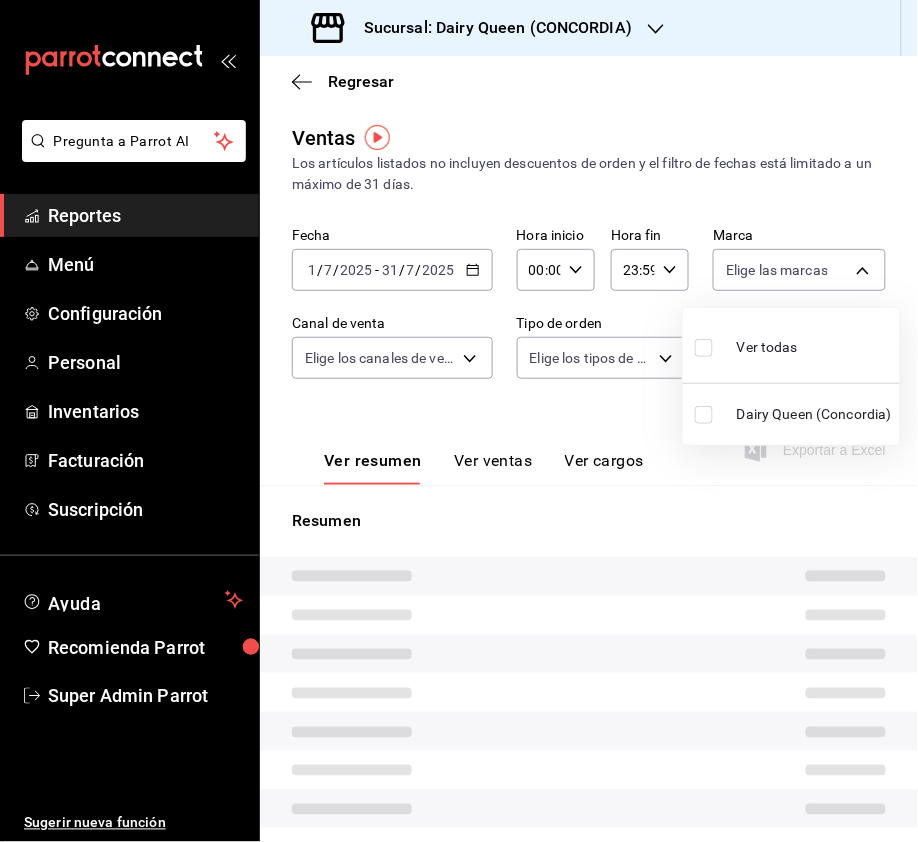 type on "PARROT,UBER_EATS,RAPPI,DIDI_FOOD,ONLINE" 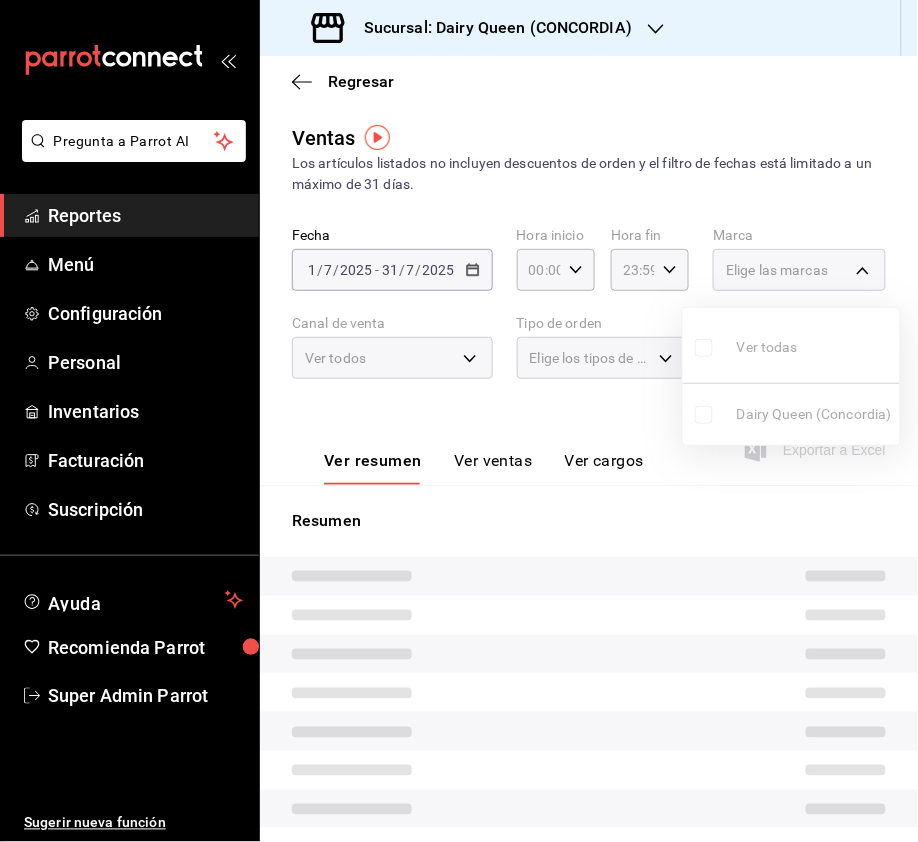 click on "Ver todas Dairy Queen ([CITY])" at bounding box center [791, 376] 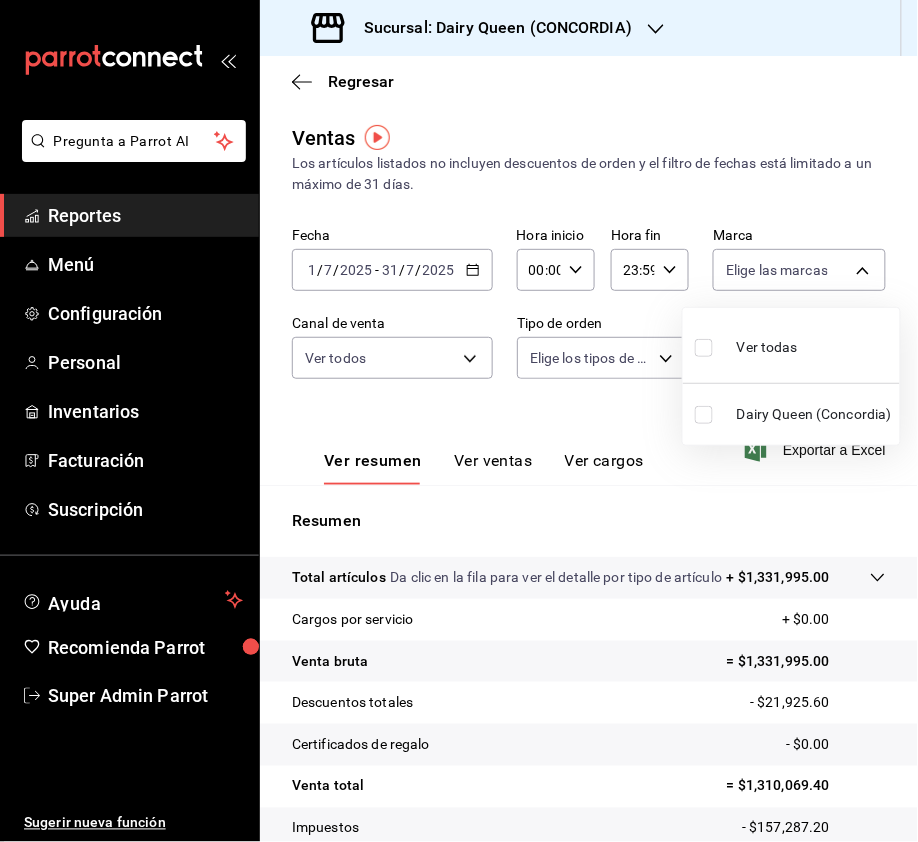 click at bounding box center [704, 348] 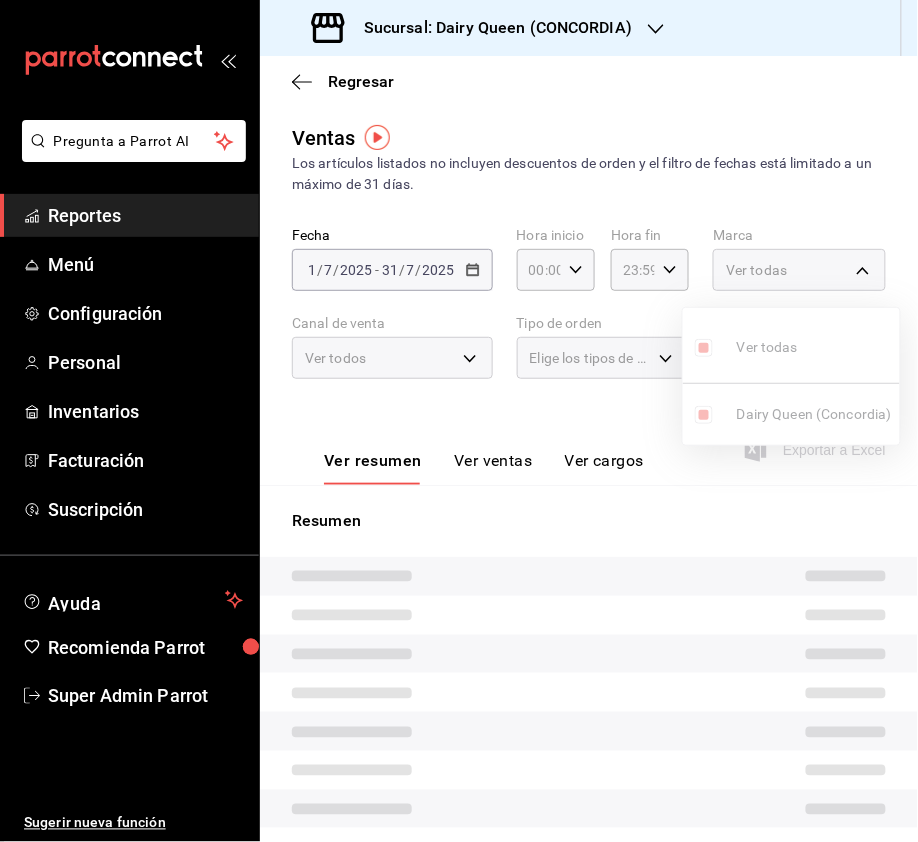 click at bounding box center [459, 421] 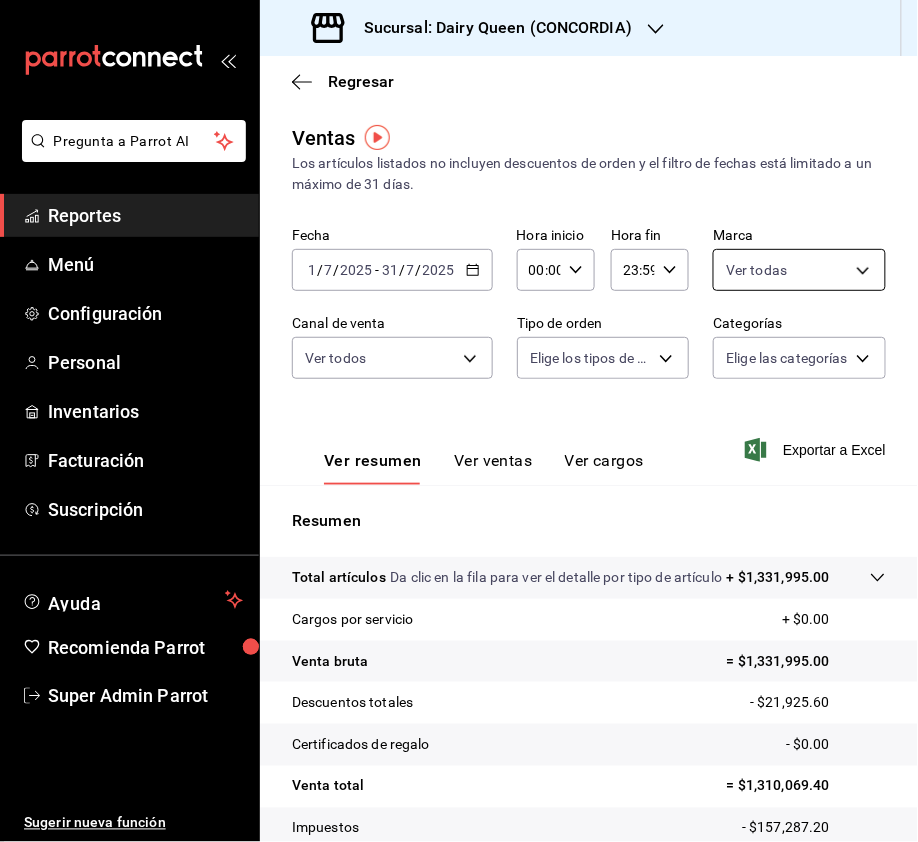click on "Pregunta a Parrot AI Reportes   Menú   Configuración   Personal   Inventarios   Facturación   Suscripción   Ayuda Recomienda Parrot   Super Admin Parrot   Sugerir nueva función   Sucursal: Dairy Queen ([CITY]) Regresar Ventas Los artículos listados no incluyen descuentos de orden y el filtro de fechas está limitado a un máximo de 31 días. Fecha [DATE] [DATE] - [DATE] [DATE] Hora inicio 00:00 Hora inicio Hora fin 23:59 Hora fin Marca Ver todas [UUID] Canal de venta Ver todos PARROT,UBER_EATS,RAPPI,DIDI_FOOD,ONLINE Tipo de orden Elige los tipos de orden Categorías Elige las categorías Ver resumen Ver ventas Ver cargos Exportar a Excel Resumen Total artículos Da clic en la fila para ver el detalle por tipo de artículo + $1,331,995.00 Cargos por servicio + $0.00 Venta bruta = $1,331,995.00 Descuentos totales - $21,925.60 Certificados de regalo - $0.00 Venta total = $1,310,069.40 Impuestos - $157,287.20 Venta neta = $1,152,782.20 Ver video tutorial" at bounding box center [459, 421] 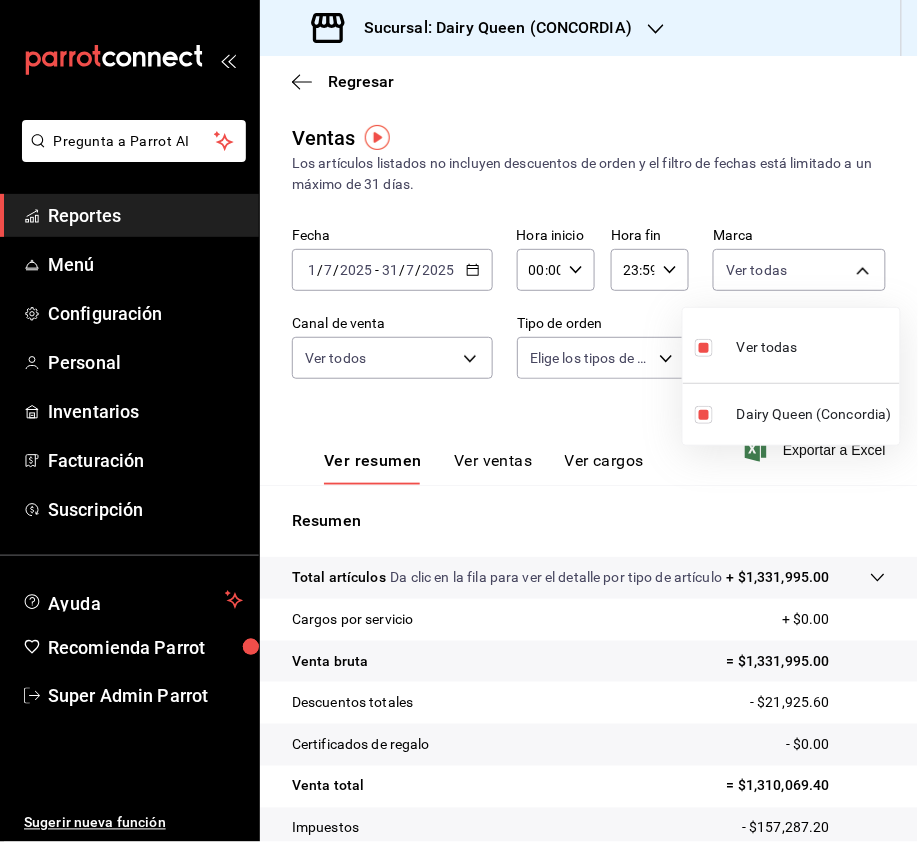 click at bounding box center (459, 421) 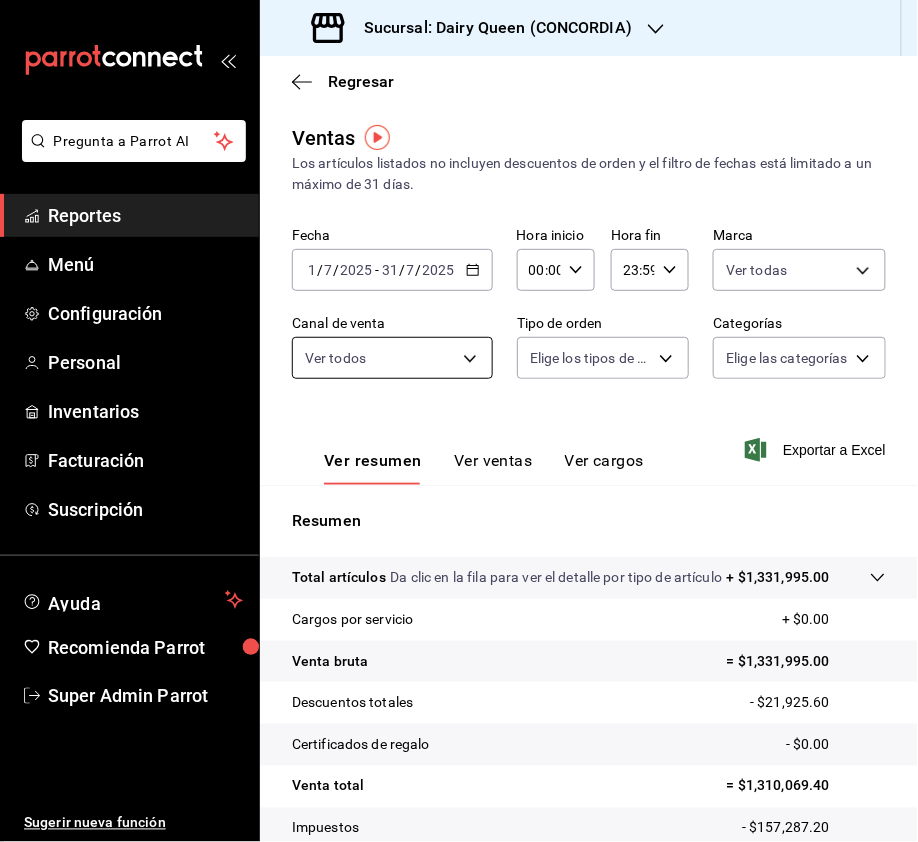 click on "Pregunta a Parrot AI Reportes   Menú   Configuración   Personal   Inventarios   Facturación   Suscripción   Ayuda Recomienda Parrot   Super Admin Parrot   Sugerir nueva función   Sucursal: Dairy Queen ([CITY]) Regresar Ventas Los artículos listados no incluyen descuentos de orden y el filtro de fechas está limitado a un máximo de 31 días. Fecha [DATE] [DATE] - [DATE] [DATE] Hora inicio 00:00 Hora inicio Hora fin 23:59 Hora fin Marca Ver todas [UUID] Canal de venta Ver todos PARROT,UBER_EATS,RAPPI,DIDI_FOOD,ONLINE Tipo de orden Elige los tipos de orden Categorías Elige las categorías Ver resumen Ver ventas Ver cargos Exportar a Excel Resumen Total artículos Da clic en la fila para ver el detalle por tipo de artículo + $1,331,995.00 Cargos por servicio + $0.00 Venta bruta = $1,331,995.00 Descuentos totales - $21,925.60 Certificados de regalo - $0.00 Venta total = $1,310,069.40 Impuestos - $157,287.20 Venta neta = $1,152,782.20 Ver video tutorial" at bounding box center [459, 421] 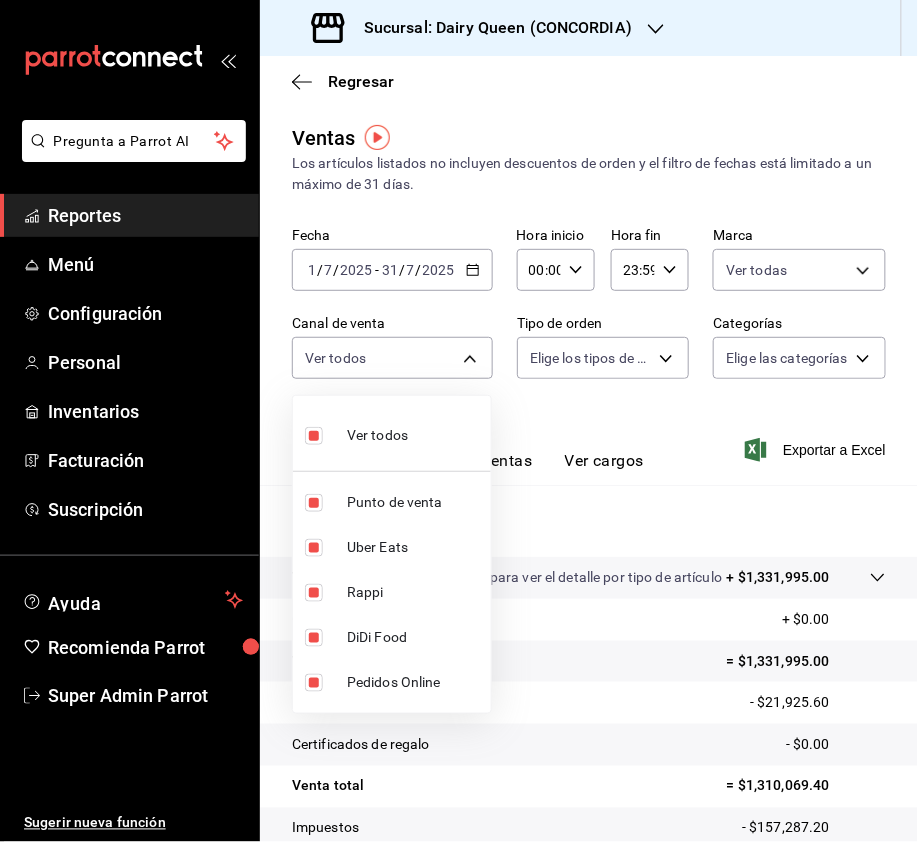 drag, startPoint x: 742, startPoint y: 338, endPoint x: 689, endPoint y: 358, distance: 56.648037 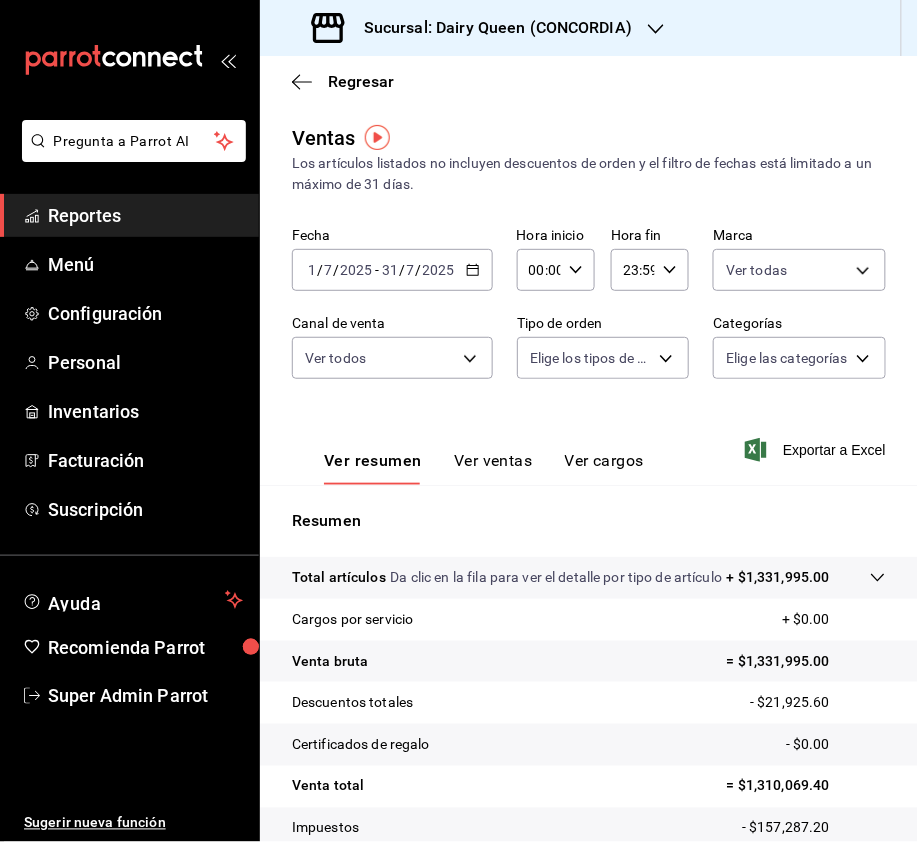 click on "Pregunta a Parrot AI Reportes   Menú   Configuración   Personal   Inventarios   Facturación   Suscripción   Ayuda Recomienda Parrot   Super Admin Parrot   Sugerir nueva función   Sucursal: Dairy Queen ([CITY]) Regresar Ventas Los artículos listados no incluyen descuentos de orden y el filtro de fechas está limitado a un máximo de 31 días. Fecha [DATE] [DATE] - [DATE] [DATE] Hora inicio 00:00 Hora inicio Hora fin 23:59 Hora fin Marca Ver todas [UUID] Canal de venta Ver todos PARROT,UBER_EATS,RAPPI,DIDI_FOOD,ONLINE Tipo de orden Elige los tipos de orden Categorías Elige las categorías Ver resumen Ver ventas Ver cargos Exportar a Excel Resumen Total artículos Da clic en la fila para ver el detalle por tipo de artículo + $1,331,995.00 Cargos por servicio + $0.00 Venta bruta = $1,331,995.00 Descuentos totales - $21,925.60 Certificados de regalo - $0.00 Venta total = $1,310,069.40 Impuestos - $157,287.20 Venta neta = $1,152,782.20 Ver video tutorial" at bounding box center (459, 421) 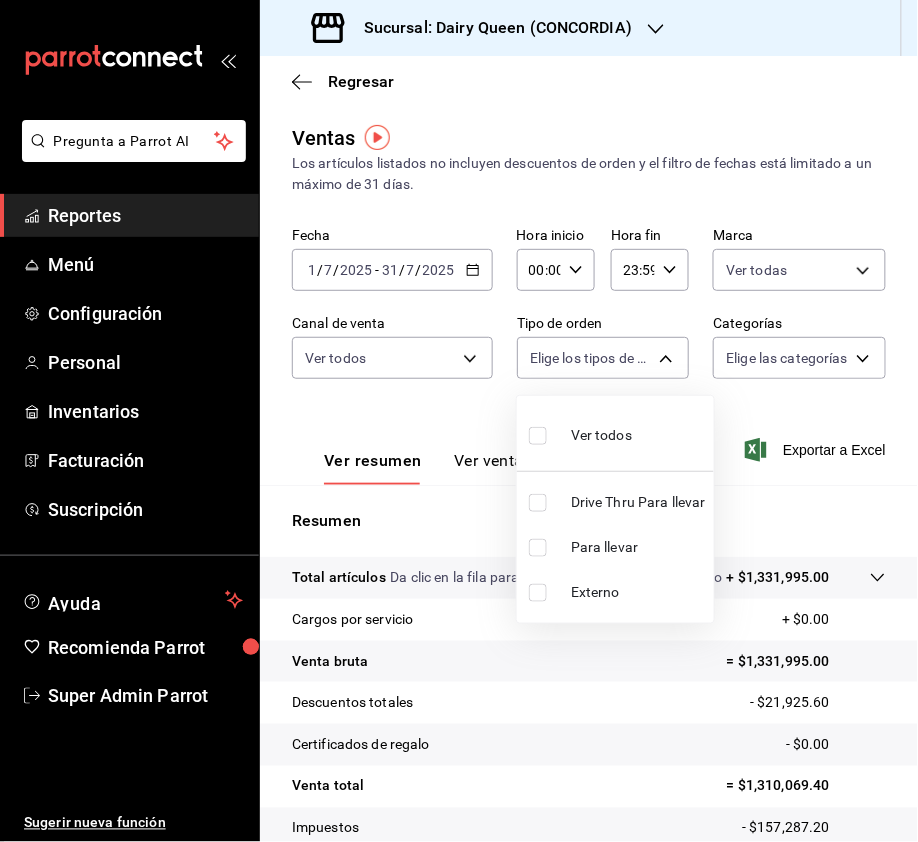 drag, startPoint x: 538, startPoint y: 504, endPoint x: 489, endPoint y: 481, distance: 54.129475 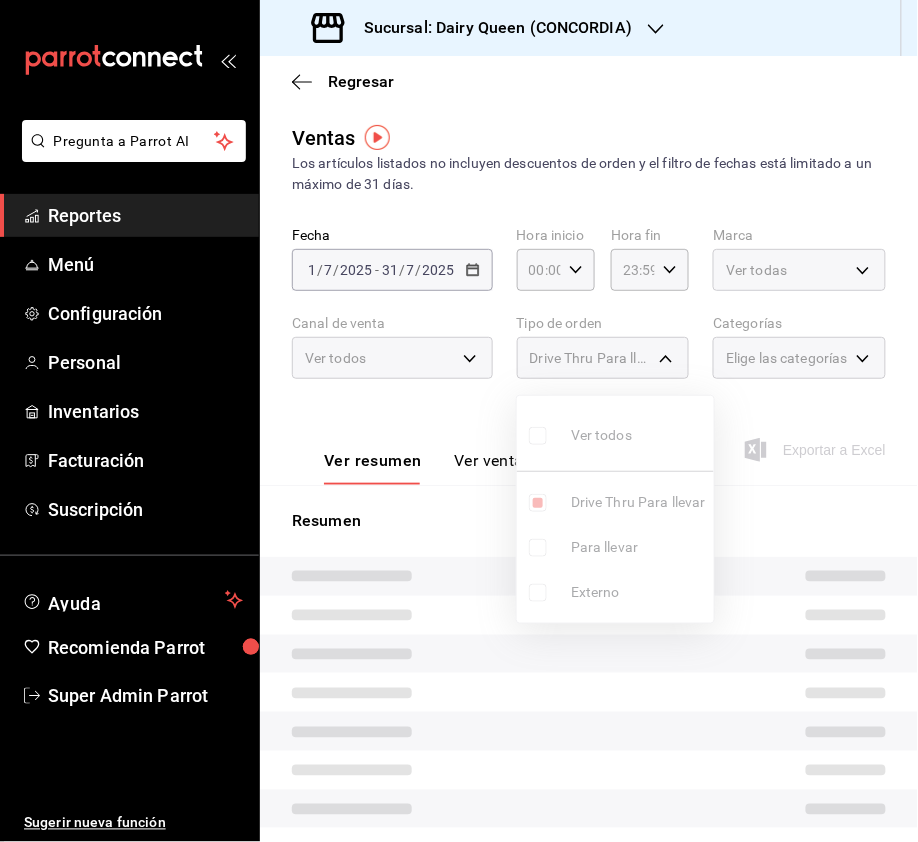 click at bounding box center (459, 421) 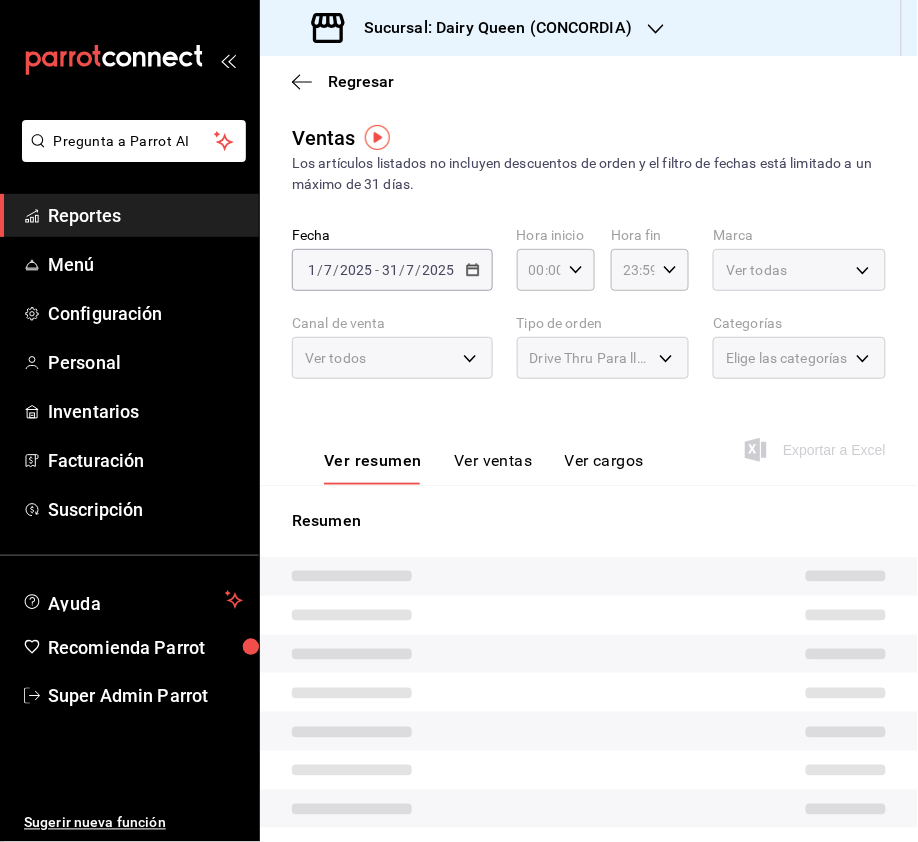 click on "Elige las categorías" at bounding box center (799, 358) 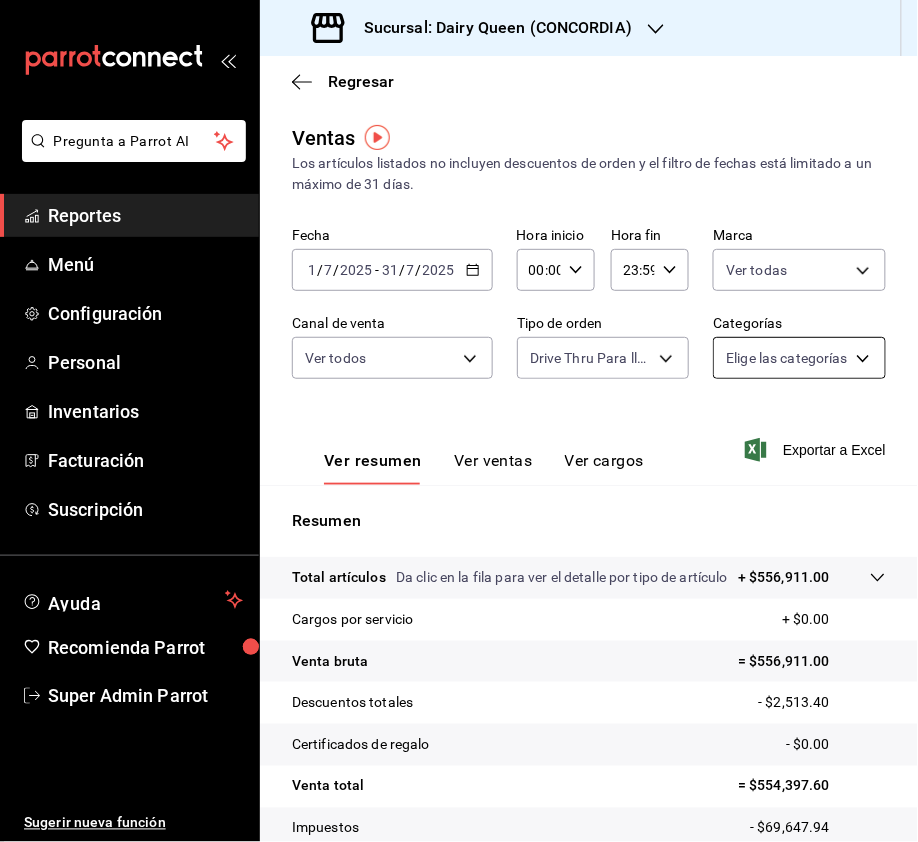 click on "Pregunta a Parrot AI Reportes   Menú   Configuración   Personal   Inventarios   Facturación   Suscripción   Ayuda Recomienda Parrot   Super Admin Parrot   Sugerir nueva función   Sucursal: Dairy Queen ([CITY]) Regresar Ventas Los artículos listados no incluyen descuentos de orden y el filtro de fechas está limitado a un máximo de 31 días. Fecha [DATE] [DATE] - [DATE] [DATE] Hora inicio 00:00 Hora inicio Hora fin 23:59 Hora fin Marca Ver todas [UUID] Canal de venta Ver todos PARROT,UBER_EATS,RAPPI,DIDI_FOOD,ONLINE Tipo de orden Drive Thru Para llevar [UUID] Categorías Elige las categorías Ver resumen Total artículos Da clic en la fila para ver el detalle por tipo de artículo + $556,911.00 Cargos por servicio + $0.00 Venta bruta = $556,911.00 Descuentos totales - $2,513.40 Certificados de regalo - $0.00 Venta total = $554,397.60 Impuestos - $69,647.94 Venta neta   Menú" at bounding box center (459, 421) 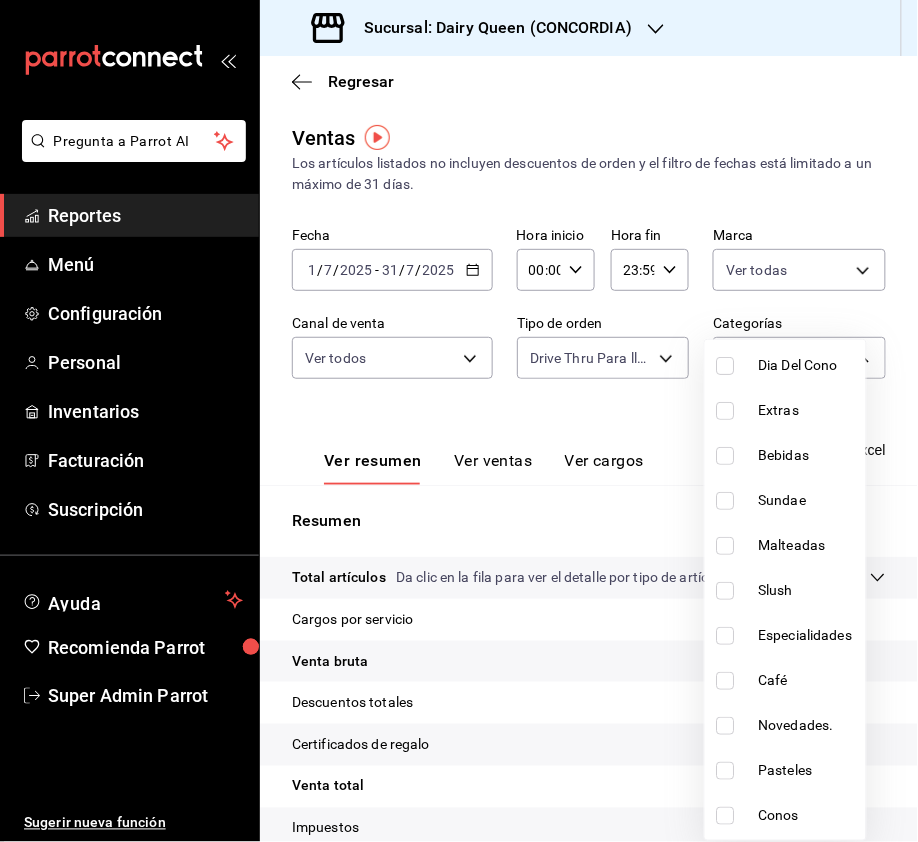 scroll, scrollTop: 0, scrollLeft: 0, axis: both 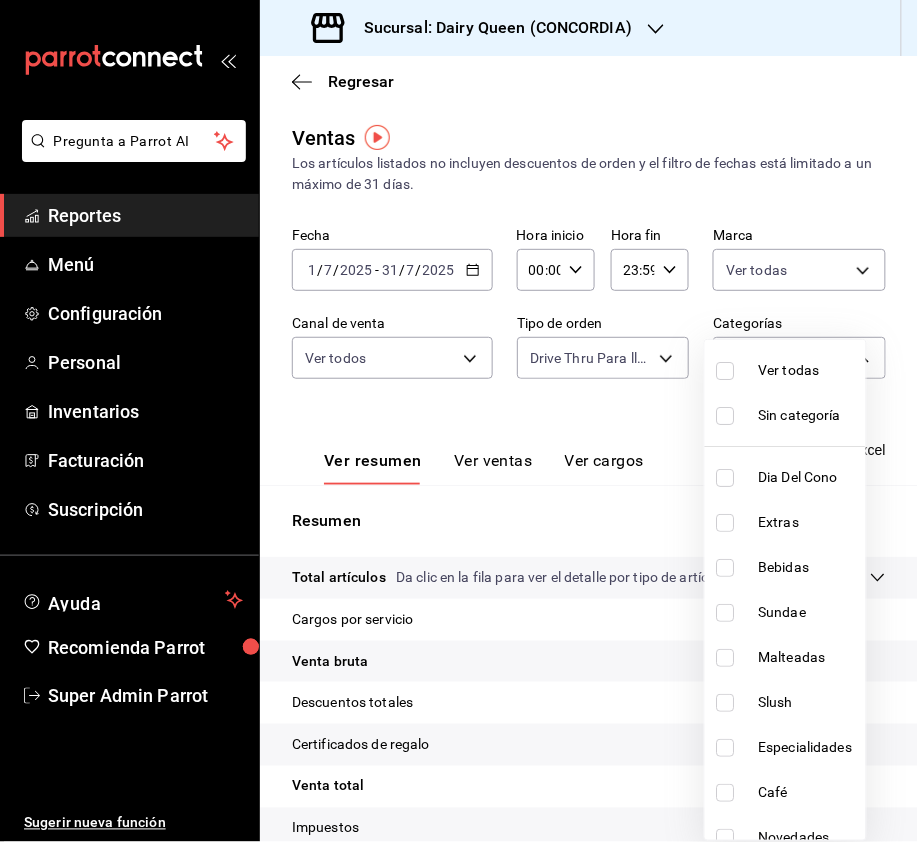click at bounding box center (726, 371) 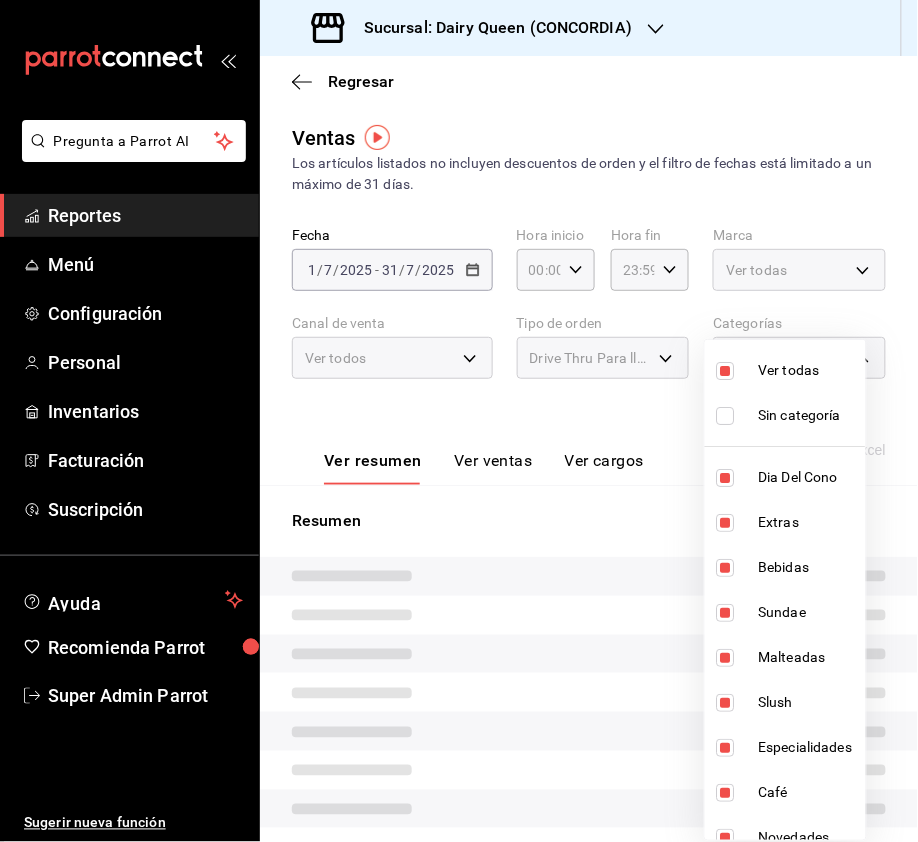 click at bounding box center [459, 421] 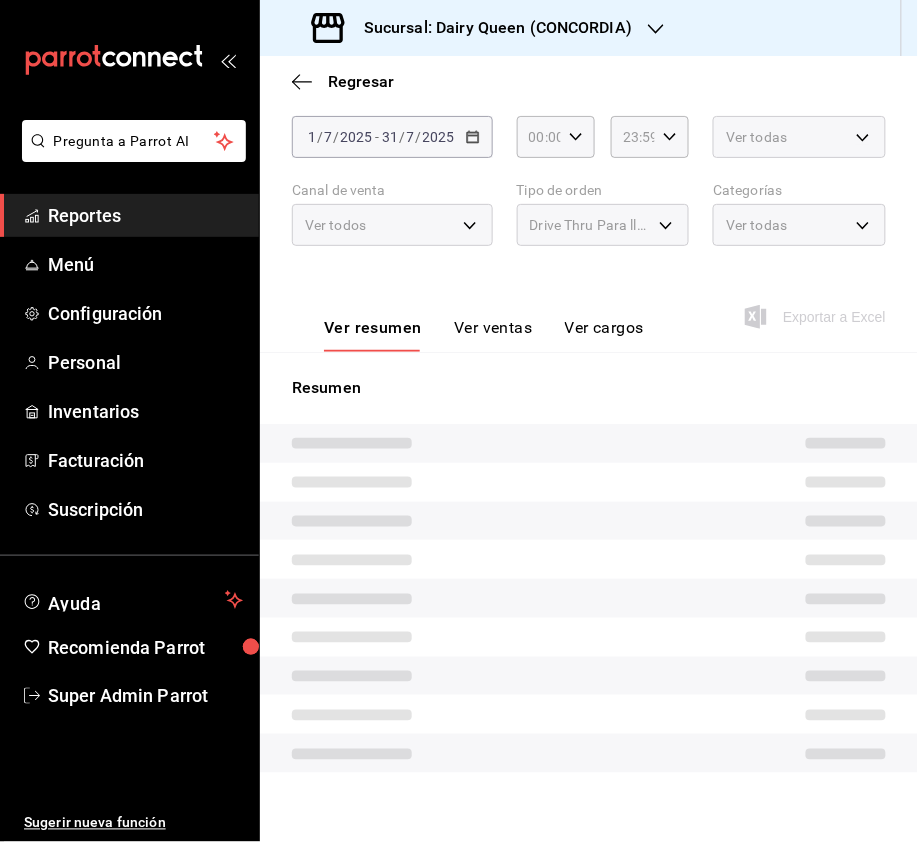 scroll, scrollTop: 150, scrollLeft: 0, axis: vertical 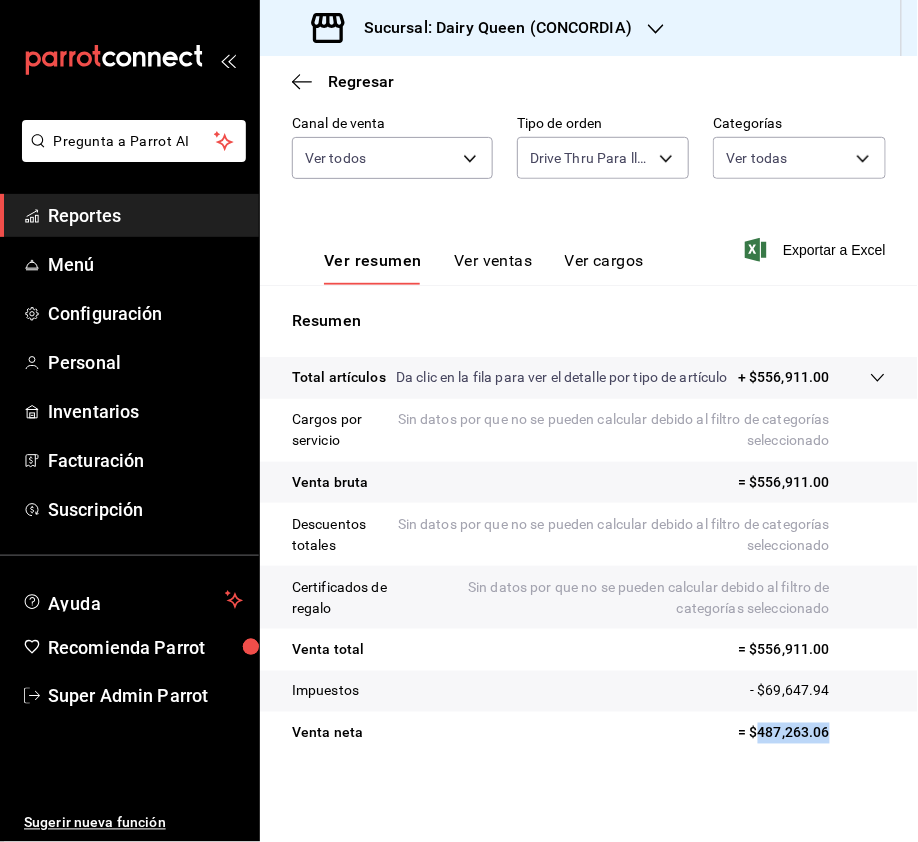 drag, startPoint x: 822, startPoint y: 738, endPoint x: 741, endPoint y: 744, distance: 81.22192 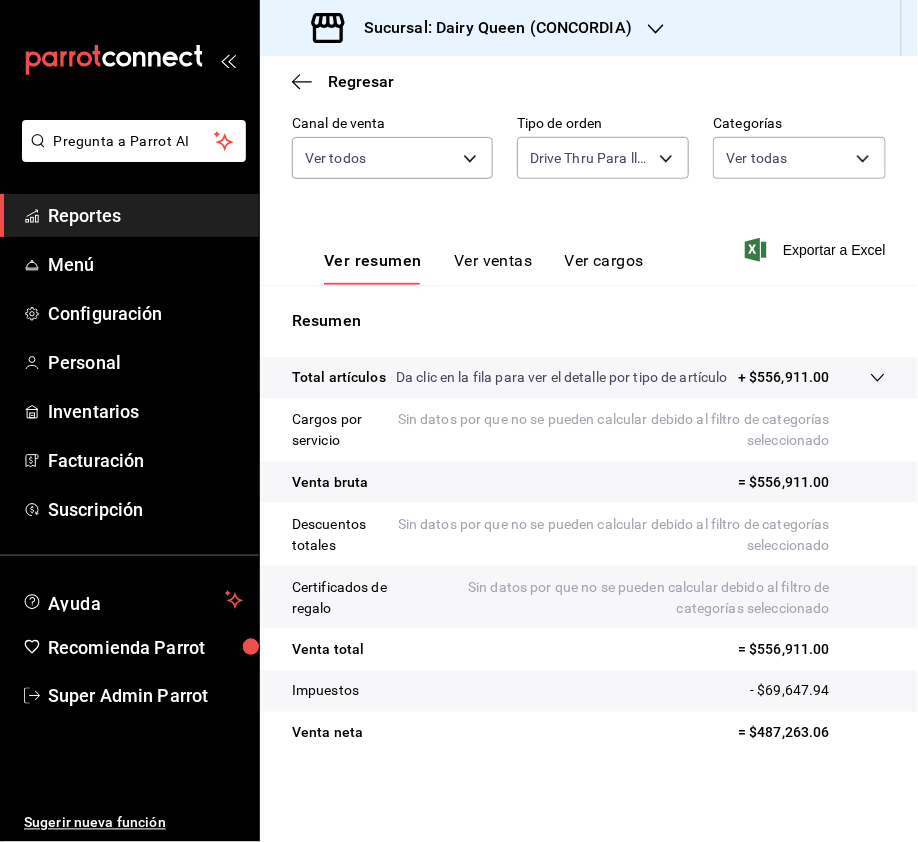 click on "Sucursal: Dairy Queen (CONCORDIA)" at bounding box center (490, 28) 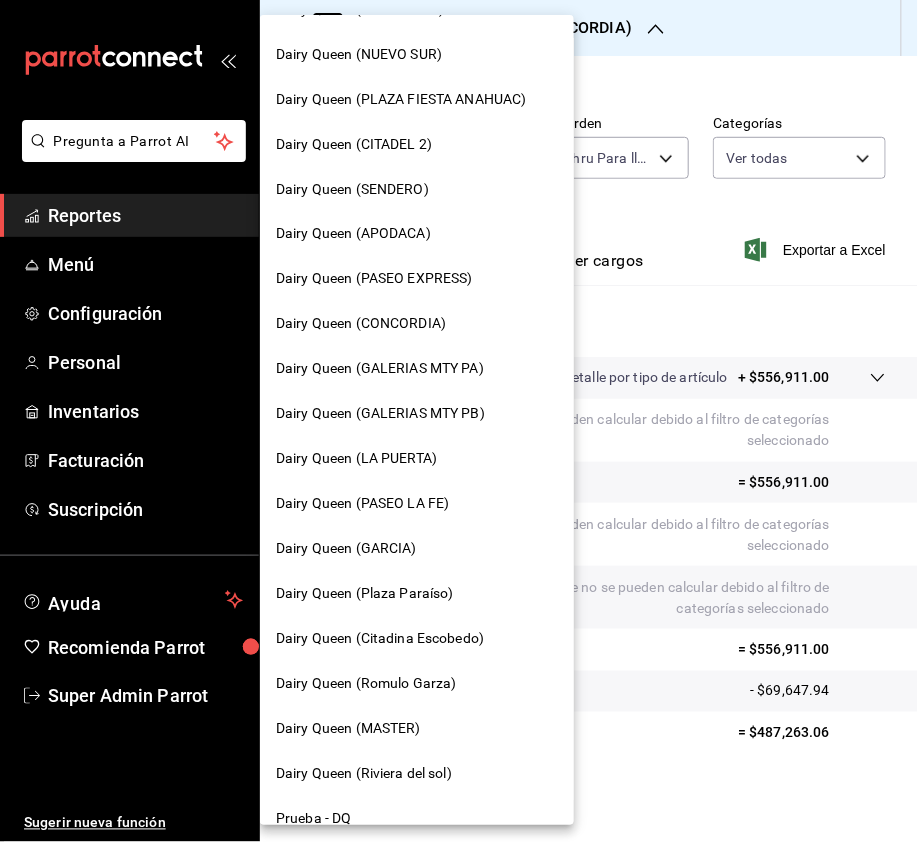 scroll, scrollTop: 533, scrollLeft: 0, axis: vertical 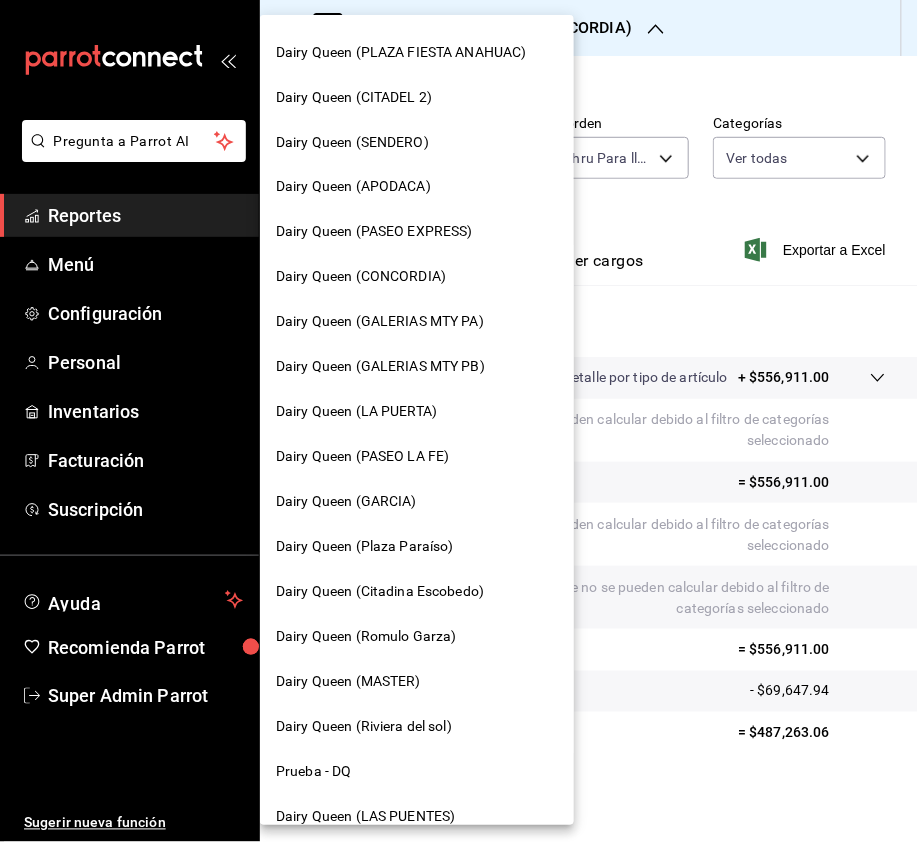 click on "Dairy Queen (Citadina Escobedo)" at bounding box center (417, 592) 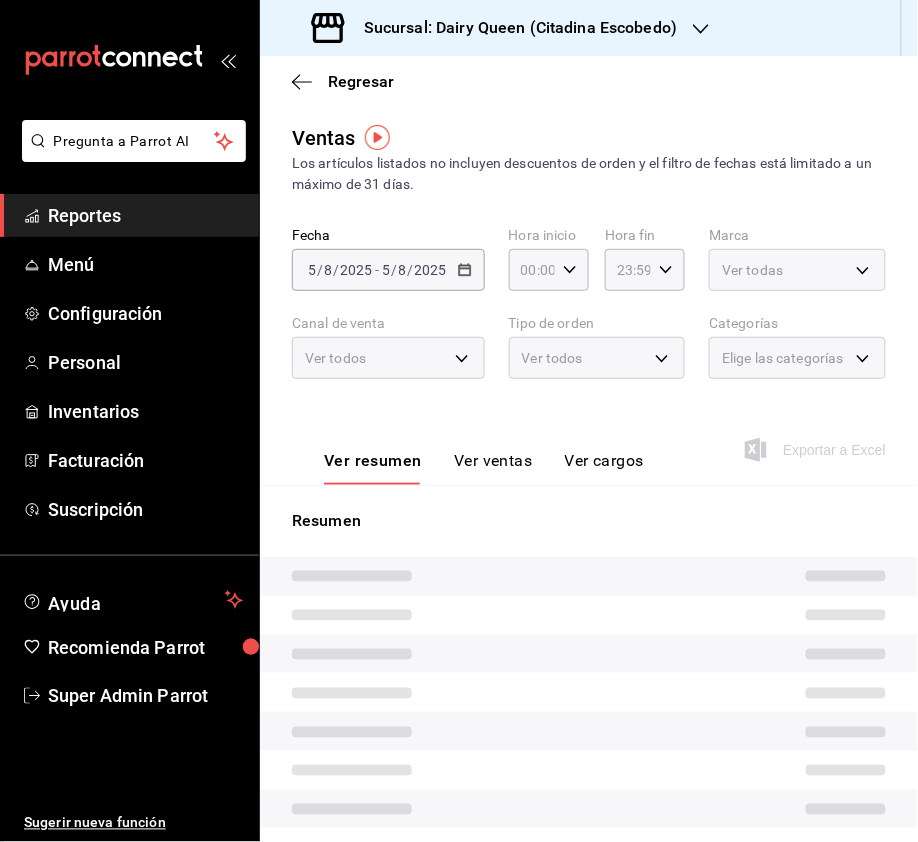 click on "Ver todas" at bounding box center [797, 270] 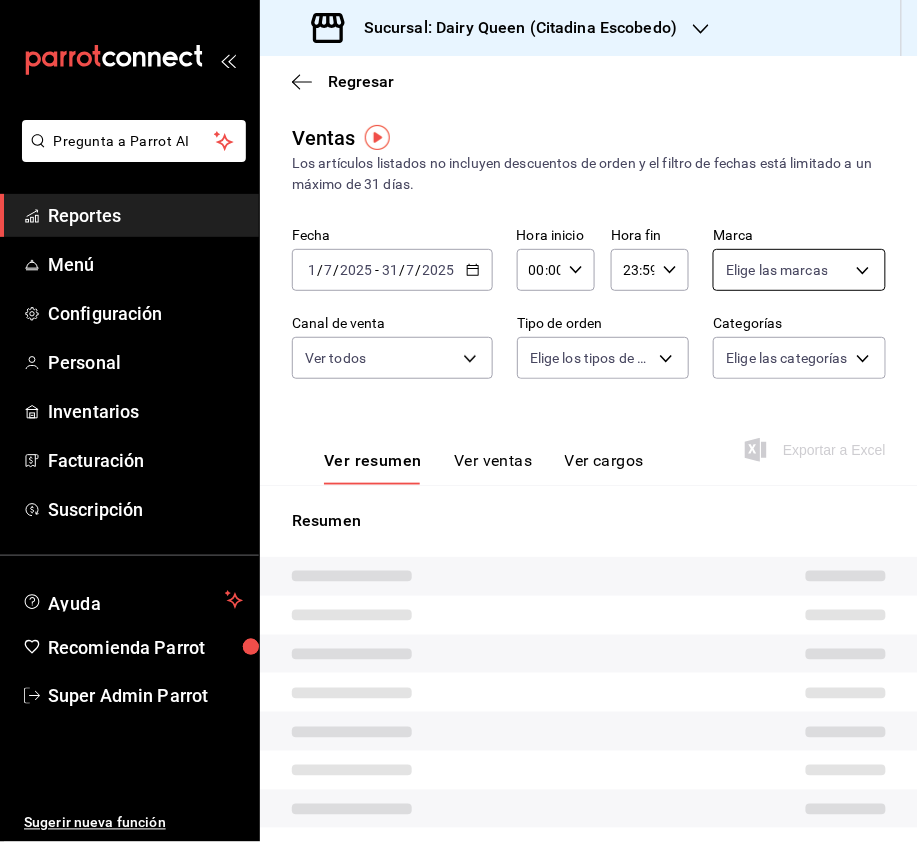 type on "PARROT,UBER_EATS,RAPPI,DIDI_FOOD,ONLINE" 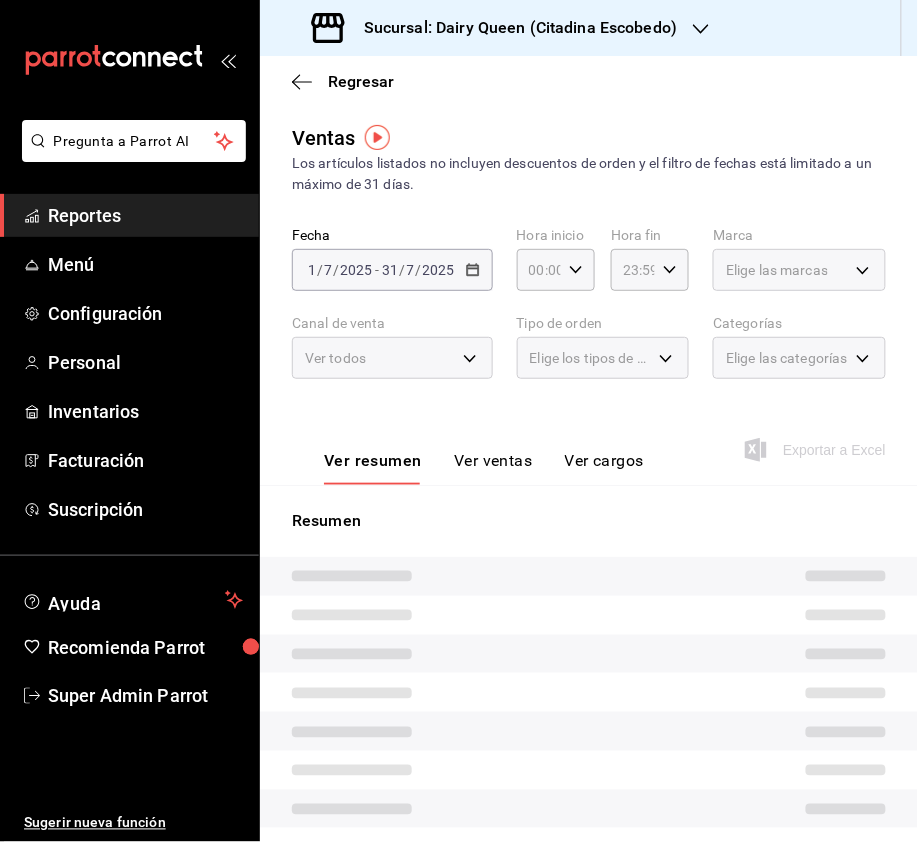 click on "Elige las marcas" at bounding box center [799, 270] 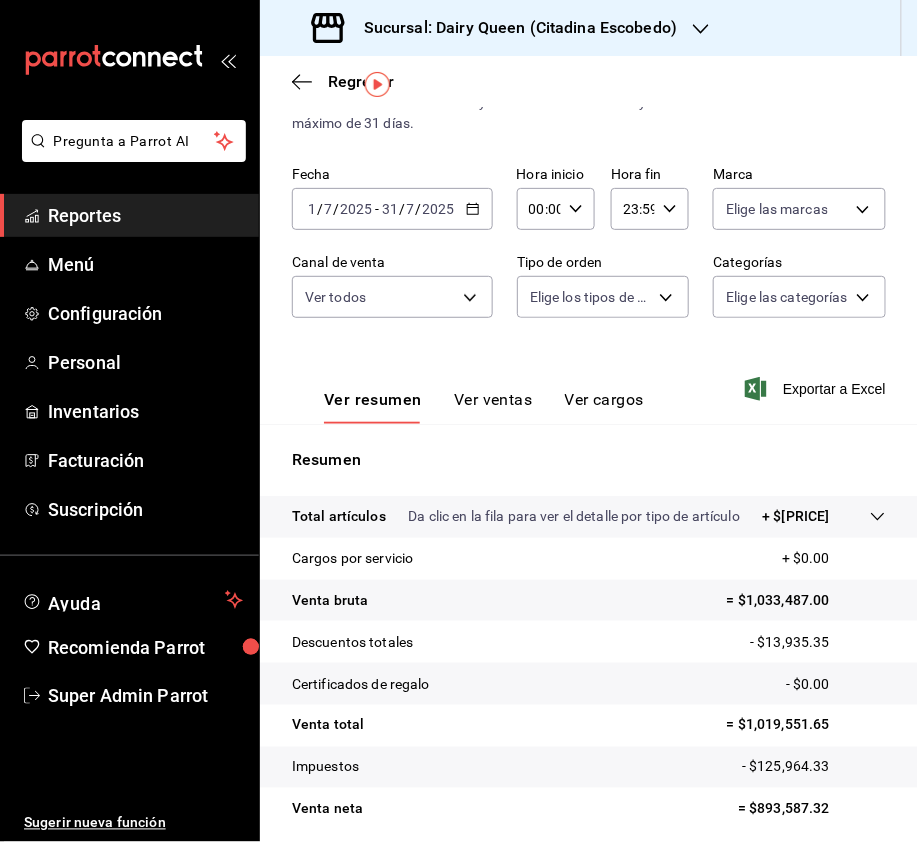 scroll, scrollTop: 64, scrollLeft: 0, axis: vertical 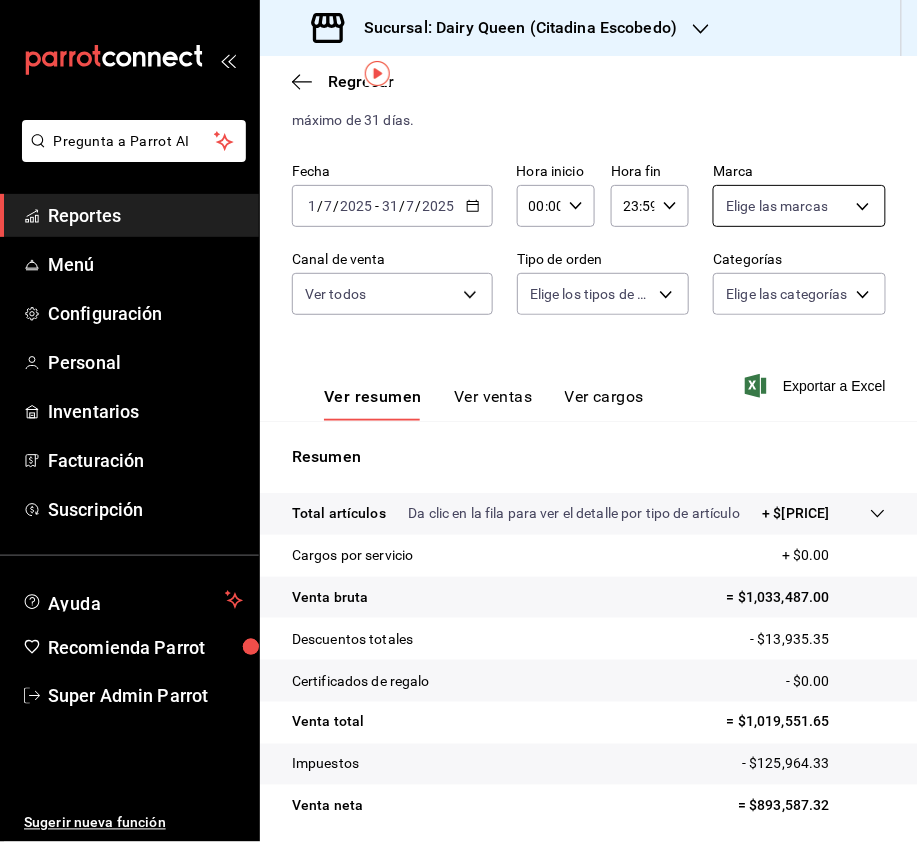 click on "Pregunta a Parrot AI Reportes   Menú   Configuración   Personal   Inventarios   Facturación   Suscripción   Ayuda Recomienda Parrot   Super Admin Parrot   Sugerir nueva función   Sucursal: Dairy Queen ([CITY]) Regresar Ventas Los artículos listados no incluyen descuentos de orden y el filtro de fechas está limitado a un máximo de 31 días. Fecha [DATE] [DATE] - [DATE] [DATE] Hora inicio 00:00 Hora inicio Hora fin 23:59 Hora fin Marca Elige las marcas Canal de venta Ver todos PARROT,UBER_EATS,RAPPI,DIDI_FOOD,ONLINE Tipo de orden Elige los tipos de orden Categorías Elige las categorías Ver resumen Ver ventas Ver cargos Exportar a Excel Resumen Total artículos Da clic en la fila para ver el detalle por tipo de artículo + $1,033,487.00 Cargos por servicio + $0.00 Venta bruta = $1,033,487.00 Descuentos totales - $13,935.35 Certificados de regalo - $0.00 Venta total = $1,019,551.65 Impuestos - $125,964.33 Venta neta = $893,587.32 GANA 1 MES GRATIS EN TU SUSCRIPCIÓN AQUÍ" at bounding box center (459, 421) 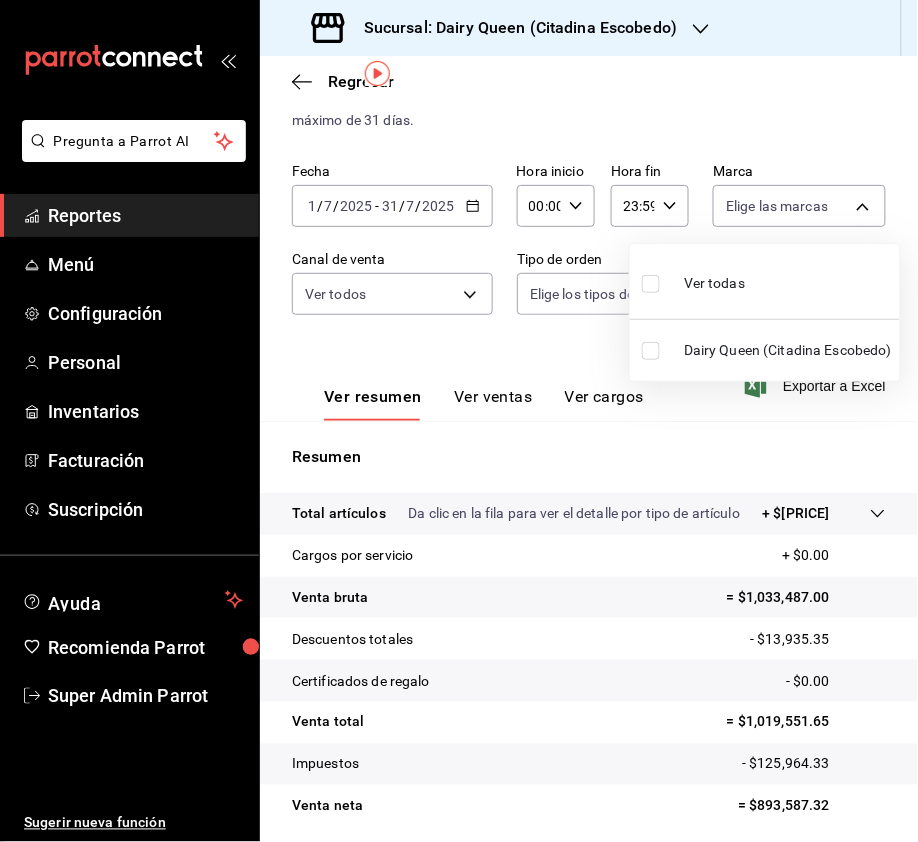 click at bounding box center (651, 284) 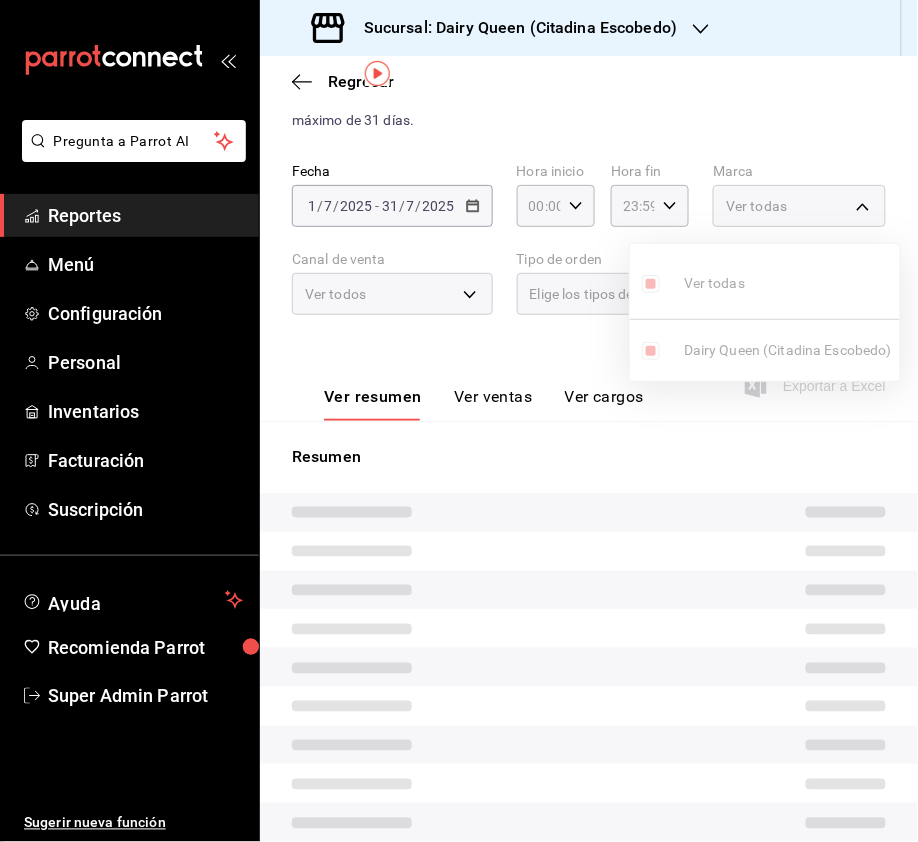 click at bounding box center [459, 421] 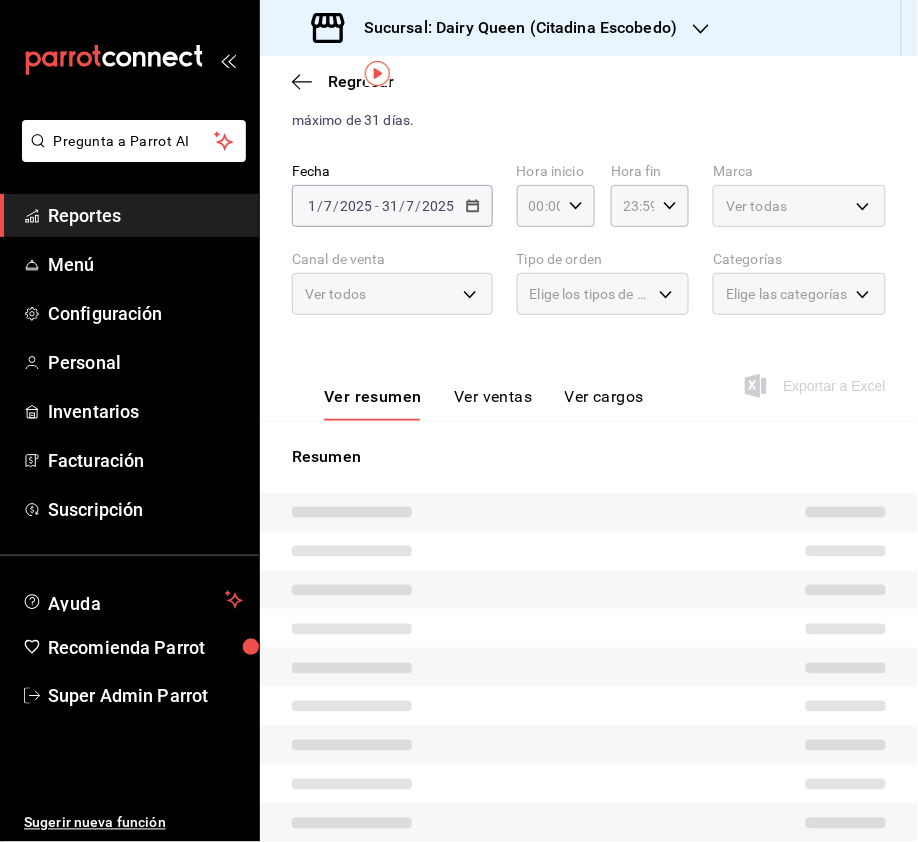 click on "Ver todos" at bounding box center (392, 294) 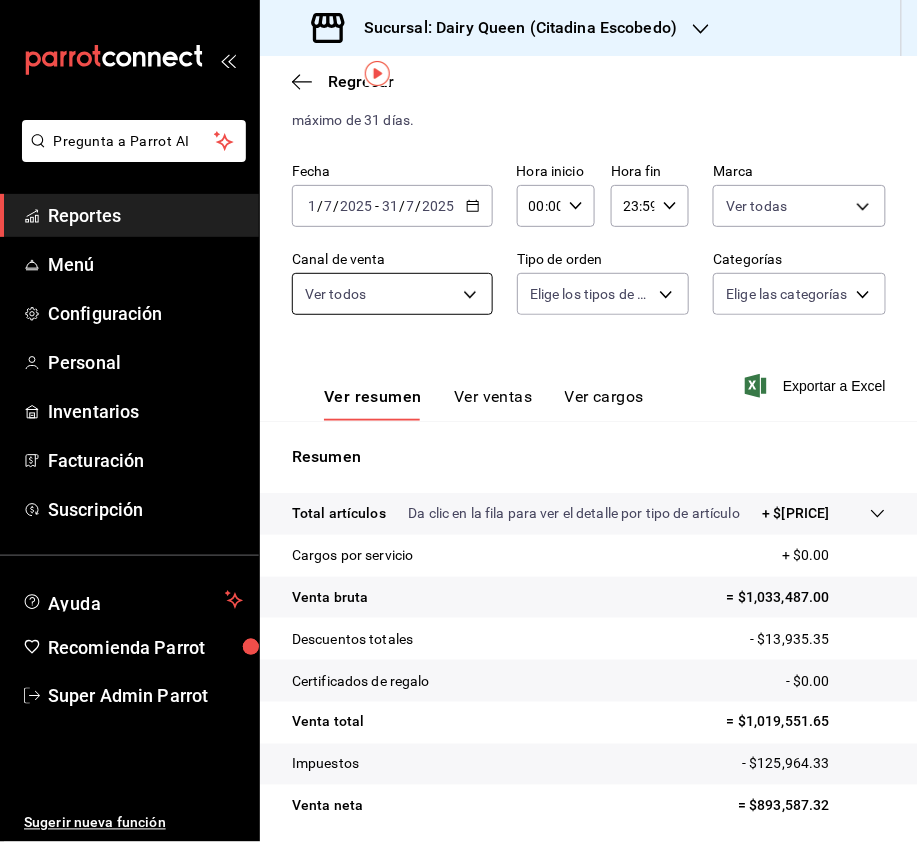 click on "Pregunta a Parrot AI Reportes   Menú   Configuración   Personal   Inventarios   Facturación   Suscripción   Ayuda Recomienda Parrot   Super Admin Parrot   Sugerir nueva función   Sucursal: Dairy Queen ([CITY]) Regresar Ventas Los artículos listados no incluyen descuentos de orden y el filtro de fechas está limitado a un máximo de 31 días. Fecha [DATE] [DATE] - [DATE] [DATE] Hora inicio 00:00 Hora inicio Hora fin 23:59 Hora fin Marca Ver todas [UUID] Canal de venta Ver todos PARROT,UBER_EATS,RAPPI,DIDI_FOOD,ONLINE Tipo de orden Elige los tipos de orden Categorías Elige las categorías Ver resumen Total artículos Da clic en la fila para ver el detalle por tipo de artículo + $1,033,487.00 Cargos por servicio + $0.00 Venta bruta = $1,033,487.00 Descuentos totales - $13,935.35 Certificados de regalo - $0.00 Venta total = $1,019,551.65 Impuestos - $125,964.33 Venta neta = $893,587.32 Ir a video" at bounding box center [459, 421] 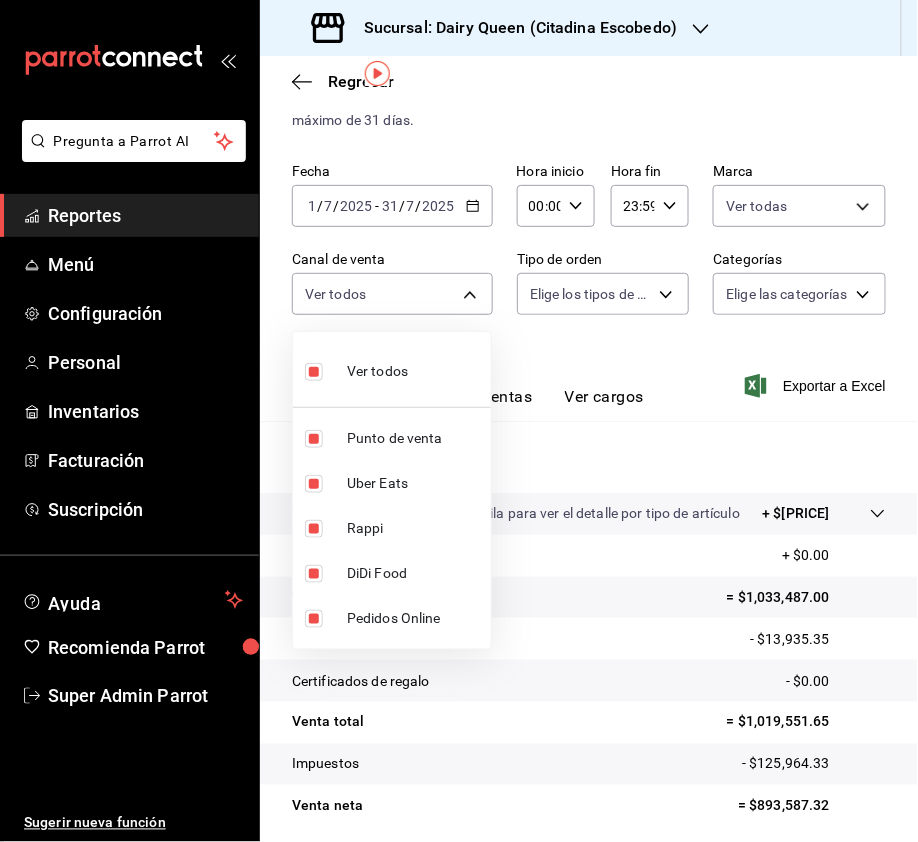 click at bounding box center (459, 421) 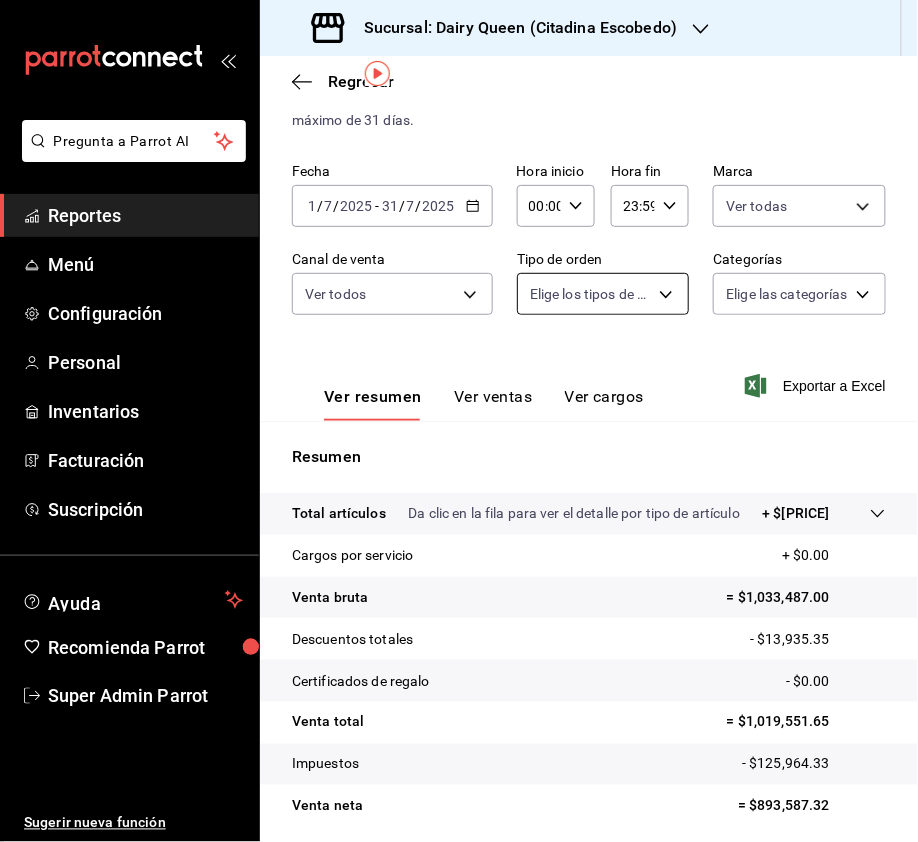 click on "Pregunta a Parrot AI Reportes   Menú   Configuración   Personal   Inventarios   Facturación   Suscripción   Ayuda Recomienda Parrot   Super Admin Parrot   Sugerir nueva función   Sucursal: Dairy Queen ([CITY]) Regresar Ventas Los artículos listados no incluyen descuentos de orden y el filtro de fechas está limitado a un máximo de 31 días. Fecha [DATE] [DATE] - [DATE] [DATE] Hora inicio 00:00 Hora inicio Hora fin 23:59 Hora fin Marca Ver todas [UUID] Canal de venta Ver todos PARROT,UBER_EATS,RAPPI,DIDI_FOOD,ONLINE Tipo de orden Elige los tipos de orden Categorías Elige las categorías Ver resumen Total artículos Da clic en la fila para ver el detalle por tipo de artículo + $1,033,487.00 Cargos por servicio + $0.00 Venta bruta = $1,033,487.00 Descuentos totales - $13,935.35 Certificados de regalo - $0.00 Venta total = $1,019,551.65 Impuestos - $125,964.33 Venta neta = $893,587.32 Ir a video" at bounding box center [459, 421] 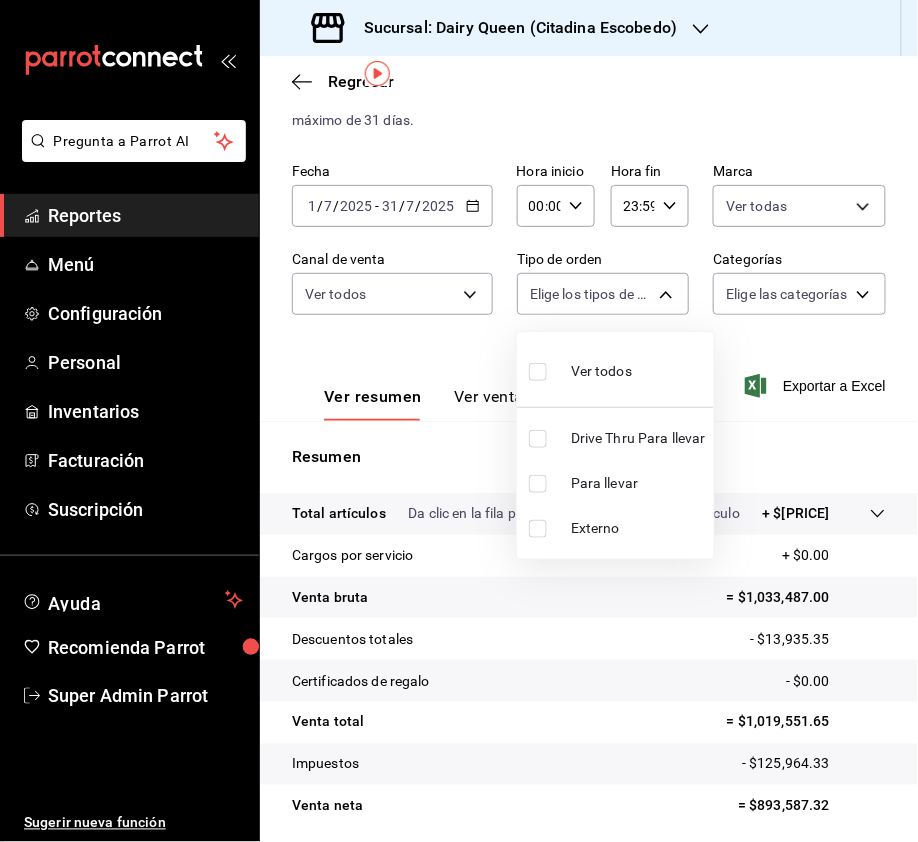 click at bounding box center (542, 439) 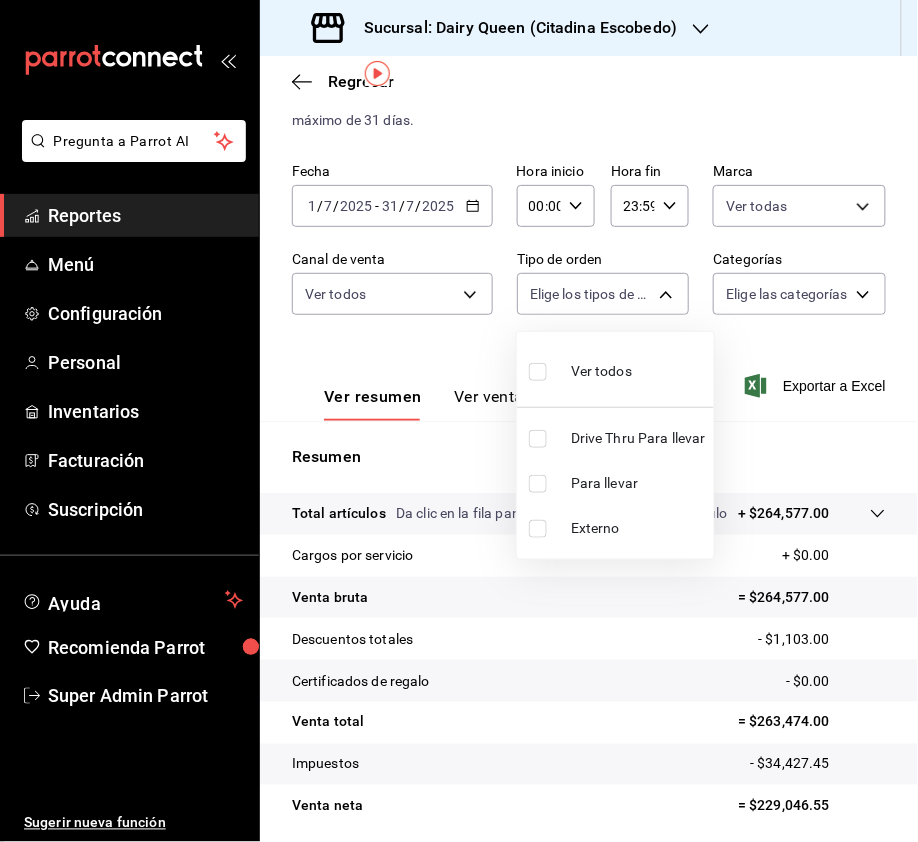 click on "Drive Thru Para llevar" at bounding box center (615, 438) 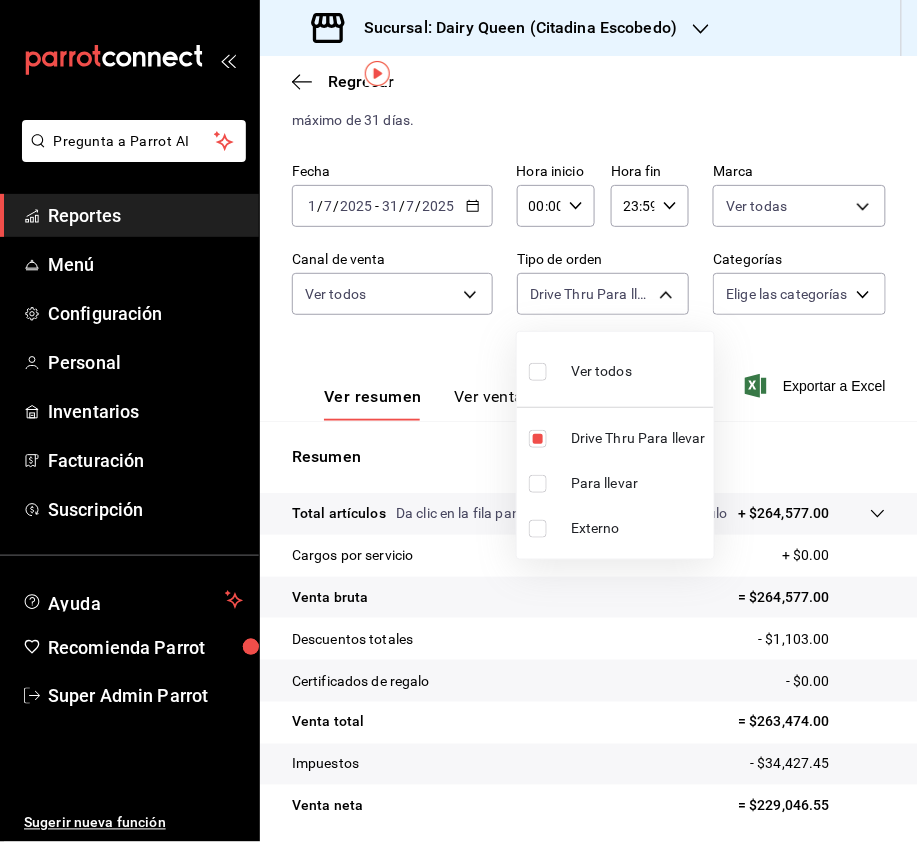 click at bounding box center [459, 421] 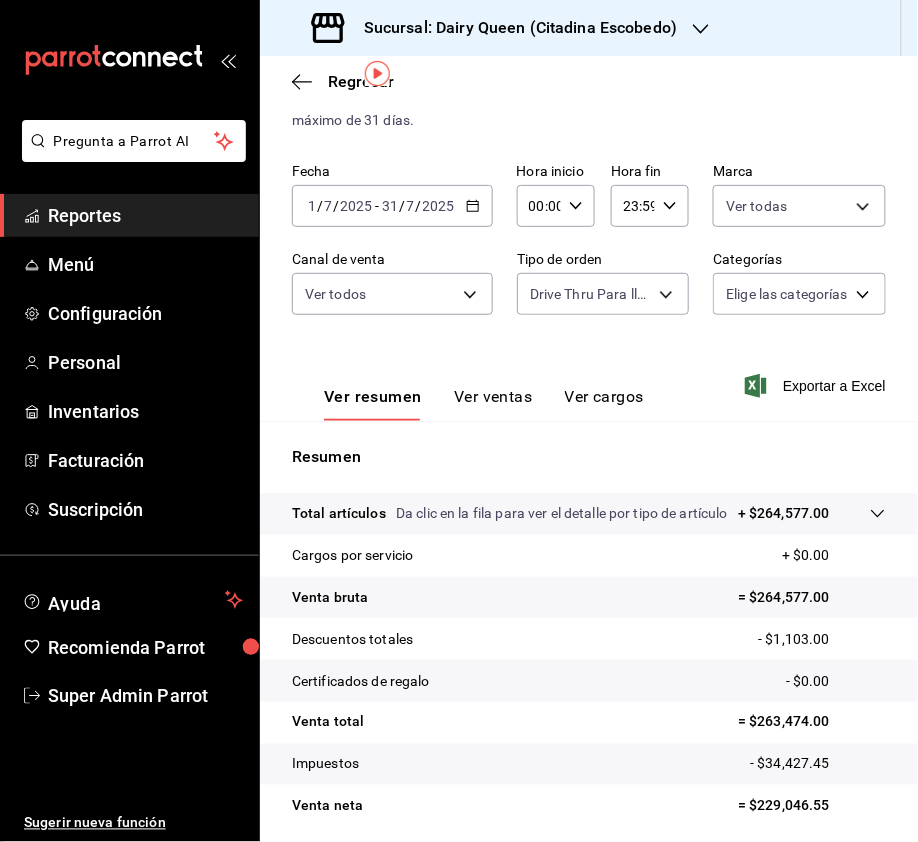 click on "Sucursal: Dairy Queen (Citadina Escobedo)" at bounding box center (512, 28) 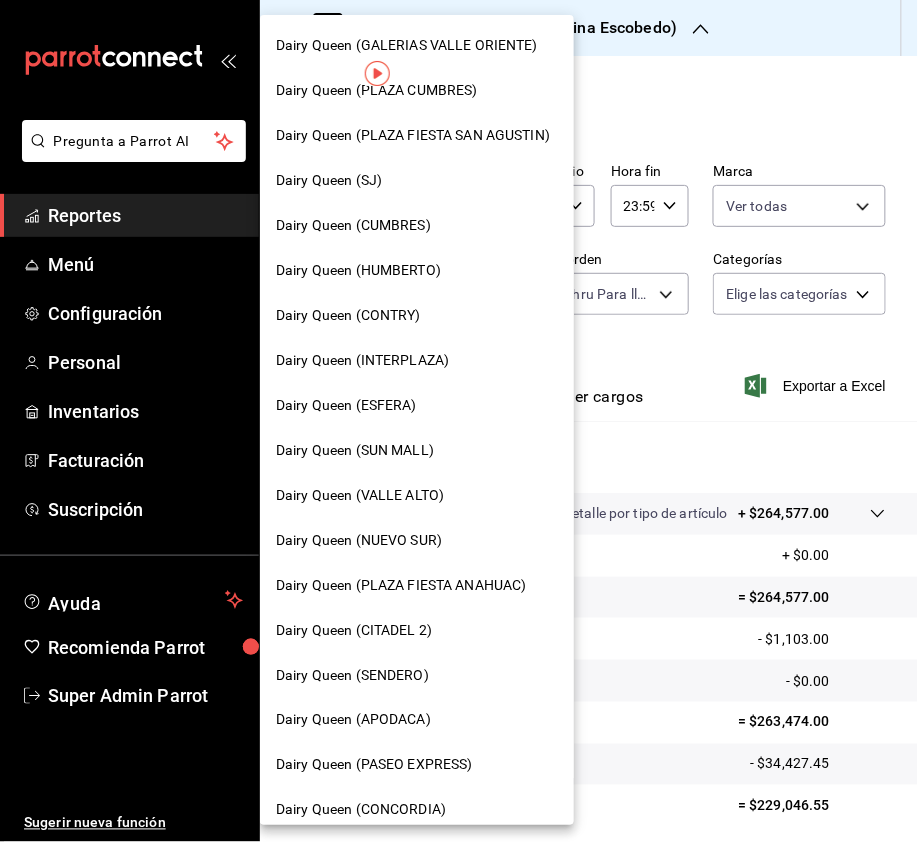 click at bounding box center (459, 421) 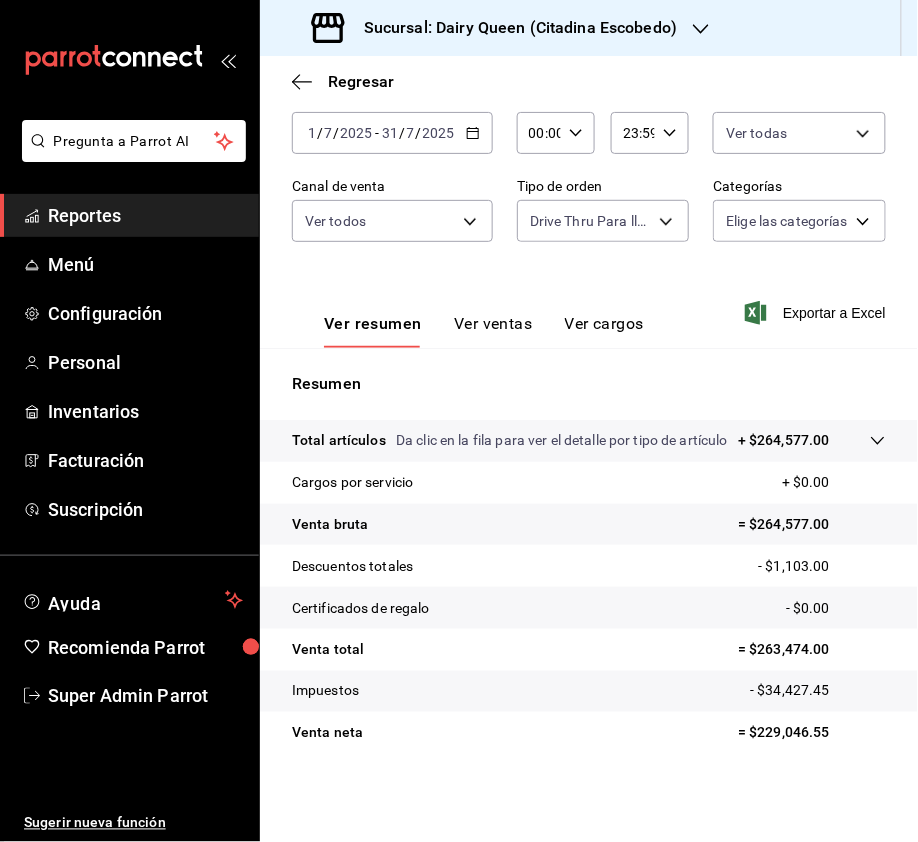 scroll, scrollTop: 157, scrollLeft: 0, axis: vertical 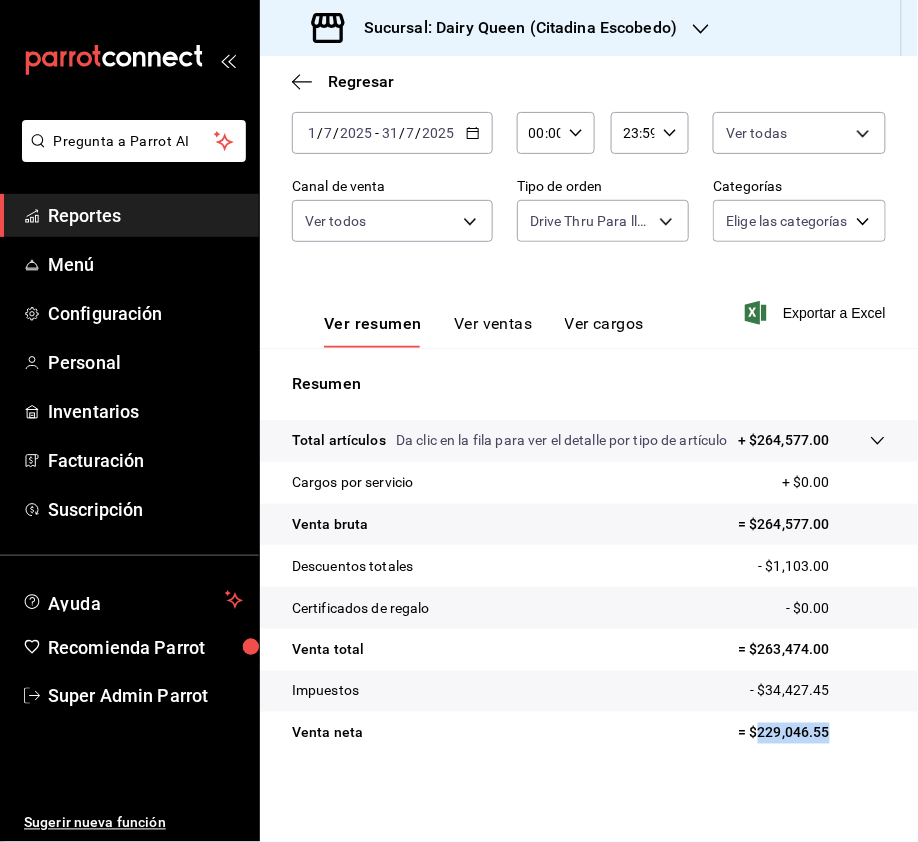 drag, startPoint x: 832, startPoint y: 733, endPoint x: 738, endPoint y: 738, distance: 94.13288 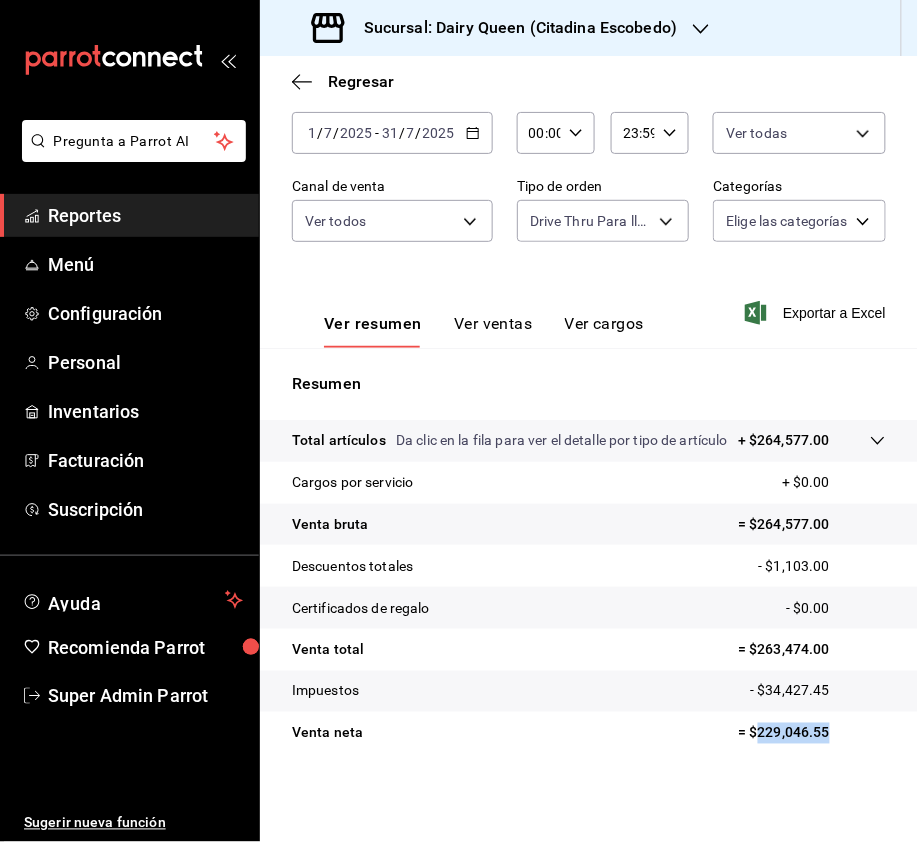 copy on "229,046.55" 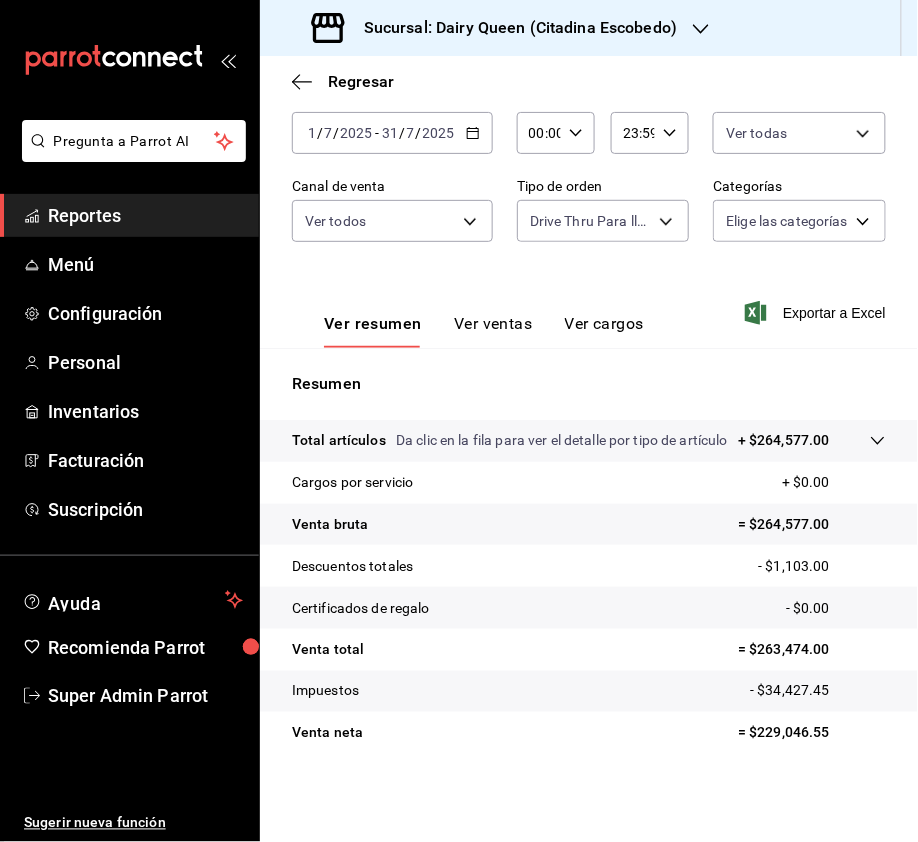 click on "Sucursal: Dairy Queen (Citadina Escobedo)" at bounding box center (496, 28) 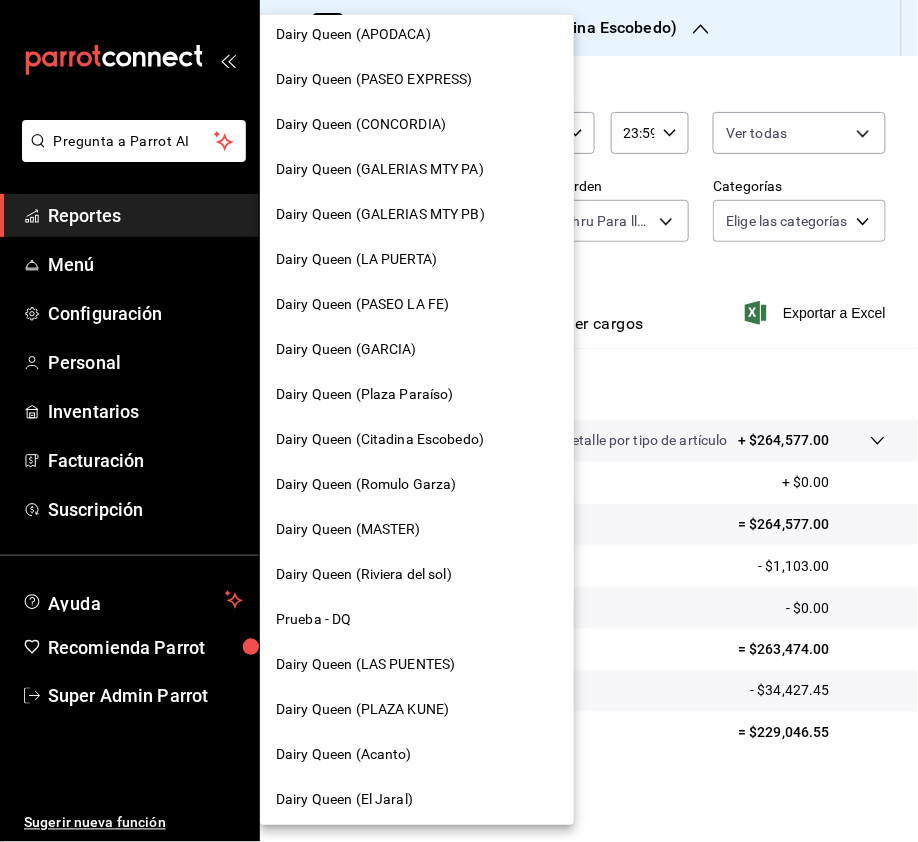 scroll, scrollTop: 690, scrollLeft: 0, axis: vertical 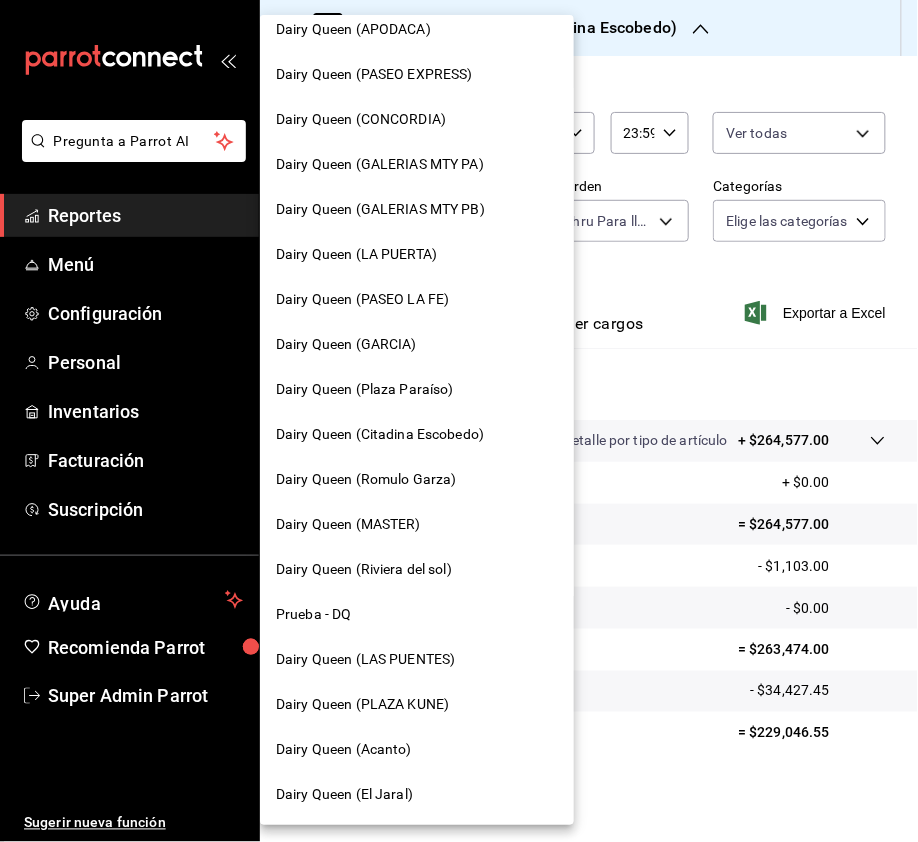click on "Dairy Queen (Romulo Garza)" at bounding box center [366, 480] 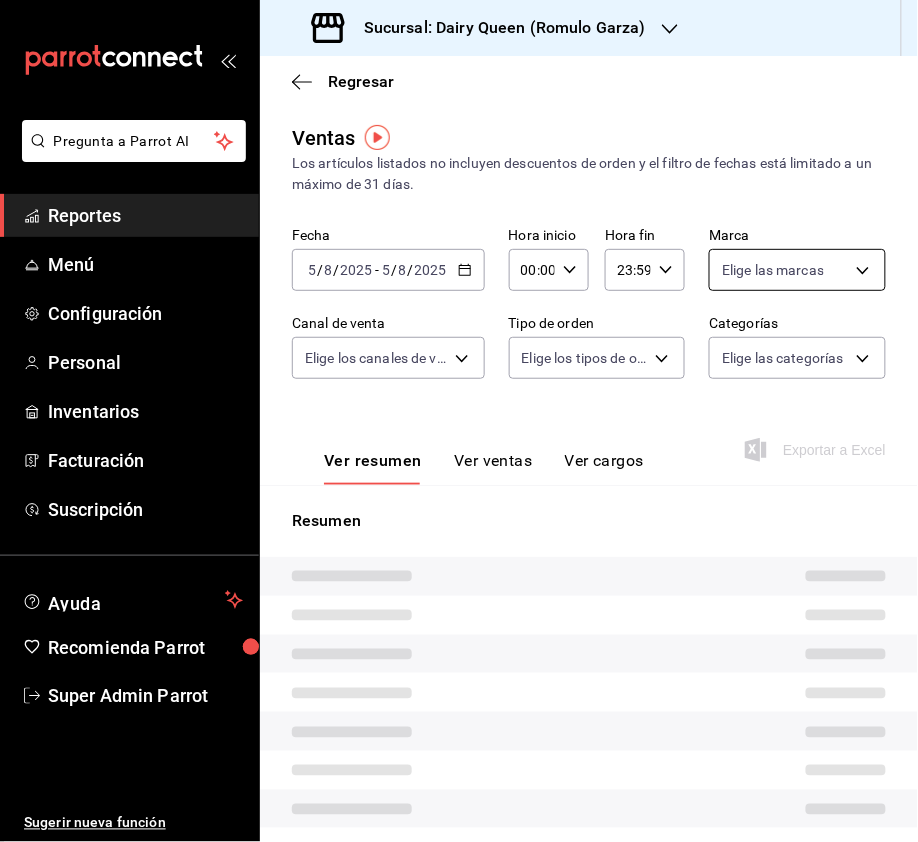 click on "Pregunta a Parrot AI Reportes   Menú   Configuración   Personal   Inventarios   Facturación   Suscripción   Ayuda Recomienda Parrot   Super Admin Parrot   Sugerir nueva función   Sucursal: Dairy Queen ([CITY]) Regresar Ventas Los artículos listados no incluyen descuentos de orden y el filtro de fechas está limitado a un máximo de 31 días. Fecha [DATE] [DATE] - [DATE] [DATE] Hora inicio 00:00 Hora inicio Hora fin 23:59 Hora fin Marca Elige las marcas Canal de venta Elige los canales de venta Tipo de orden Elige los tipos de orden Categorías Elige las categorías Ver resumen GANA 1 MES GRATIS EN TU SUSCRIPCIÓN AQUÍ ¿Recuerdas cómo empezó tu restaurante?
Hoy puedes ayudar a un colega a tener el mismo cambio que tú viviste.
Recomienda Parrot directamente desde tu Portal Administrador.
Es fácil y rápido.
🎁 Por cada restaurante que se una, ganas 1 mes gratis. Ver video tutorial Ir a video Pregunta a Parrot AI Reportes" at bounding box center [459, 421] 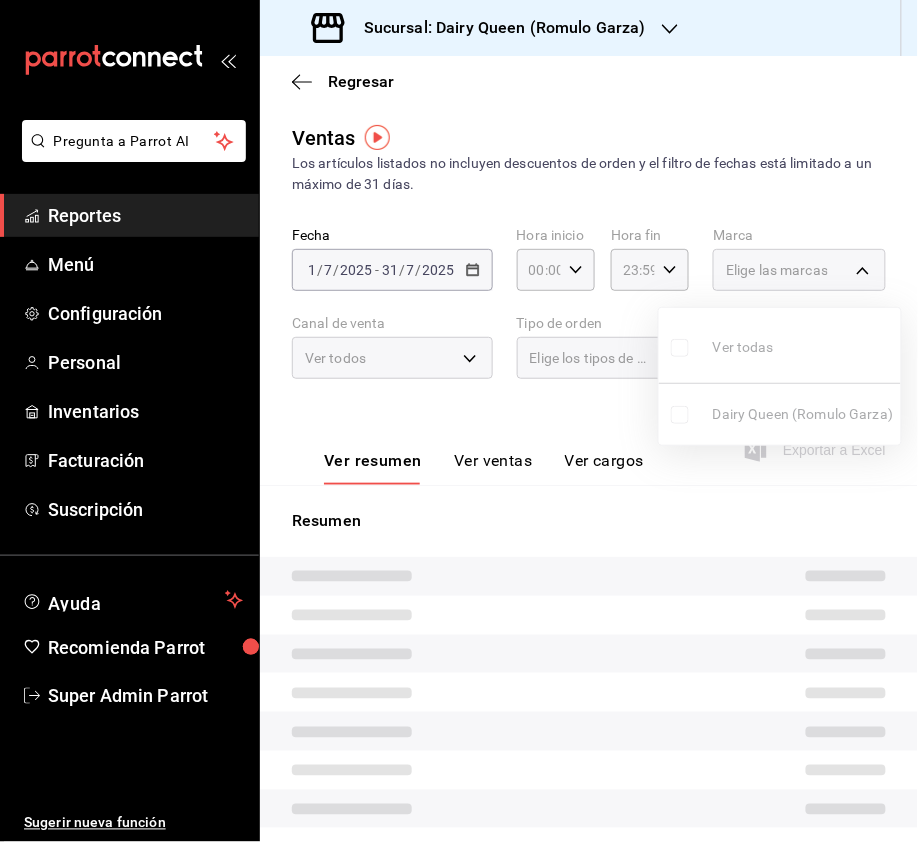 type on "PARROT,UBER_EATS,RAPPI,DIDI_FOOD,ONLINE" 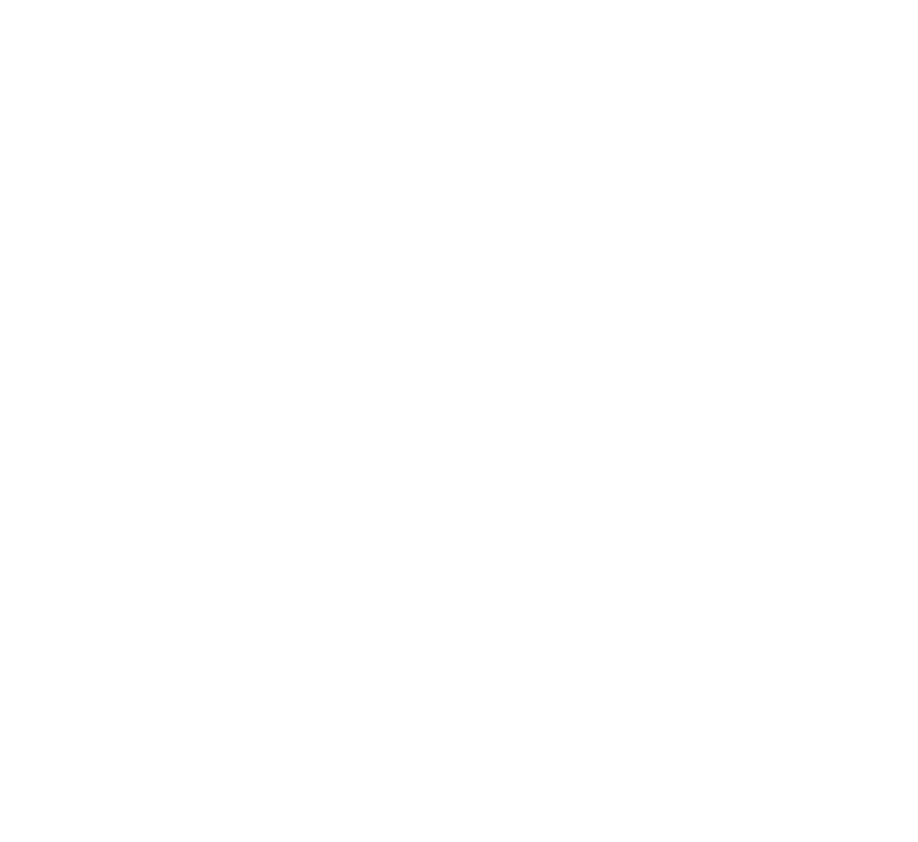 scroll, scrollTop: 0, scrollLeft: 0, axis: both 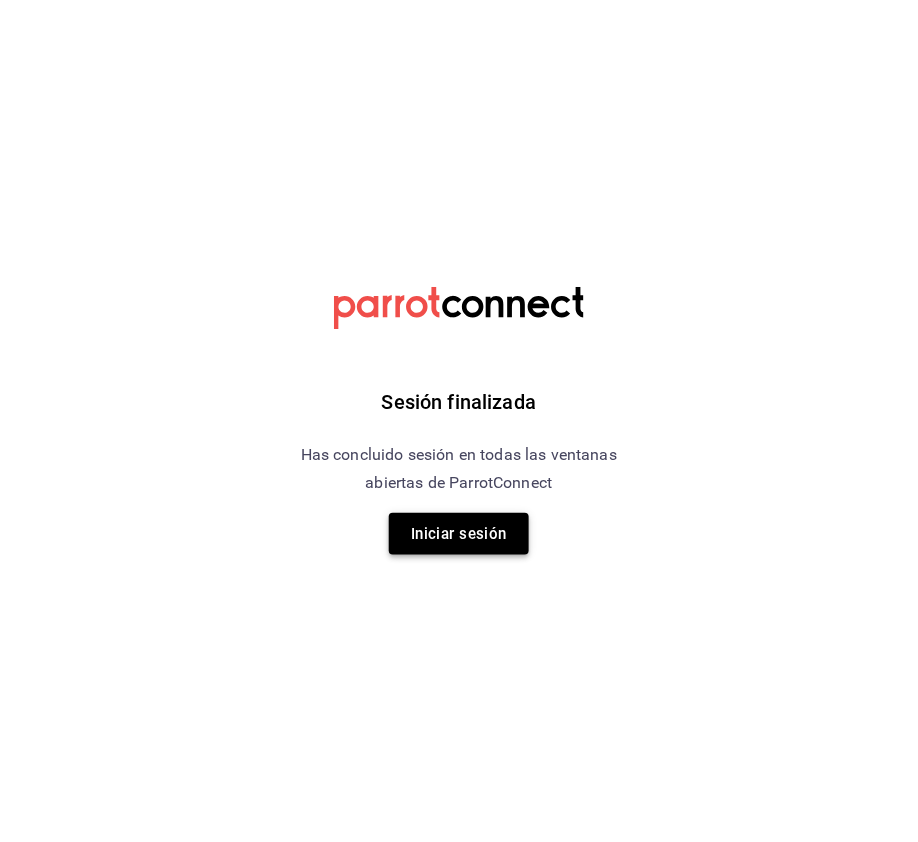 click on "Iniciar sesión" at bounding box center (459, 534) 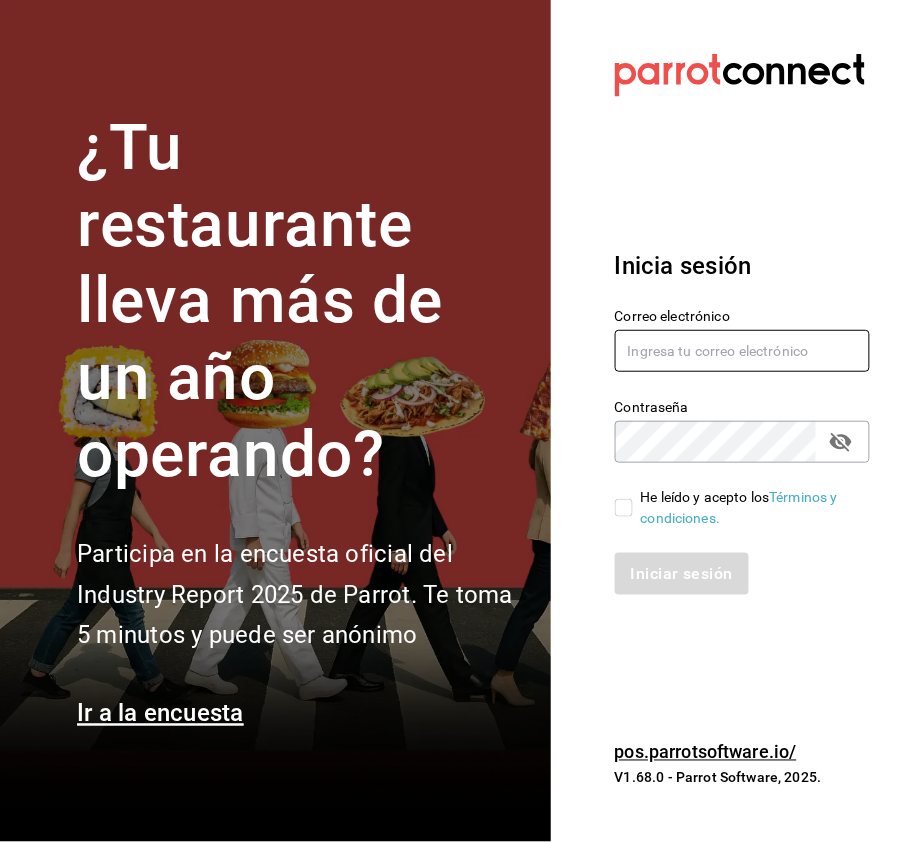 type on "[USERNAME]@example.com" 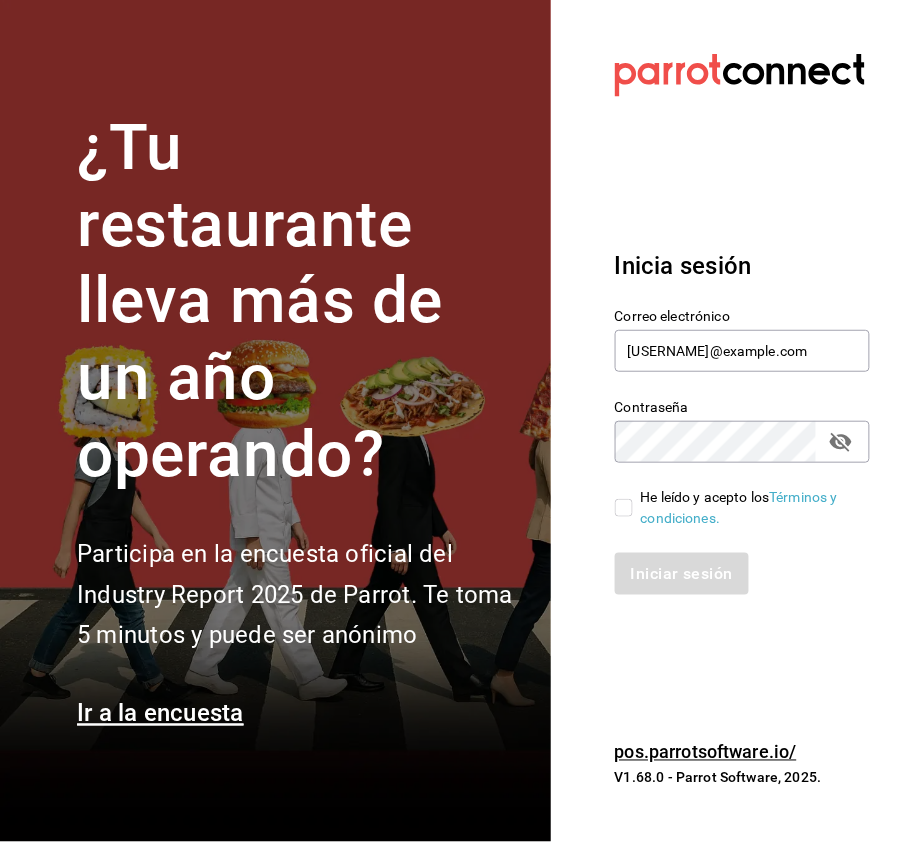 click on "He leído y acepto los  Términos y condiciones." at bounding box center [624, 508] 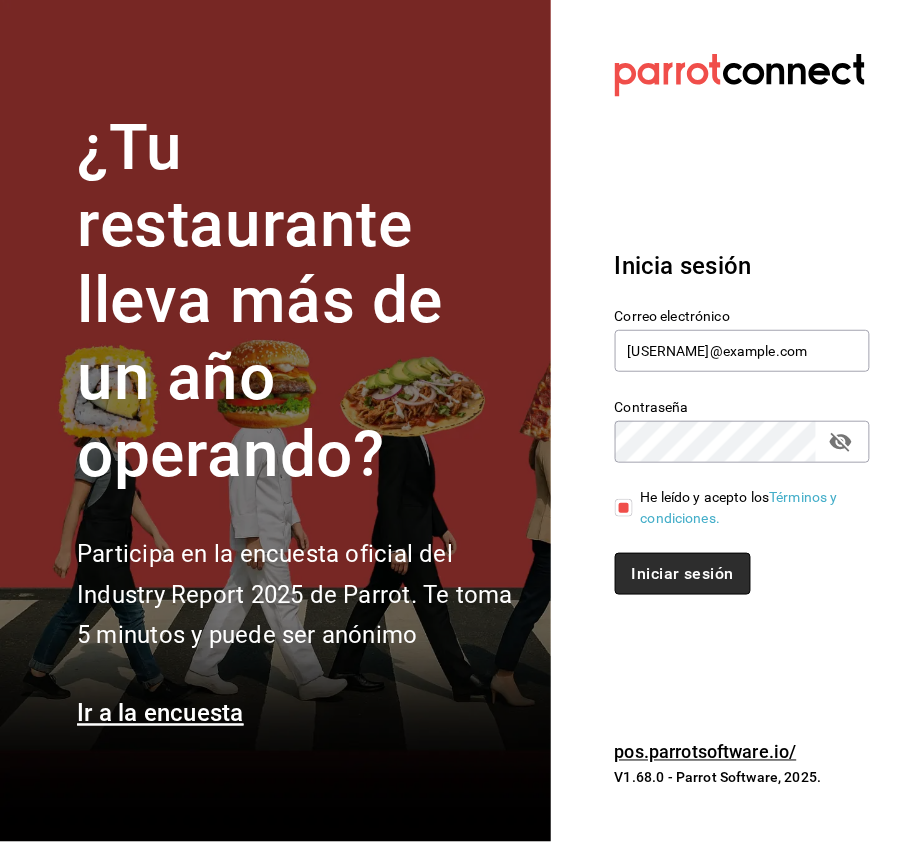 click on "Iniciar sesión" at bounding box center (683, 574) 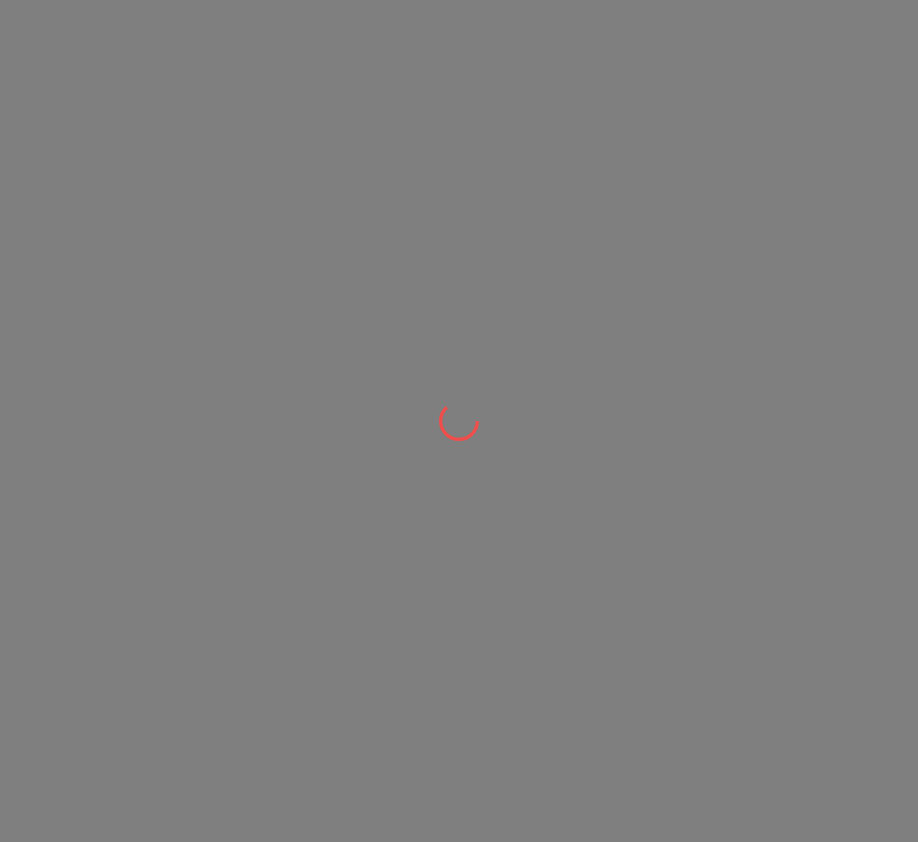 scroll, scrollTop: 0, scrollLeft: 0, axis: both 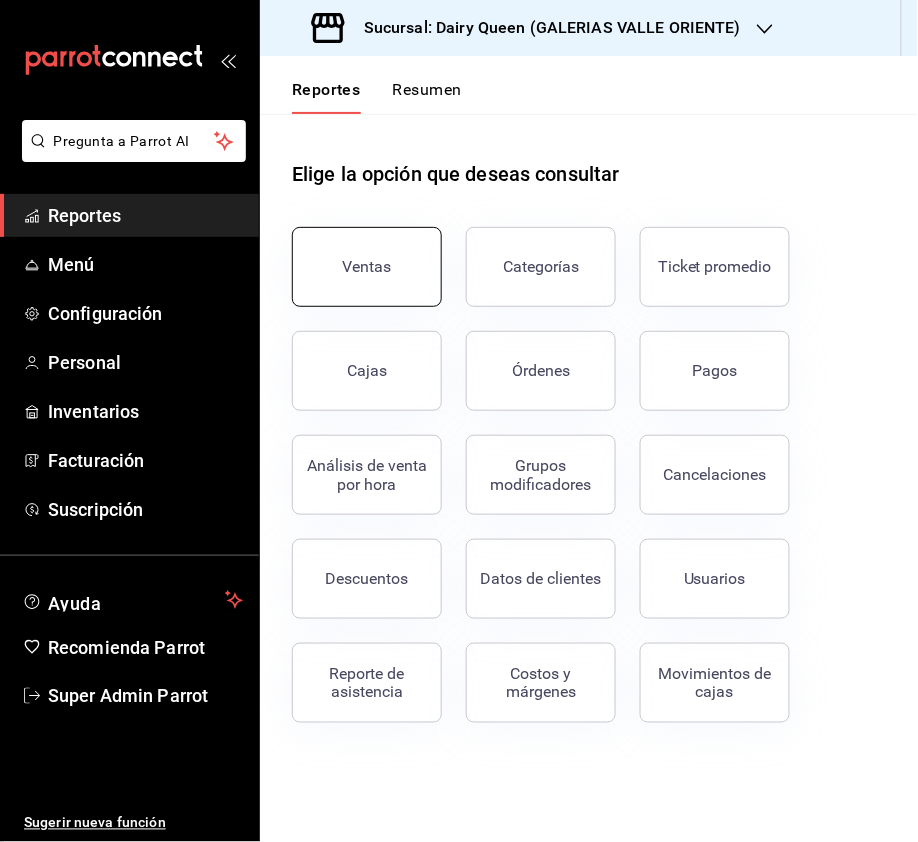 click on "Ventas" at bounding box center [367, 267] 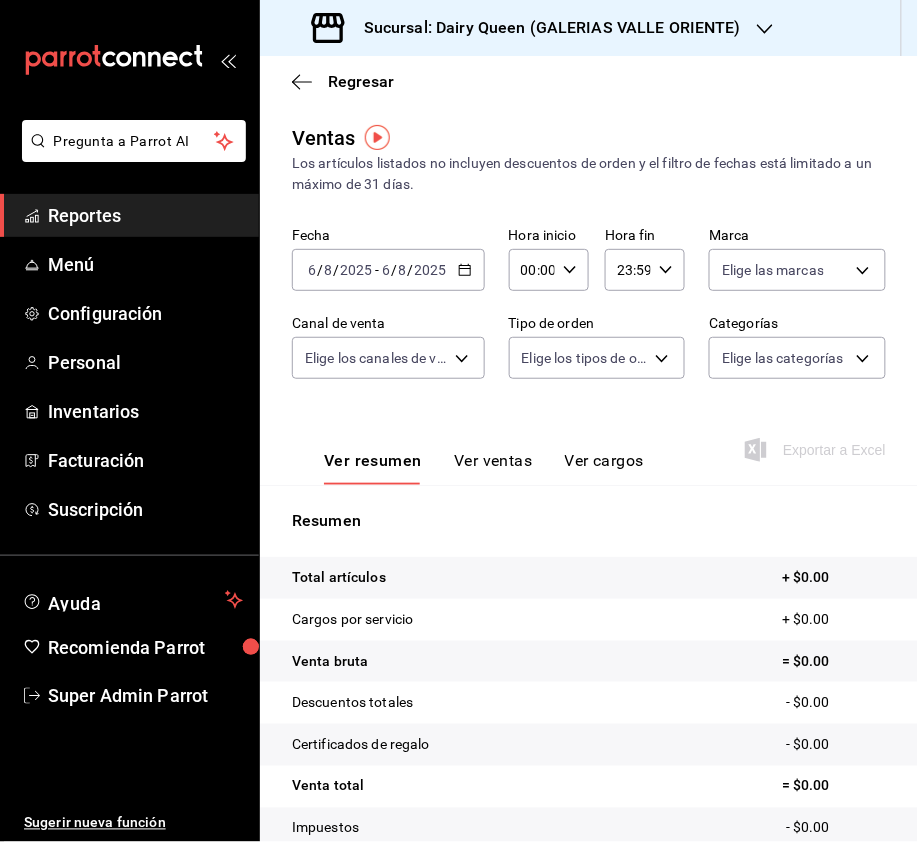 click 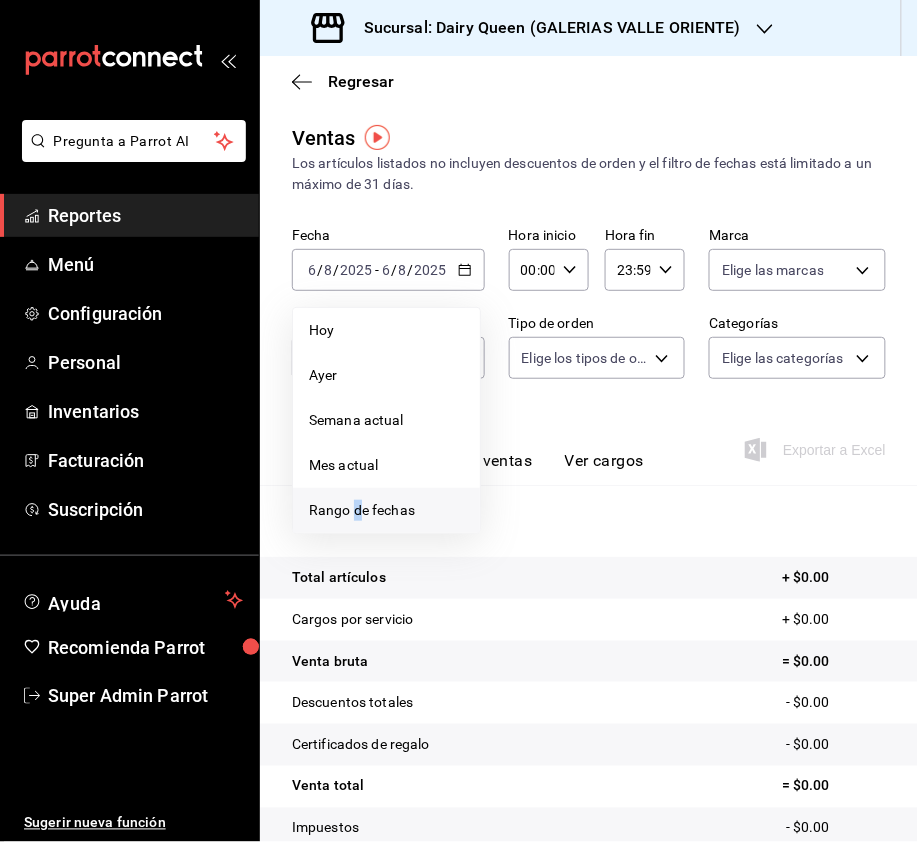 click on "Rango de fechas" at bounding box center [386, 510] 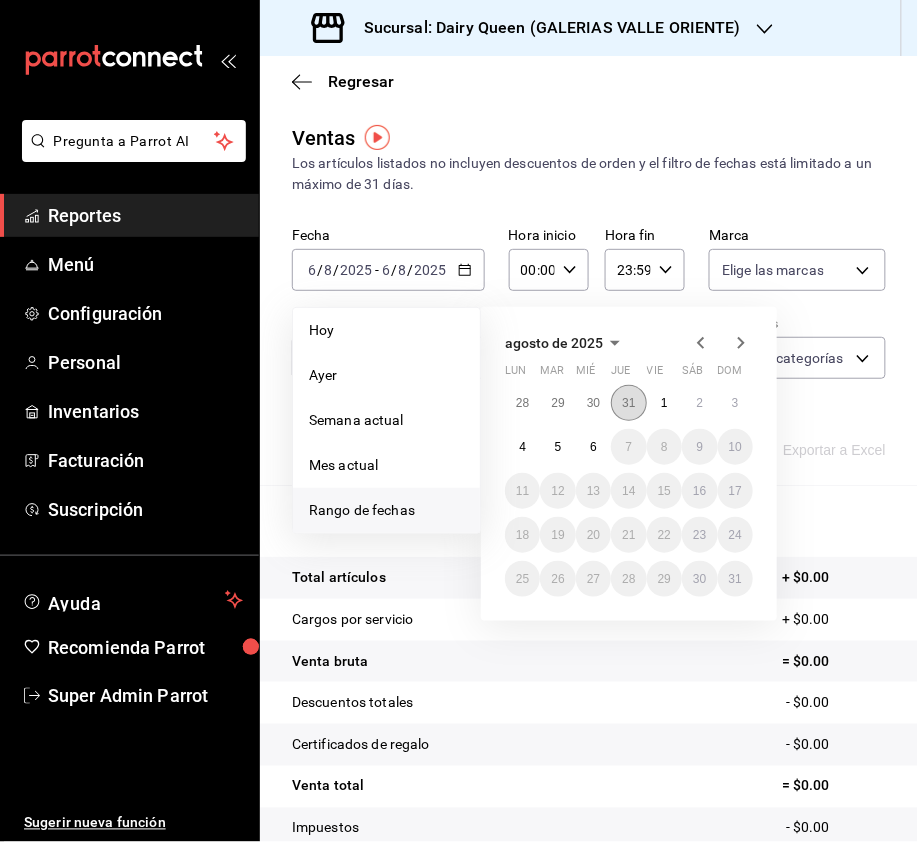 click on "31" at bounding box center (628, 403) 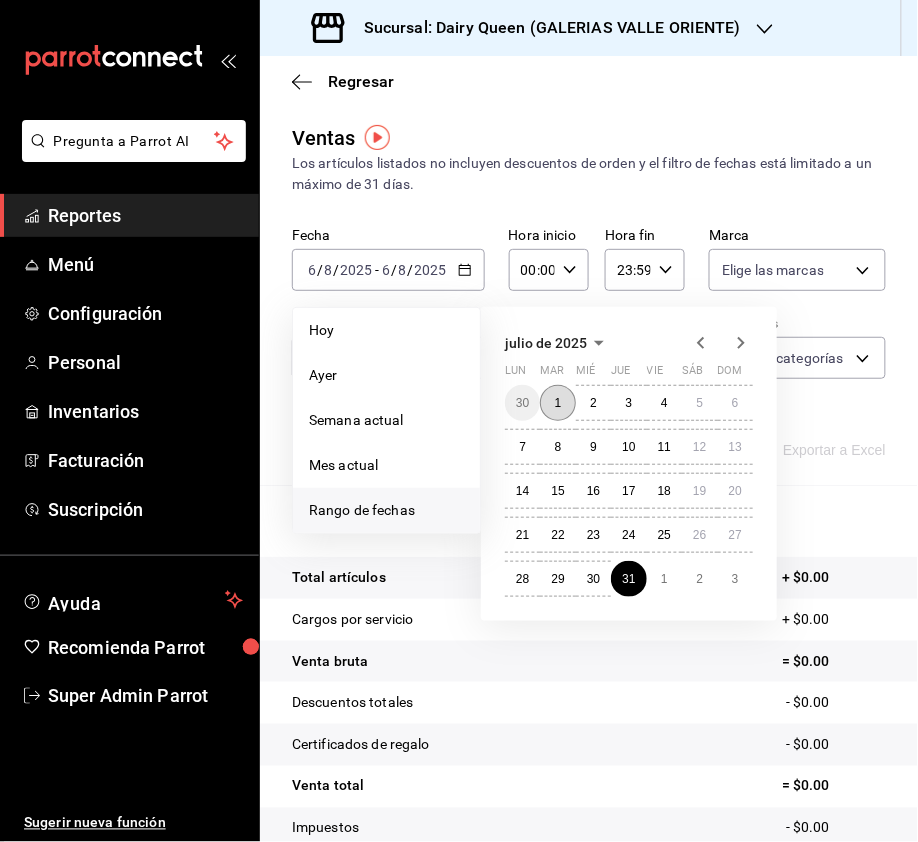 click on "1" at bounding box center [557, 403] 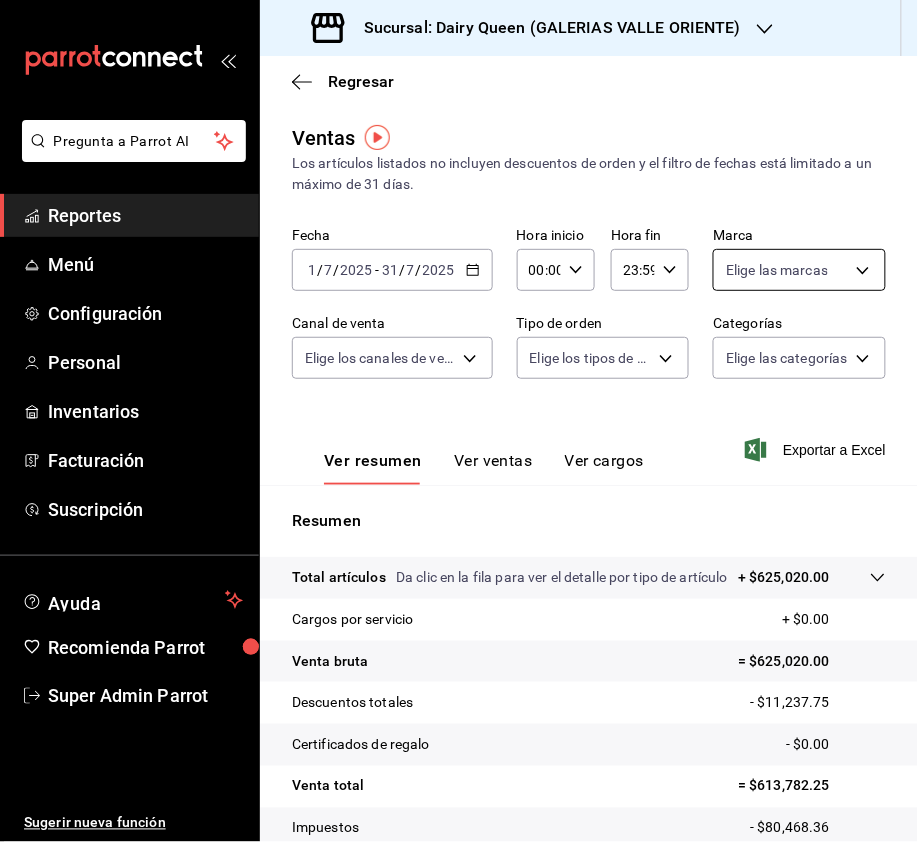 click on "Pregunta a Parrot AI Reportes   Menú   Configuración   Personal   Inventarios   Facturación   Suscripción   Ayuda Recomienda Parrot   Super Admin Parrot   Sugerir nueva función   Sucursal: Dairy Queen (GALERIAS VALLE ORIENTE) Regresar Ventas Los artículos listados no incluyen descuentos de orden y el filtro de fechas está limitado a un máximo de 31 días. Fecha 2025-07-01 1 / 7 / 2025 - 2025-07-31 31 / 7 / 2025 Hora inicio 00:00 Hora inicio Hora fin 23:59 Hora fin Marca Elige las marcas Canal de venta Elige los canales de venta Tipo de orden Elige los tipos de orden Categorías Elige las categorías Ver resumen Ver ventas Ver cargos Exportar a Excel Resumen Total artículos Da clic en la fila para ver el detalle por tipo de artículo + $625,020.00 Cargos por servicio + $0.00 Venta bruta = $625,020.00 Descuentos totales - $11,237.75 Certificados de regalo - $0.00 Venta total = $613,782.25 Impuestos - $80,468.36 Venta neta = $533,313.89 Pregunta a Parrot AI Reportes   Menú   Configuración   Personal" at bounding box center [459, 421] 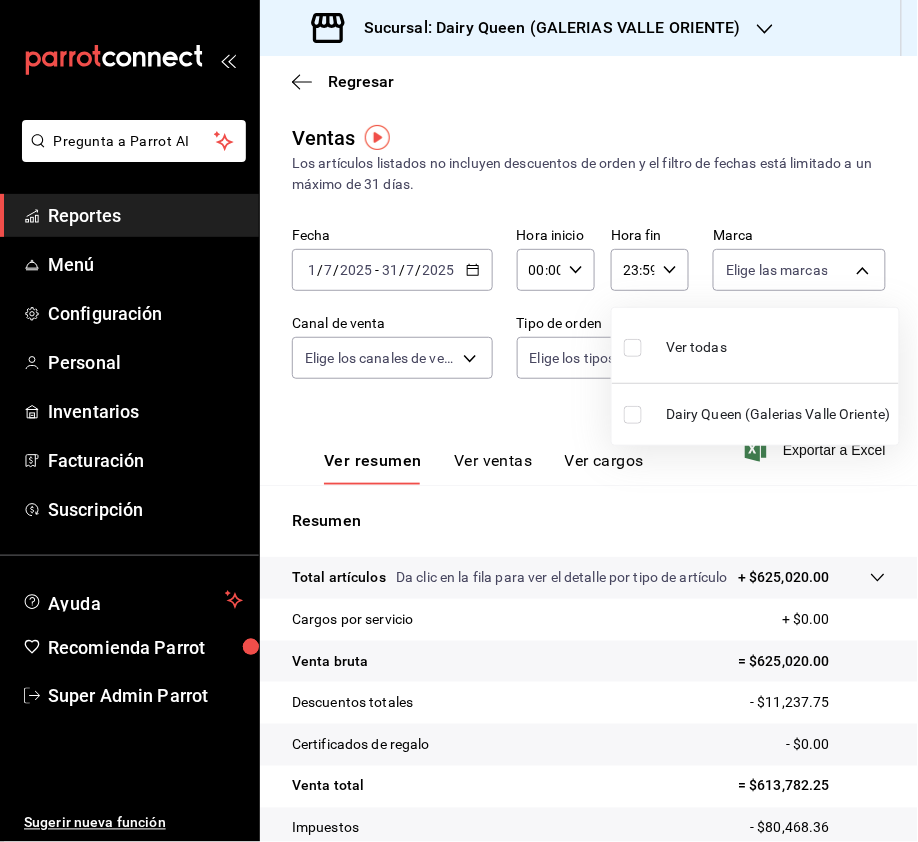 drag, startPoint x: 628, startPoint y: 344, endPoint x: 565, endPoint y: 378, distance: 71.5891 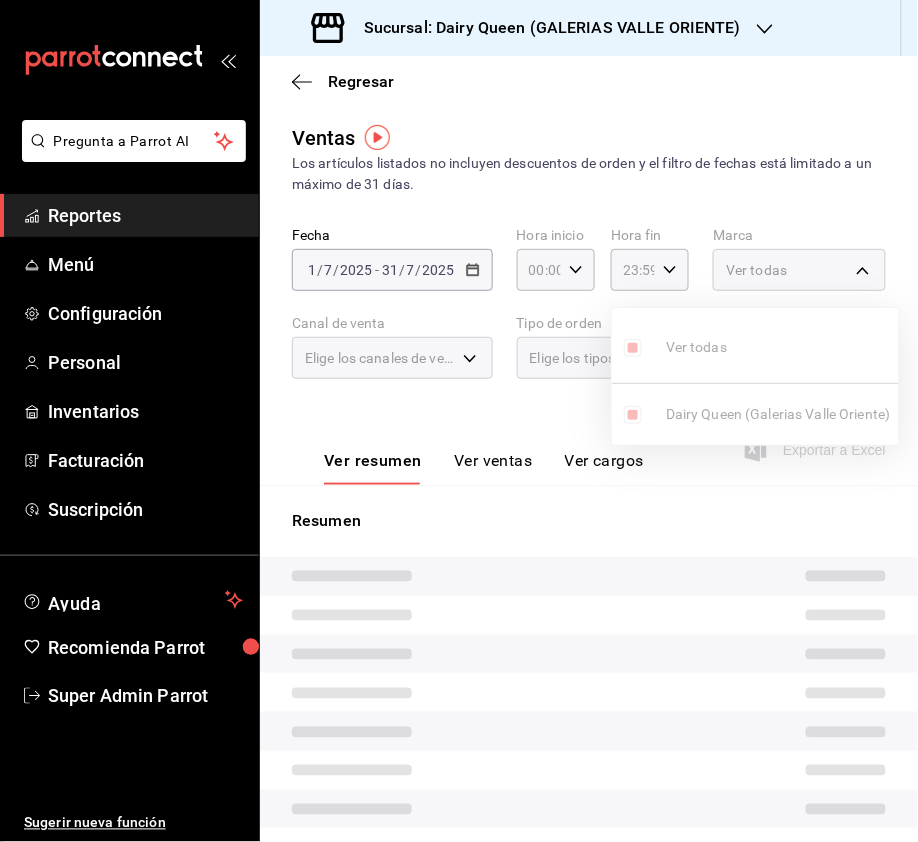click at bounding box center (459, 421) 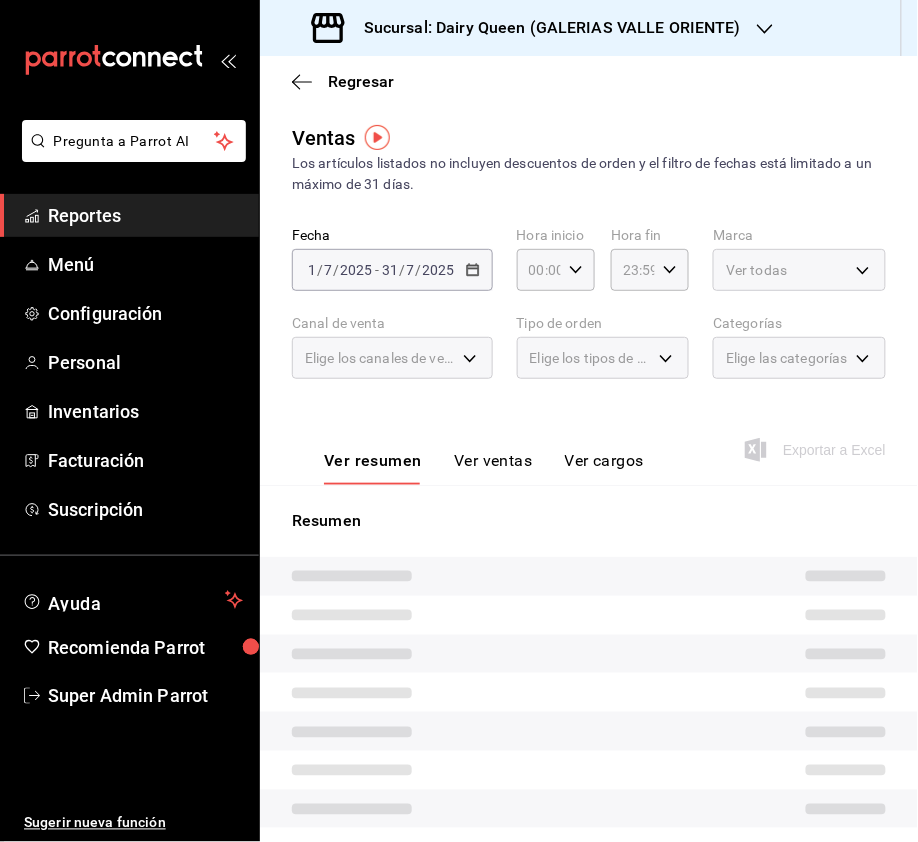 click on "Elige los canales de venta" at bounding box center (392, 358) 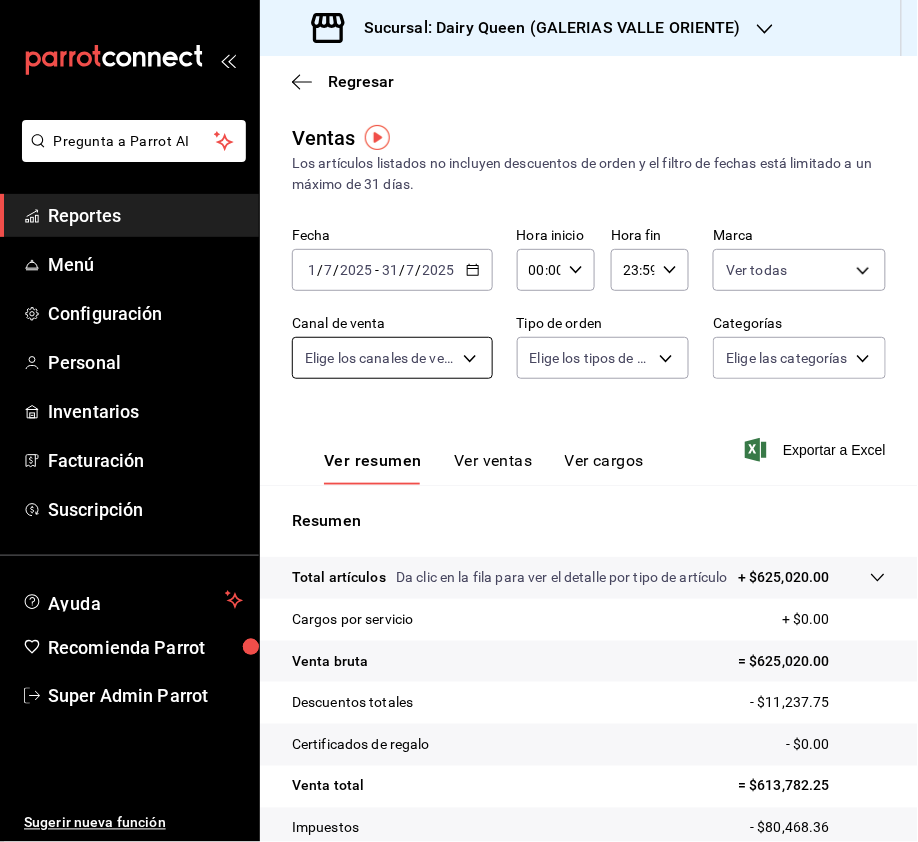 click on "Pregunta a Parrot AI Reportes   Menú   Configuración   Personal   Inventarios   Facturación   Suscripción   Ayuda Recomienda Parrot   Super Admin Parrot   Sugerir nueva función   Sucursal: Dairy Queen (GALERIAS VALLE ORIENTE) Regresar Ventas Los artículos listados no incluyen descuentos de orden y el filtro de fechas está limitado a un máximo de 31 días. Fecha 2025-07-01 1 / 7 / 2025 - 2025-07-31 31 / 7 / 2025 Hora inicio 00:00 Hora inicio Hora fin 23:59 Hora fin Marca Ver todas d2163cea-2ef0-45cb-bd37-11a35bcd20b9 Canal de venta Elige los canales de venta Tipo de orden Elige los tipos de orden Categorías Elige las categorías Ver resumen Ver ventas Ver cargos Exportar a Excel Resumen Total artículos Da clic en la fila para ver el detalle por tipo de artículo + $625,020.00 Cargos por servicio + $0.00 Venta bruta = $625,020.00 Descuentos totales - $11,237.75 Certificados de regalo - $0.00 Venta total = $613,782.25 Impuestos - $80,468.36 Venta neta = $533,313.89 Pregunta a Parrot AI Reportes   Menú" at bounding box center [459, 421] 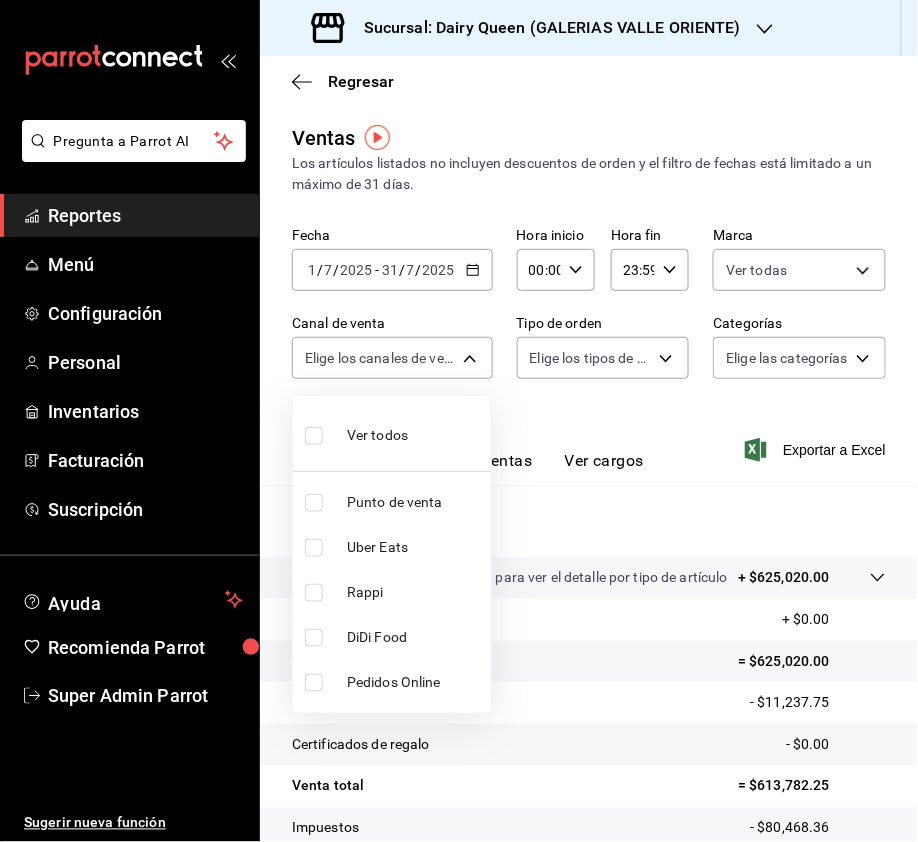 click at bounding box center (314, 436) 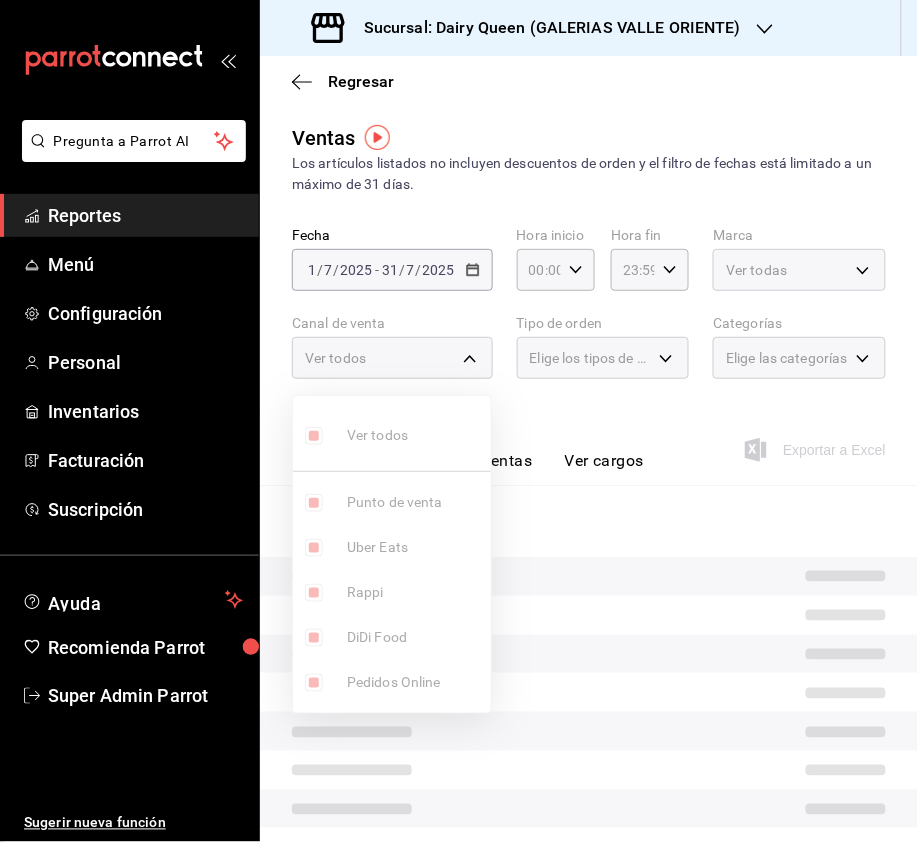 click at bounding box center [459, 421] 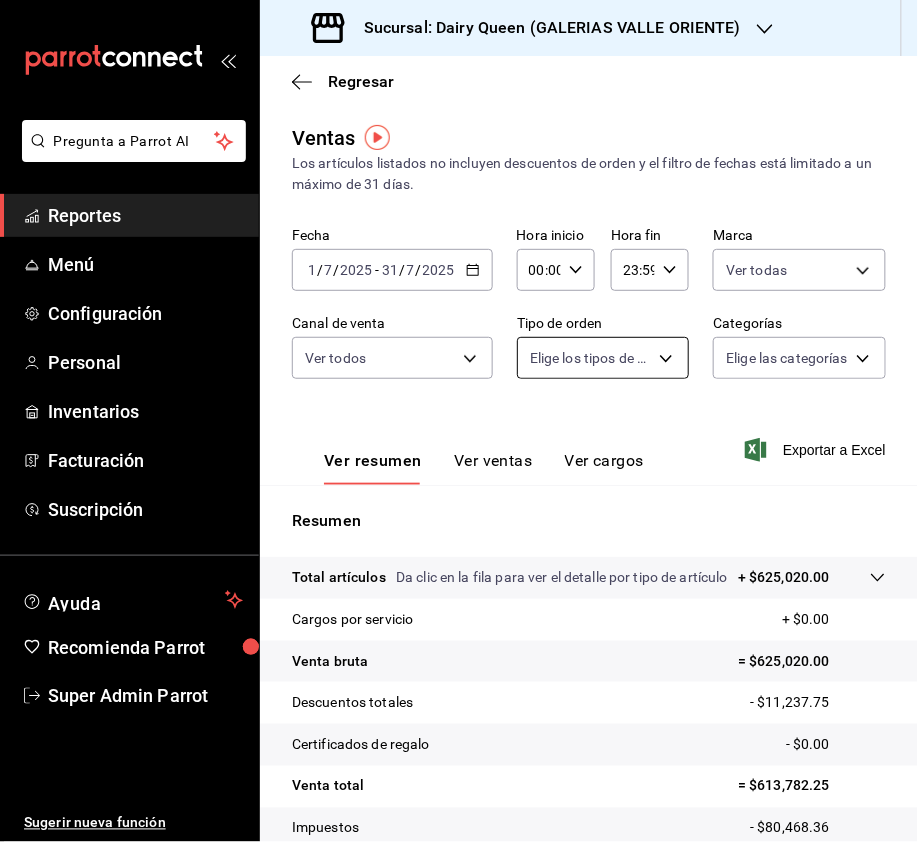 click on "Pregunta a Parrot AI Reportes   Menú   Configuración   Personal   Inventarios   Facturación   Suscripción   Ayuda Recomienda Parrot   Super Admin Parrot   Sugerir nueva función   Sucursal: Dairy Queen (GALERIAS VALLE ORIENTE) Regresar Ventas Los artículos listados no incluyen descuentos de orden y el filtro de fechas está limitado a un máximo de 31 días. Fecha 2025-07-01 1 / 7 / 2025 - 2025-07-31 31 / 7 / 2025 Hora inicio 00:00 Hora inicio Hora fin 23:59 Hora fin Marca Ver todas d2163cea-2ef0-45cb-bd37-11a35bcd20b9 Canal de venta Ver todos PARROT,UBER_EATS,RAPPI,DIDI_FOOD,ONLINE Tipo de orden Elige los tipos de orden Categorías Elige las categorías Ver resumen Ver ventas Ver cargos Exportar a Excel Resumen Total artículos Da clic en la fila para ver el detalle por tipo de artículo + $625,020.00 Cargos por servicio + $0.00 Venta bruta = $625,020.00 Descuentos totales - $11,237.75 Certificados de regalo - $0.00 Venta total = $613,782.25 Impuestos - $80,468.36 Venta neta = $533,313.89 Reportes" at bounding box center (459, 421) 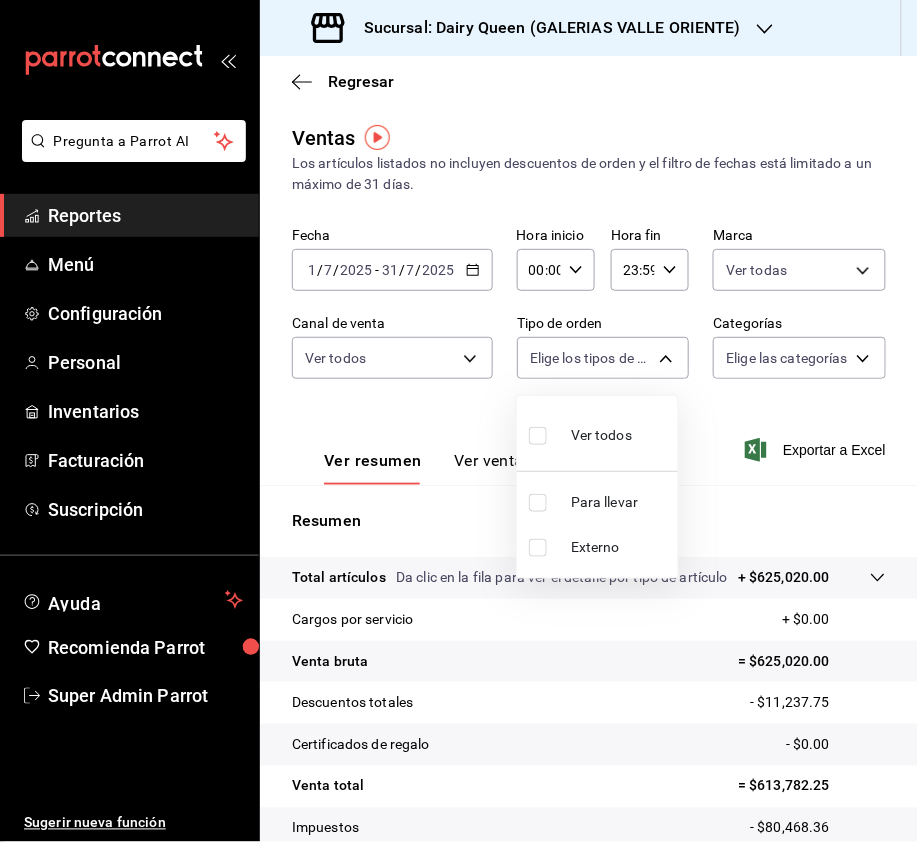 click at bounding box center (459, 421) 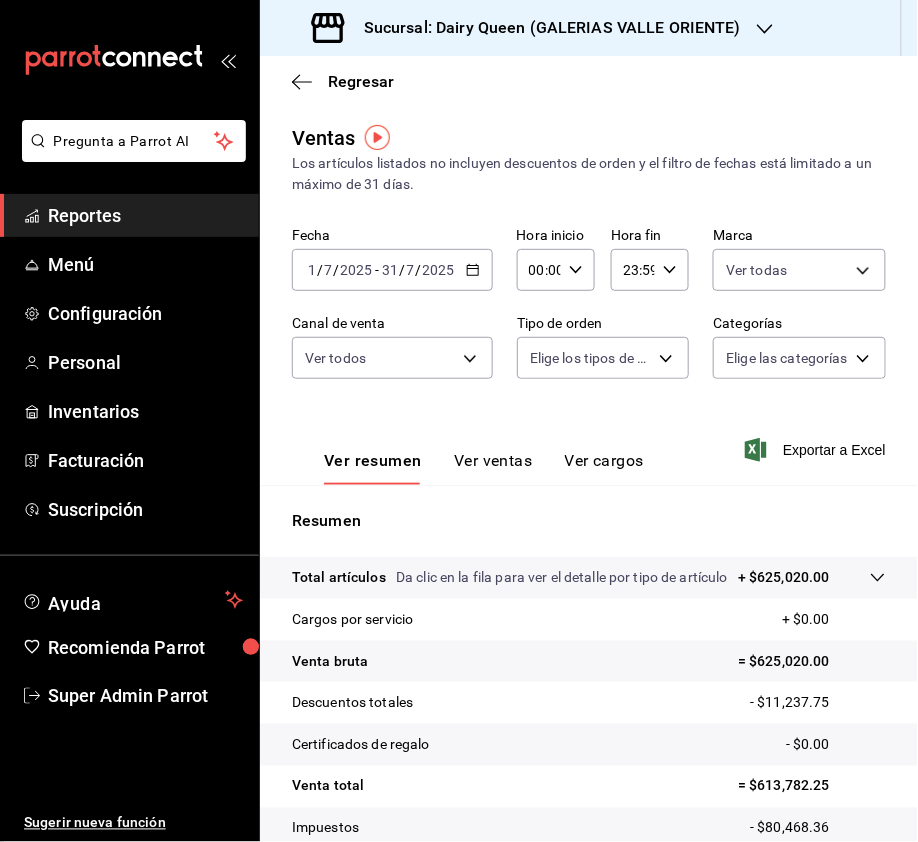 click on "Sucursal: Dairy Queen (GALERIAS VALLE ORIENTE)" at bounding box center [544, 28] 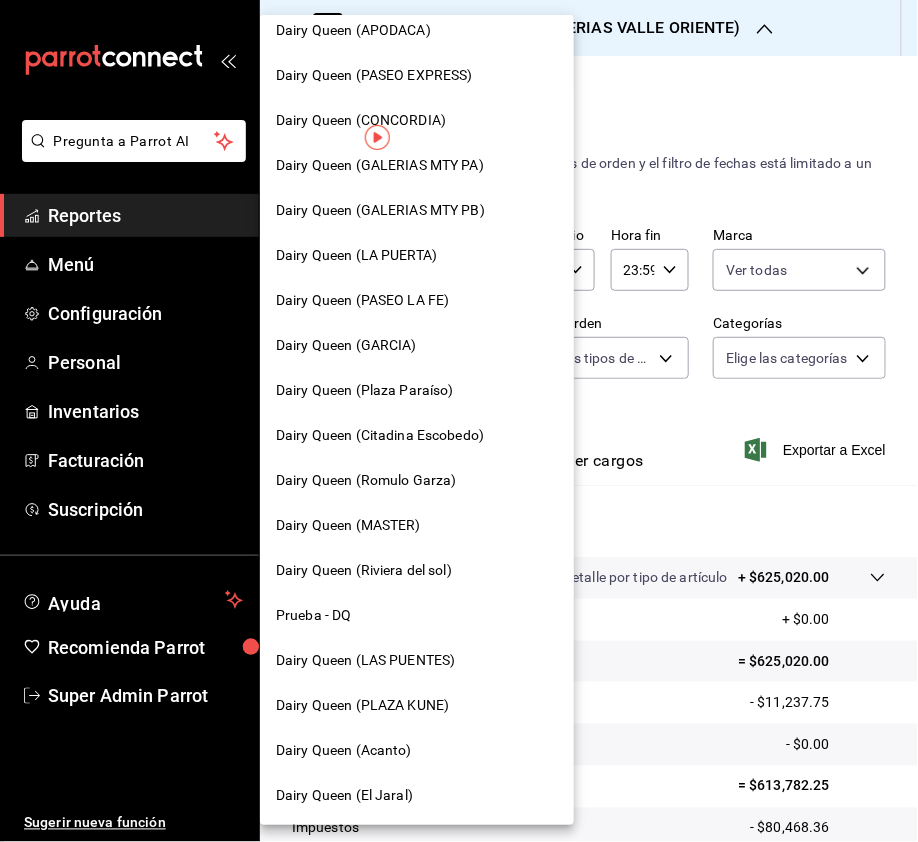 scroll, scrollTop: 690, scrollLeft: 0, axis: vertical 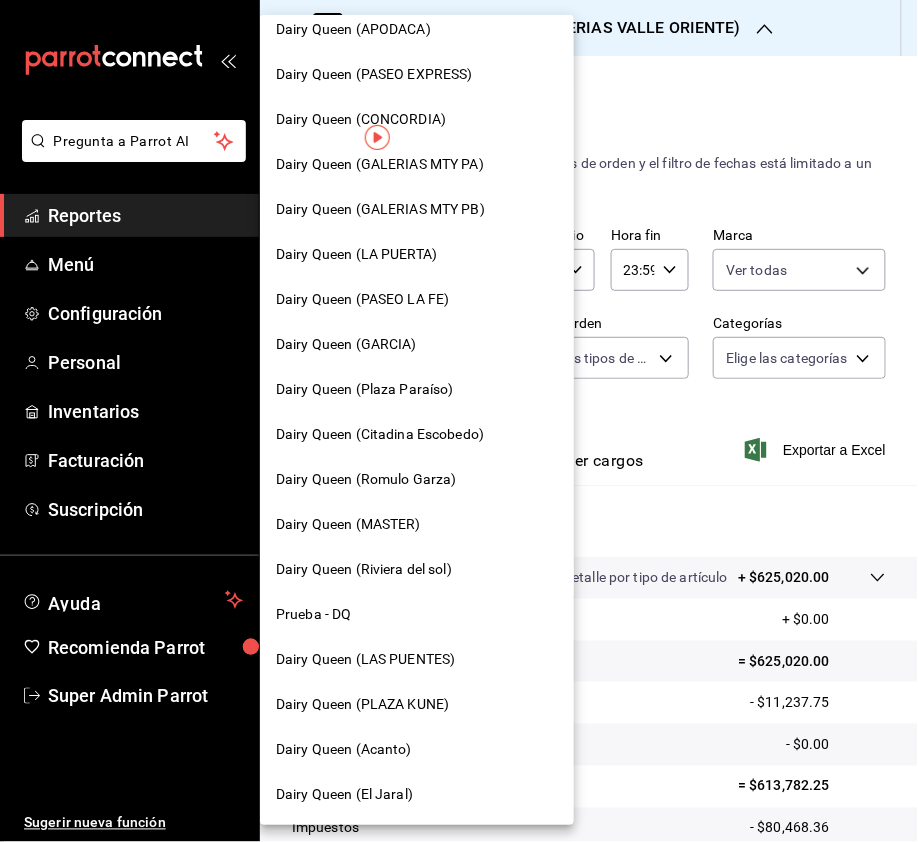 click on "Dairy Queen (Romulo Garza)" at bounding box center [417, 480] 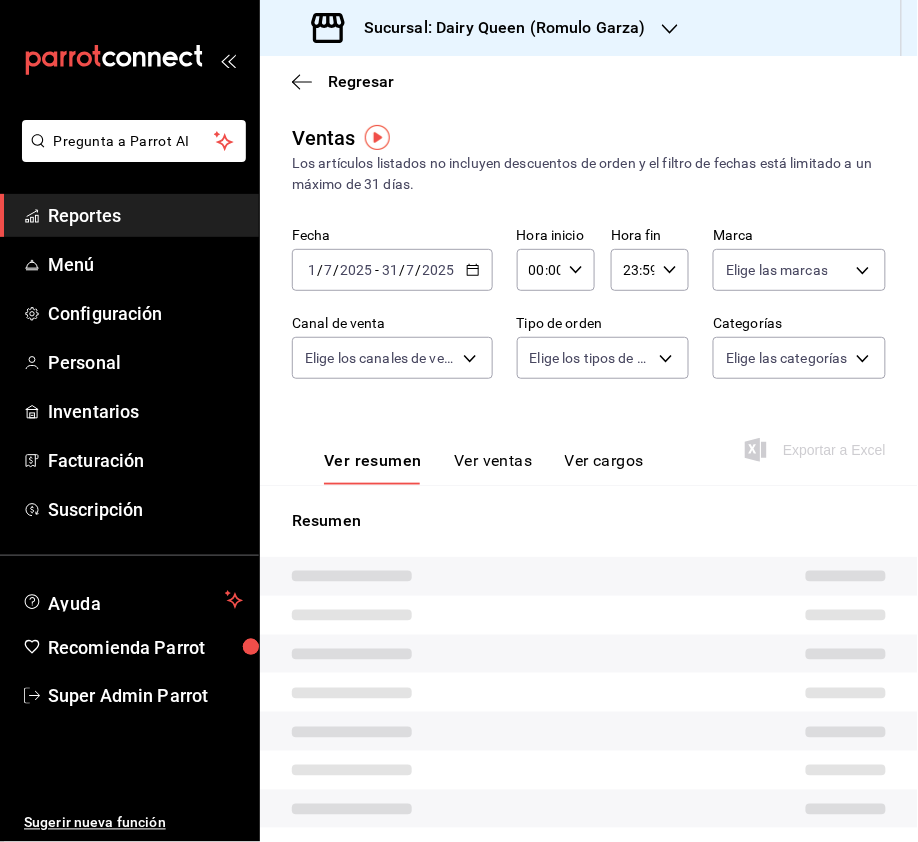 type on "PARROT,UBER_EATS,RAPPI,DIDI_FOOD,ONLINE" 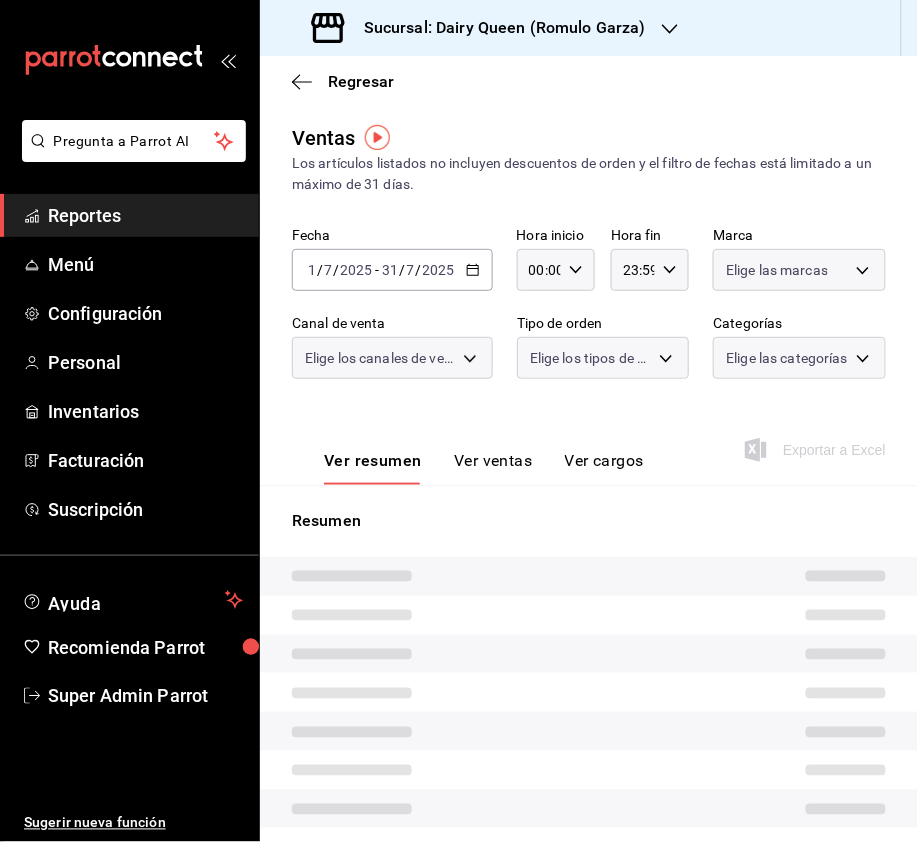 click on "Elige las marcas" at bounding box center (799, 270) 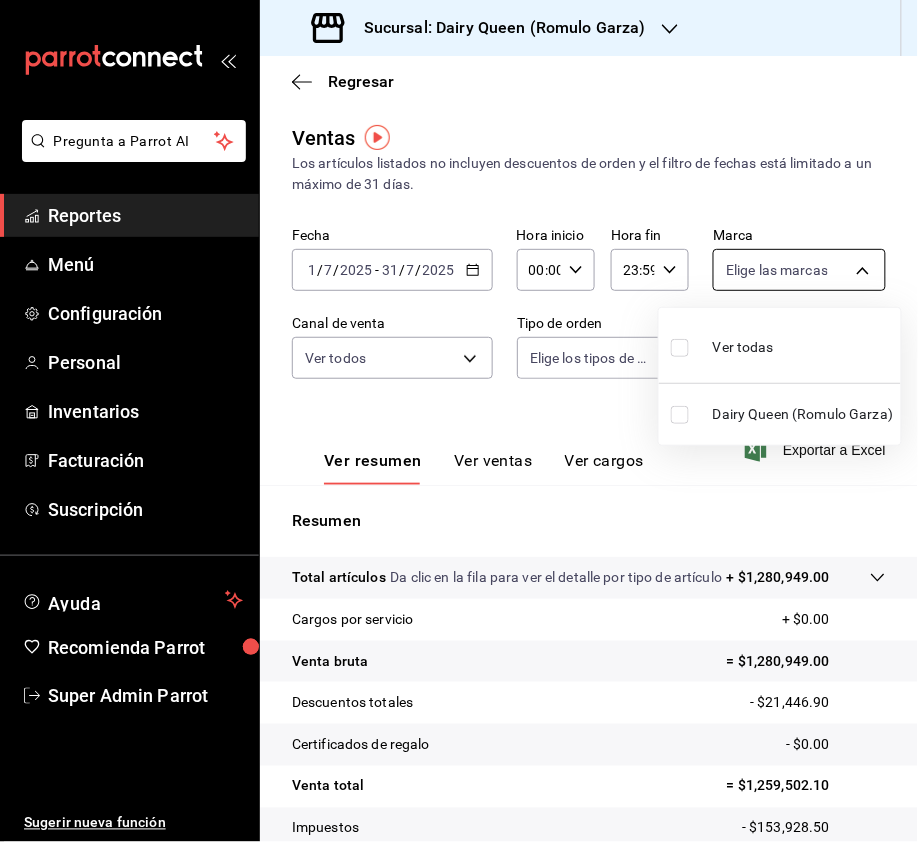 click on "Pregunta a Parrot AI Reportes   Menú   Configuración   Personal   Inventarios   Facturación   Suscripción   Ayuda Recomienda Parrot   Super Admin Parrot   Sugerir nueva función   Sucursal: Dairy Queen (Romulo Garza) Regresar Ventas Los artículos listados no incluyen descuentos de orden y el filtro de fechas está limitado a un máximo de 31 días. Fecha 2025-07-01 1 / 7 / 2025 - 2025-07-31 31 / 7 / 2025 Hora inicio 00:00 Hora inicio Hora fin 23:59 Hora fin Marca Elige las marcas Canal de venta Ver todos PARROT,UBER_EATS,RAPPI,DIDI_FOOD,ONLINE Tipo de orden Elige los tipos de orden Categorías Elige las categorías Ver resumen Ver ventas Ver cargos Exportar a Excel Resumen Total artículos Da clic en la fila para ver el detalle por tipo de artículo + $1,280,949.00 Cargos por servicio + $0.00 Venta bruta = $1,280,949.00 Descuentos totales - $21,446.90 Certificados de regalo - $0.00 Venta total = $1,259,502.10 Impuestos - $153,928.50 Venta neta = $1,105,573.60 GANA 1 MES GRATIS EN TU SUSCRIPCIÓN AQUÍ" at bounding box center [459, 421] 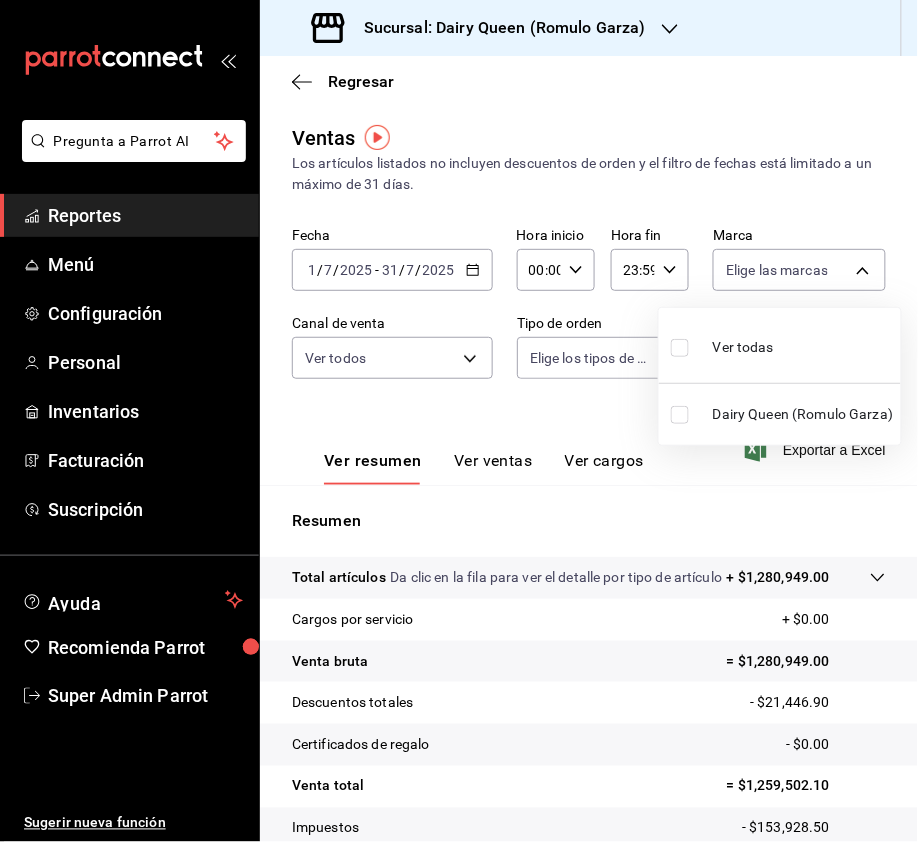 click at bounding box center (680, 348) 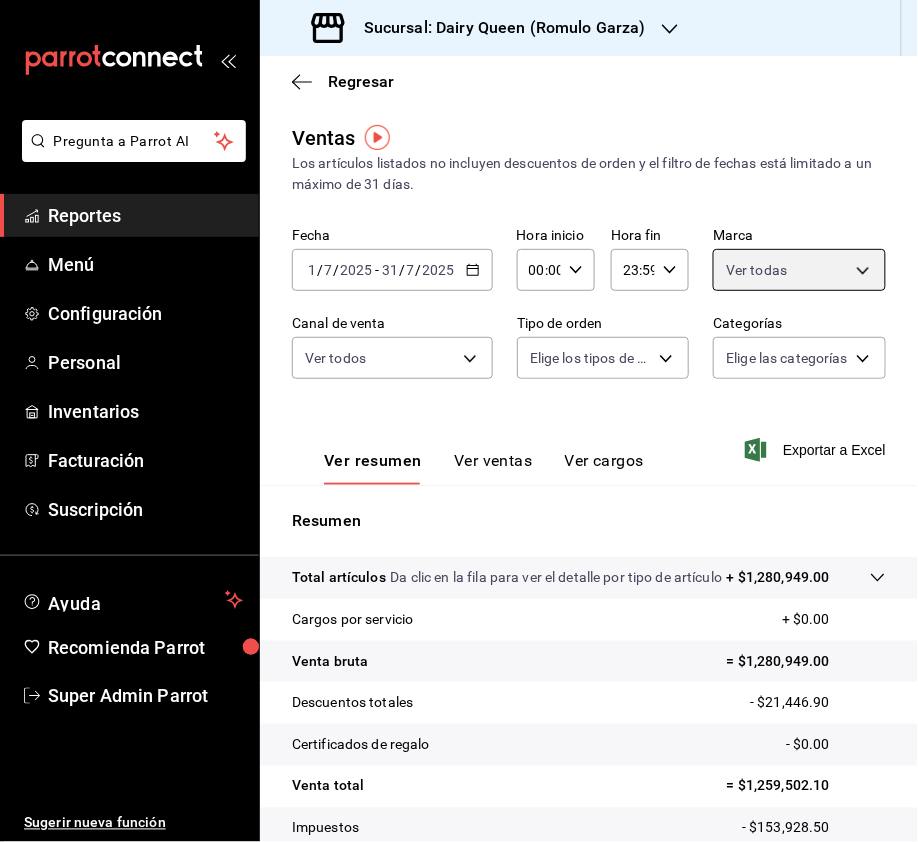 type on "5316575b-f0dc-44a3-8a13-82a7f01ac61e" 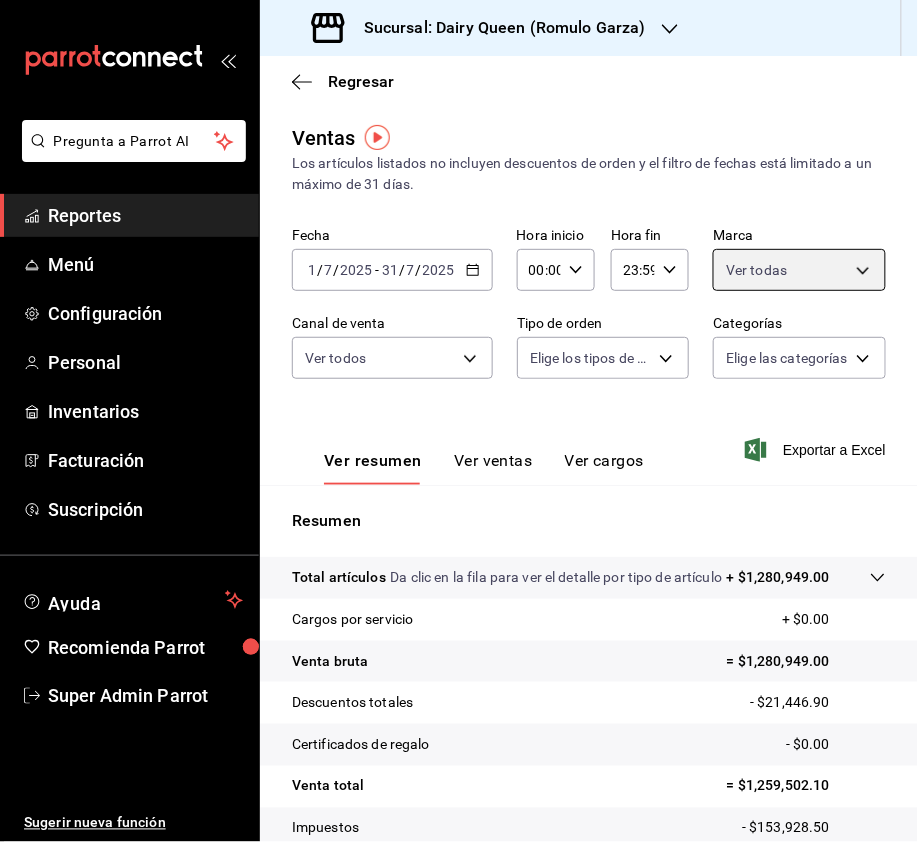 checkbox on "true" 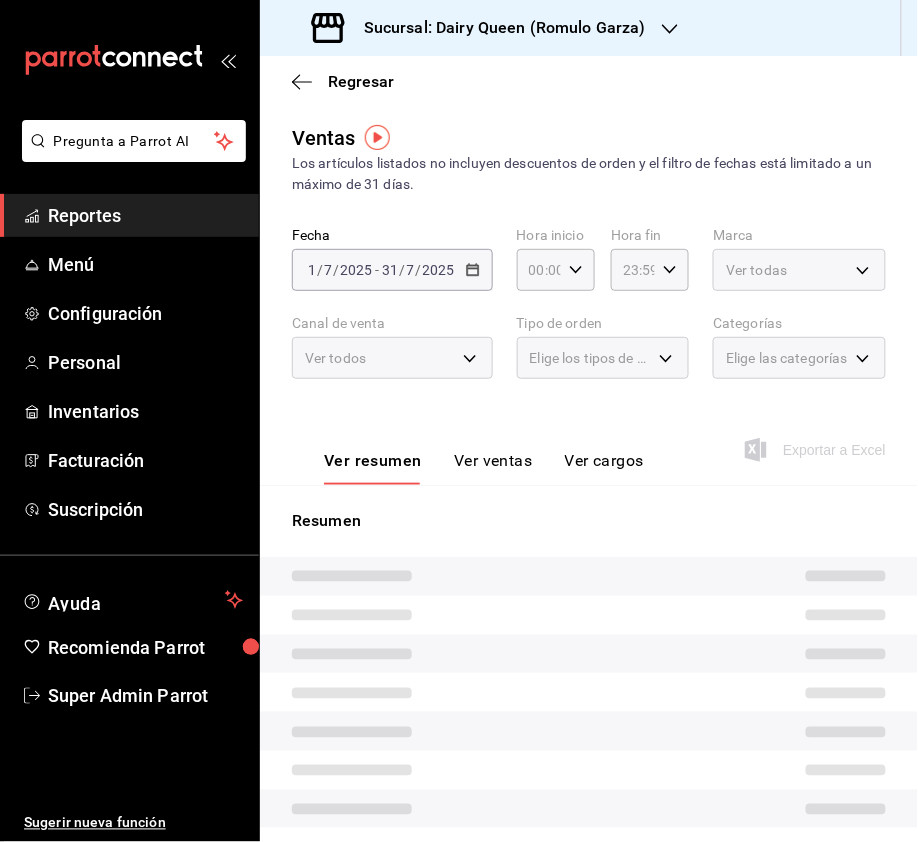 click on "Ver todos" at bounding box center (392, 358) 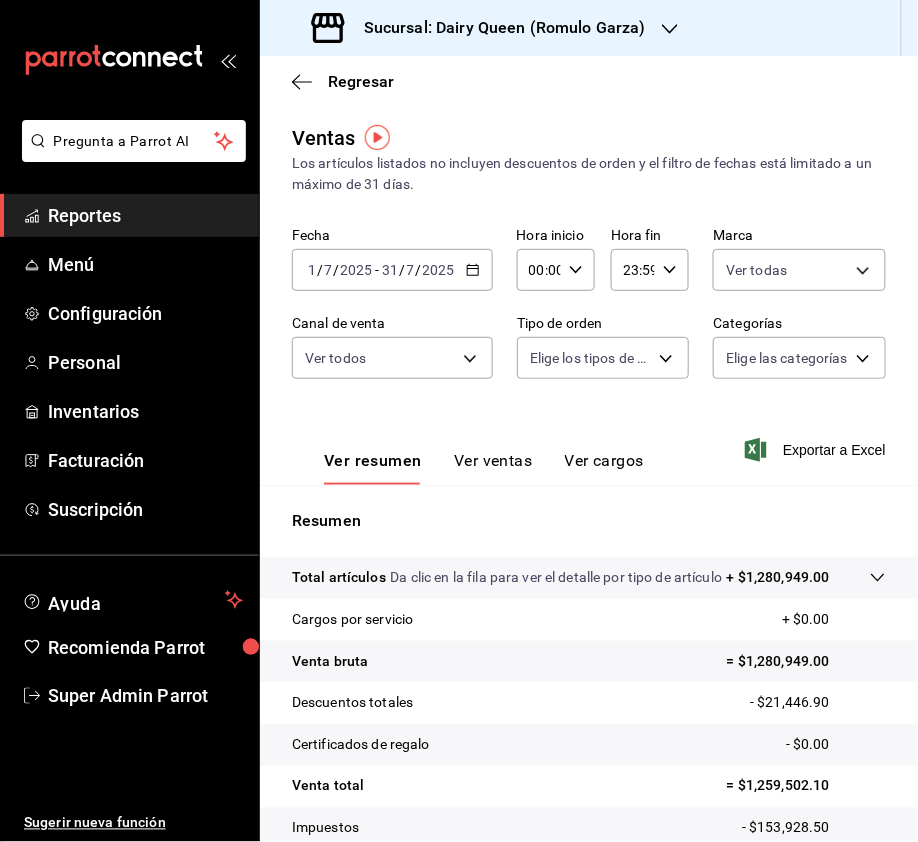 click on "Pregunta a Parrot AI Reportes   Menú   Configuración   Personal   Inventarios   Facturación   Suscripción   Ayuda Recomienda Parrot   Super Admin Parrot   Sugerir nueva función   Sucursal: Dairy Queen (Romulo Garza) Regresar Ventas Los artículos listados no incluyen descuentos de orden y el filtro de fechas está limitado a un máximo de 31 días. Fecha 2025-07-01 1 / 7 / 2025 - 2025-07-31 31 / 7 / 2025 Hora inicio 00:00 Hora inicio Hora fin 23:59 Hora fin Marca Ver todas 5316575b-f0dc-44a3-8a13-82a7f01ac61e Canal de venta Ver todos PARROT,UBER_EATS,RAPPI,DIDI_FOOD,ONLINE Tipo de orden Elige los tipos de orden Categorías Elige las categorías Ver resumen Ver ventas Ver cargos Exportar a Excel Resumen Total artículos Da clic en la fila para ver el detalle por tipo de artículo + $1,280,949.00 Cargos por servicio + $0.00 Venta bruta = $1,280,949.00 Descuentos totales - $21,446.90 Certificados de regalo - $0.00 Venta total = $1,259,502.10 Impuestos - $153,928.50 Venta neta = $1,105,573.60 Ir a video" at bounding box center (459, 421) 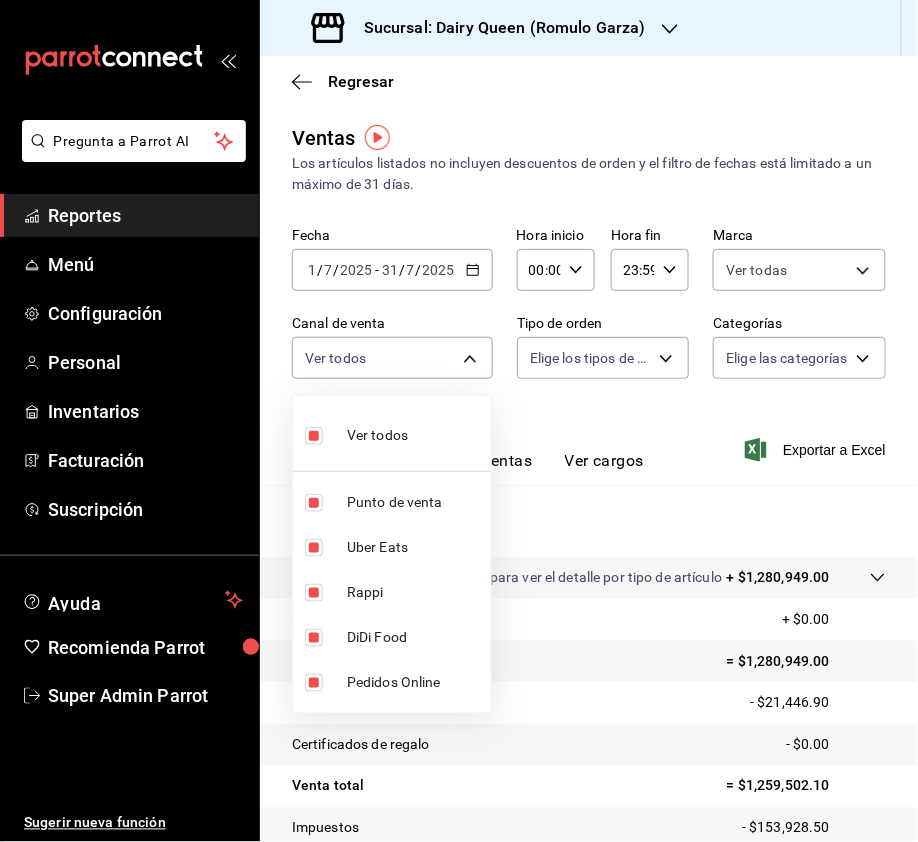 click at bounding box center [459, 421] 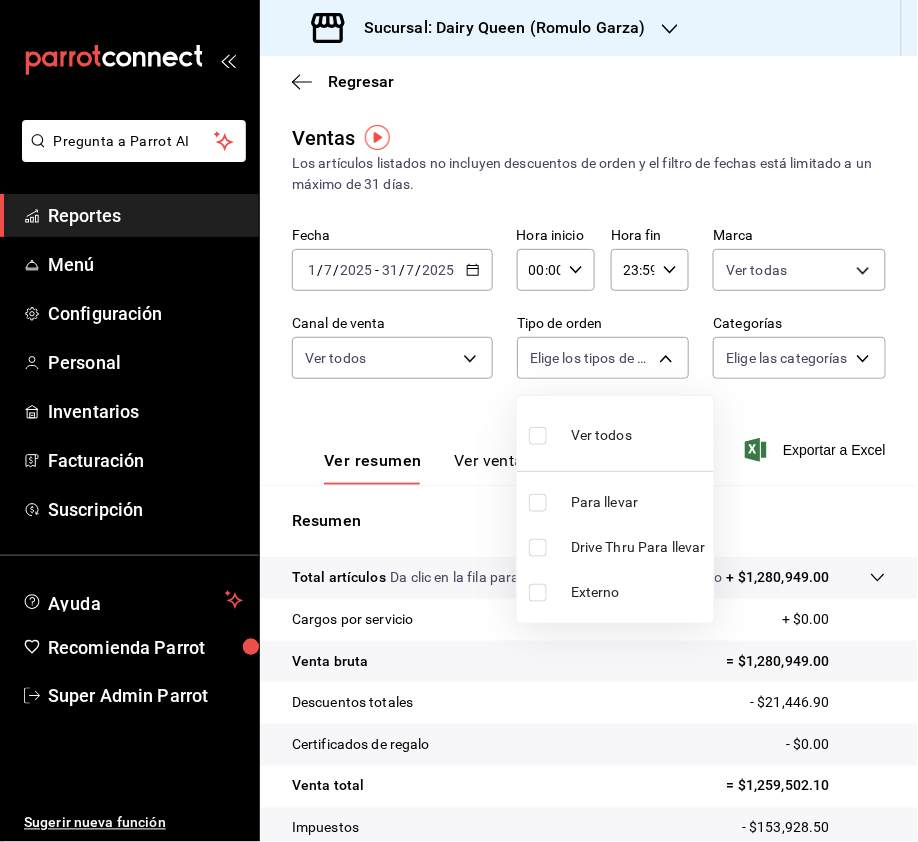 click on "Pregunta a Parrot AI Reportes   Menú   Configuración   Personal   Inventarios   Facturación   Suscripción   Ayuda Recomienda Parrot   Super Admin Parrot   Sugerir nueva función   Sucursal: Dairy Queen (Romulo Garza) Regresar Ventas Los artículos listados no incluyen descuentos de orden y el filtro de fechas está limitado a un máximo de 31 días. Fecha 2025-07-01 1 / 7 / 2025 - 2025-07-31 31 / 7 / 2025 Hora inicio 00:00 Hora inicio Hora fin 23:59 Hora fin Marca Ver todas 5316575b-f0dc-44a3-8a13-82a7f01ac61e Canal de venta Ver todos PARROT,UBER_EATS,RAPPI,DIDI_FOOD,ONLINE Tipo de orden Elige los tipos de orden Categorías Elige las categorías Ver resumen Ver ventas Ver cargos Exportar a Excel Resumen Total artículos Da clic en la fila para ver el detalle por tipo de artículo + $1,280,949.00 Cargos por servicio + $0.00 Venta bruta = $1,280,949.00 Descuentos totales - $21,446.90 Certificados de regalo - $0.00 Venta total = $1,259,502.10 Impuestos - $153,928.50 Venta neta = $1,105,573.60 Ir a video" at bounding box center [459, 421] 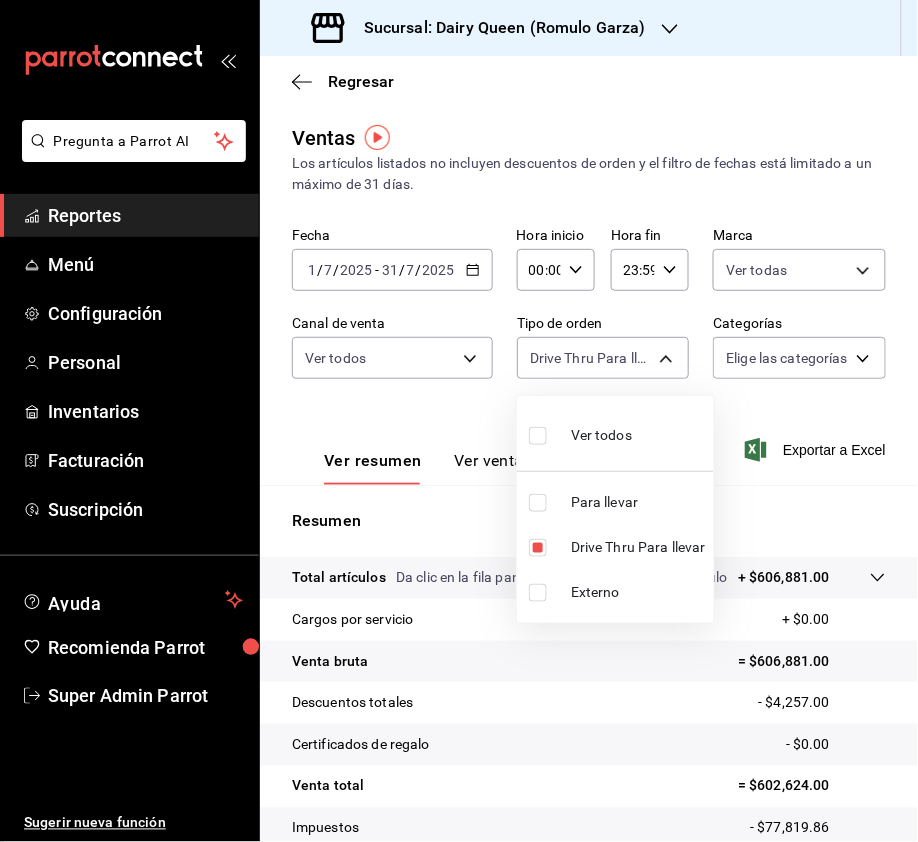 click at bounding box center [459, 421] 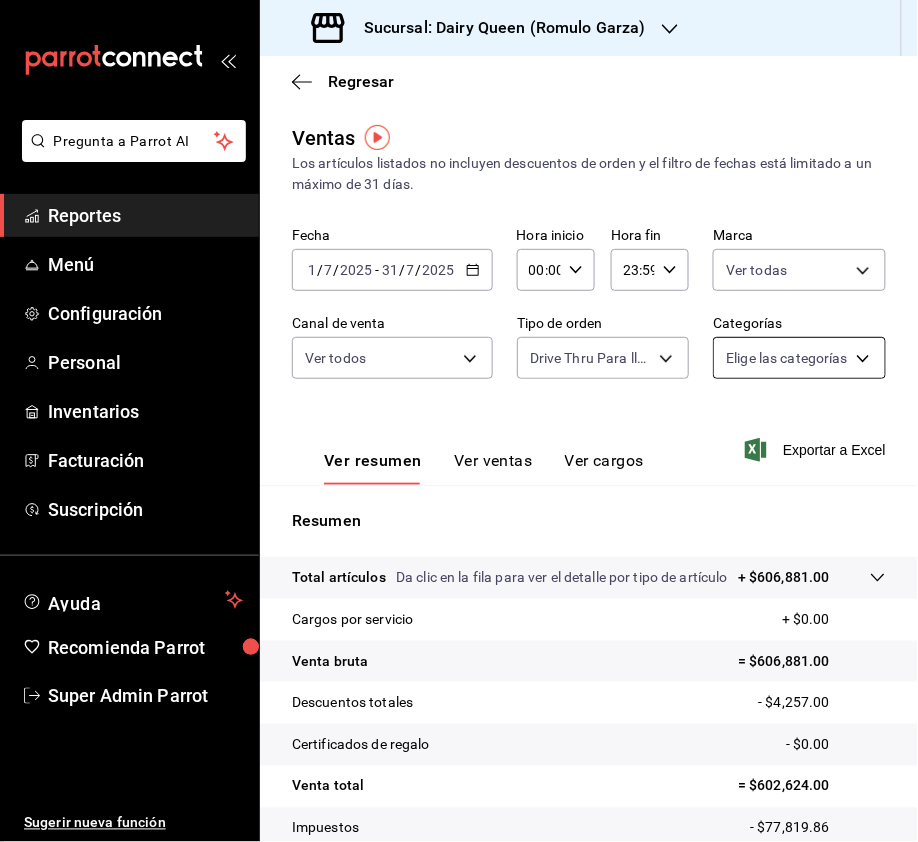 click on "Pregunta a Parrot AI Reportes   Menú   Configuración   Personal   Inventarios   Facturación   Suscripción   Ayuda Recomienda Parrot   Super Admin Parrot   Sugerir nueva función   Sucursal: Dairy Queen (Romulo Garza) Regresar Ventas Los artículos listados no incluyen descuentos de orden y el filtro de fechas está limitado a un máximo de 31 días. Fecha 2025-07-01 1 / 7 / 2025 - 2025-07-31 31 / 7 / 2025 Hora inicio 00:00 Hora inicio Hora fin 23:59 Hora fin Marca Ver todas 5316575b-f0dc-44a3-8a13-82a7f01ac61e Canal de venta Ver todos PARROT,UBER_EATS,RAPPI,DIDI_FOOD,ONLINE Tipo de orden Drive Thru Para llevar c8da99d8-6c5a-4205-b75b-80a1220301b7 Categorías Elige las categorías Ver resumen Ver ventas Ver cargos Exportar a Excel Resumen Total artículos Da clic en la fila para ver el detalle por tipo de artículo + $606,881.00 Cargos por servicio + $0.00 Venta bruta = $606,881.00 Descuentos totales - $4,257.00 Certificados de regalo - $0.00 Venta total = $602,624.00 Impuestos - $77,819.86 Venta neta" at bounding box center [459, 421] 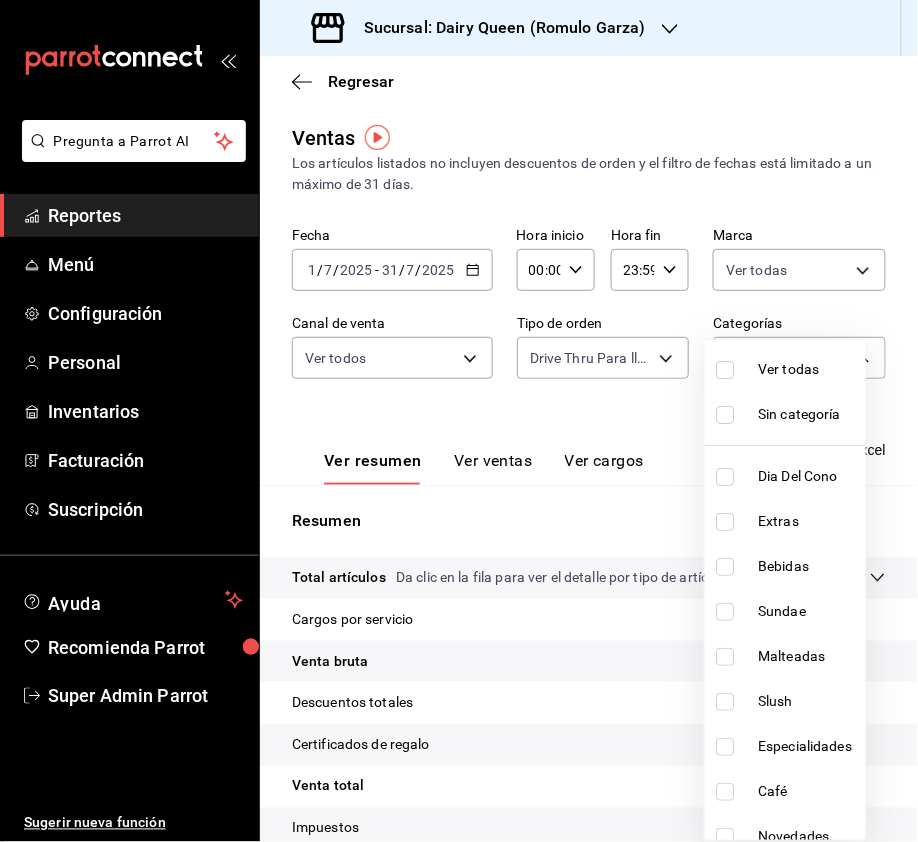 scroll, scrollTop: 0, scrollLeft: 0, axis: both 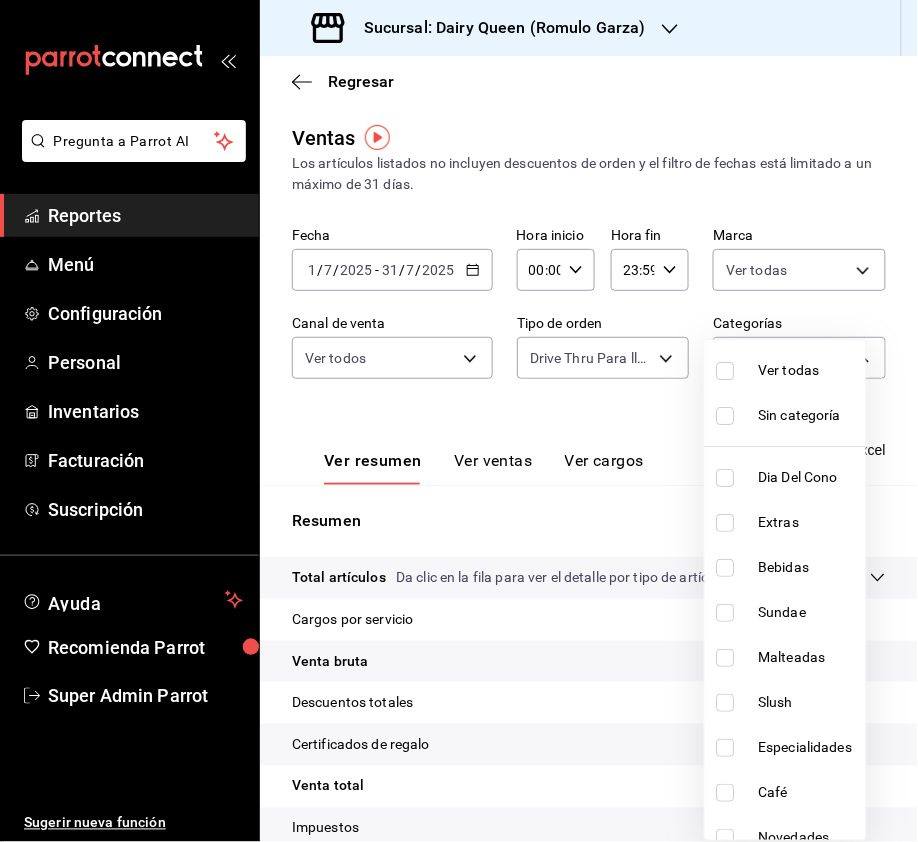 click at bounding box center [726, 371] 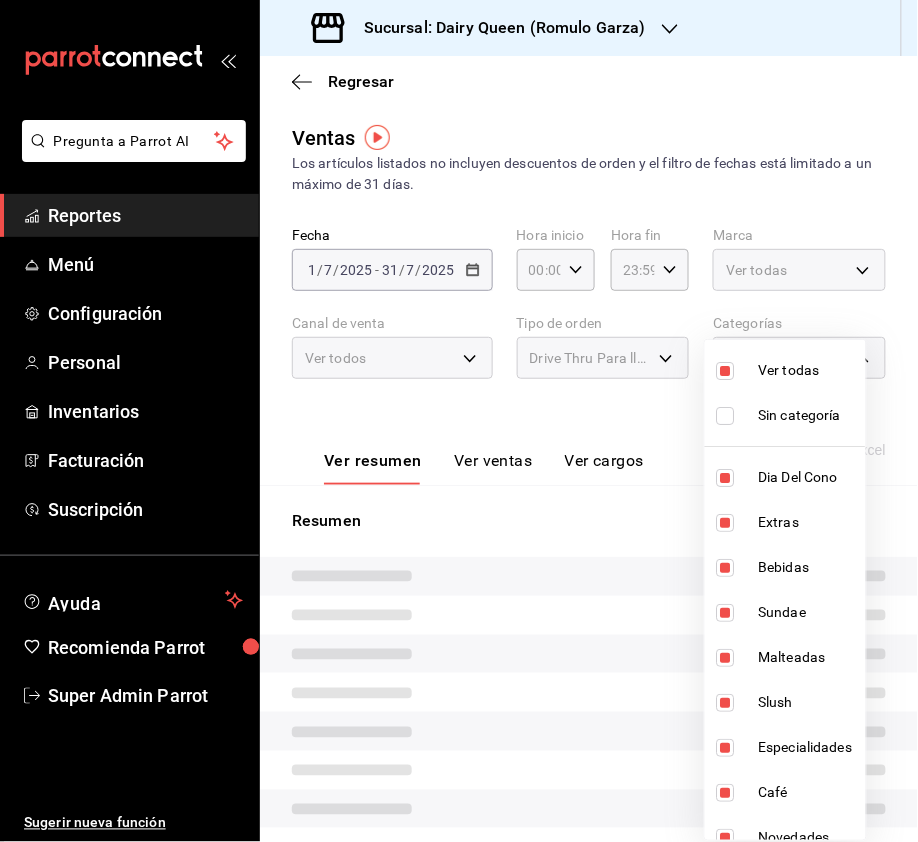 click at bounding box center (459, 421) 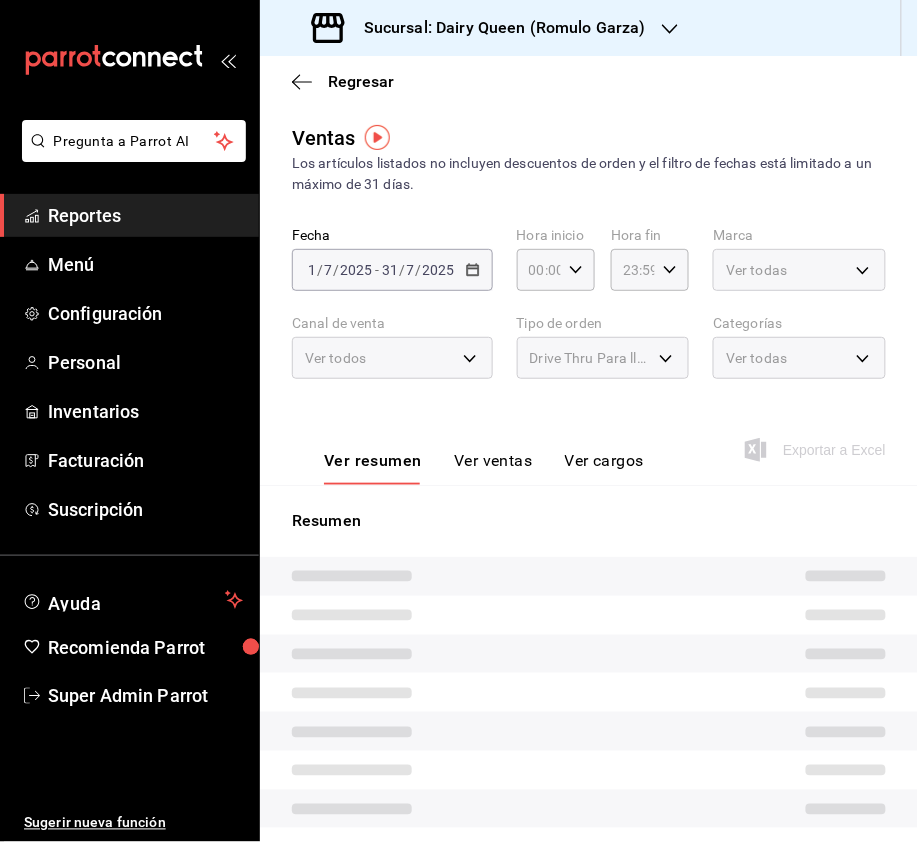 click on "Ventas Los artículos listados no incluyen descuentos de orden y el filtro de fechas está limitado a un máximo de 31 días. Fecha 2025-07-01 1 / 7 / 2025 - 2025-07-31 31 / 7 / 2025 Hora inicio 00:00 Hora inicio Hora fin 23:59 Hora fin Marca Ver todas 5316575b-f0dc-44a3-8a13-82a7f01ac61e Canal de venta Ver todos PARROT,UBER_EATS,RAPPI,DIDI_FOOD,ONLINE Tipo de orden Drive Thru Para llevar c8da99d8-6c5a-4205-b75b-80a1220301b7 Categorías Ver todas abcd62b7-8486-4747-b0b0-b5e69e866d6d,04e5068b-5b55-4bdc-aff7-a40fb8f931a6,07961fdc-5da9-4895-b270-fc260ab3fe55,16b4be9e-ba18-4c29-baa6-b061541ec428,9b23cd04-97be-4215-aed3-07bade9b91c9,10504863-aa72-47df-afc9-07db798458da,63a4a16b-6b1a-458a-b60f-538ba9f907d4,09e03ffa-473d-4944-bef4-f3b44ffbd44e,218b3982-4247-4694-93f5-1177c090744f,a162005c-93e2-4d45-9b07-32be0485a25f,9c15a65e-b76e-40b2-9abe-e7b281bf1e04,e8753f10-4102-45e7-8520-7968716fee3b,9a15c7de-0ff8-4adc-bdde-4d1cd3ea81f9,3d226de0-4f59-49cf-9ce6-97be5105d605 Ver resumen Ver ventas Ver cargos Exportar a Excel" at bounding box center (589, 542) 